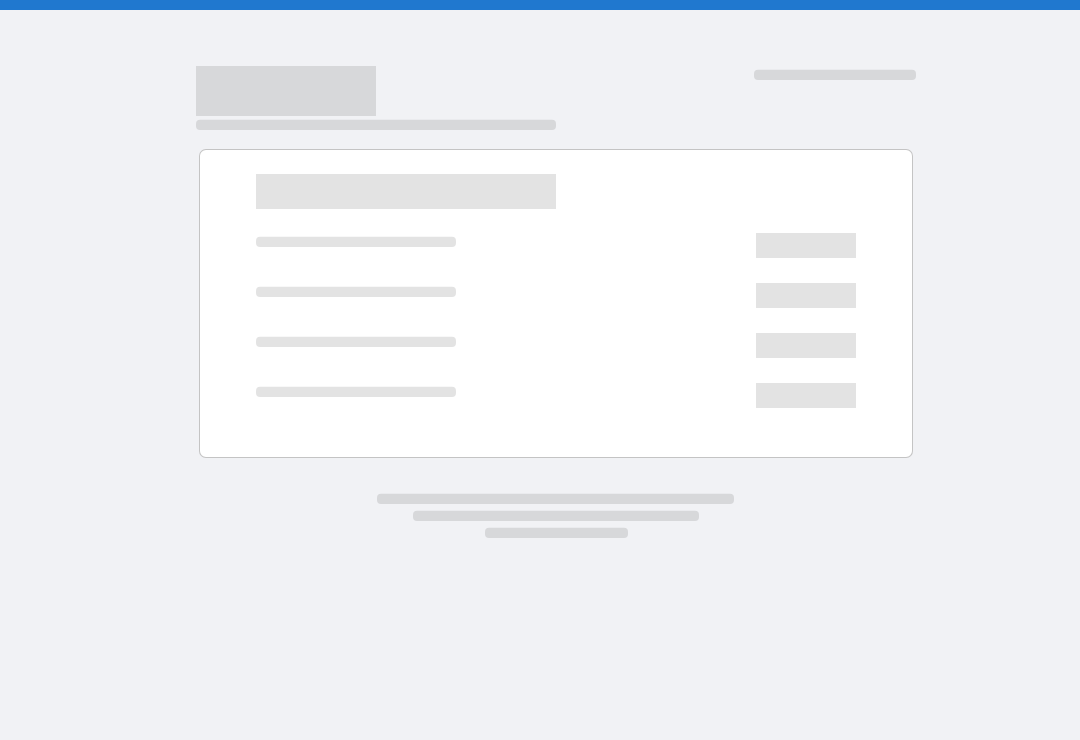 scroll, scrollTop: 0, scrollLeft: 0, axis: both 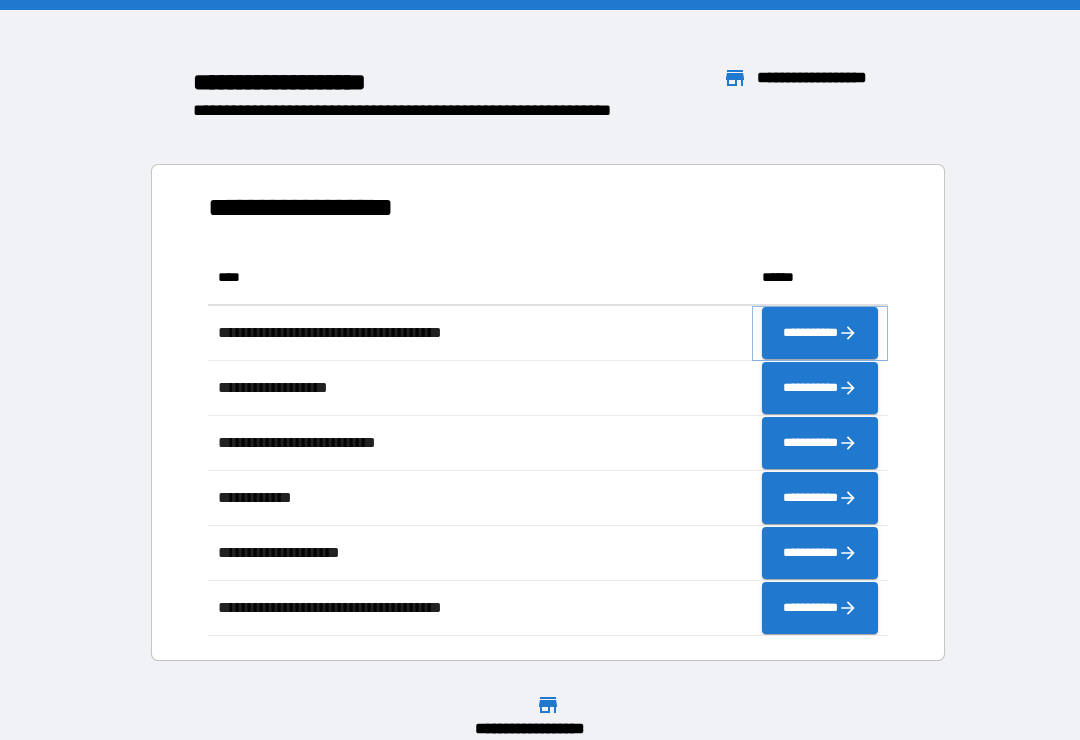 click 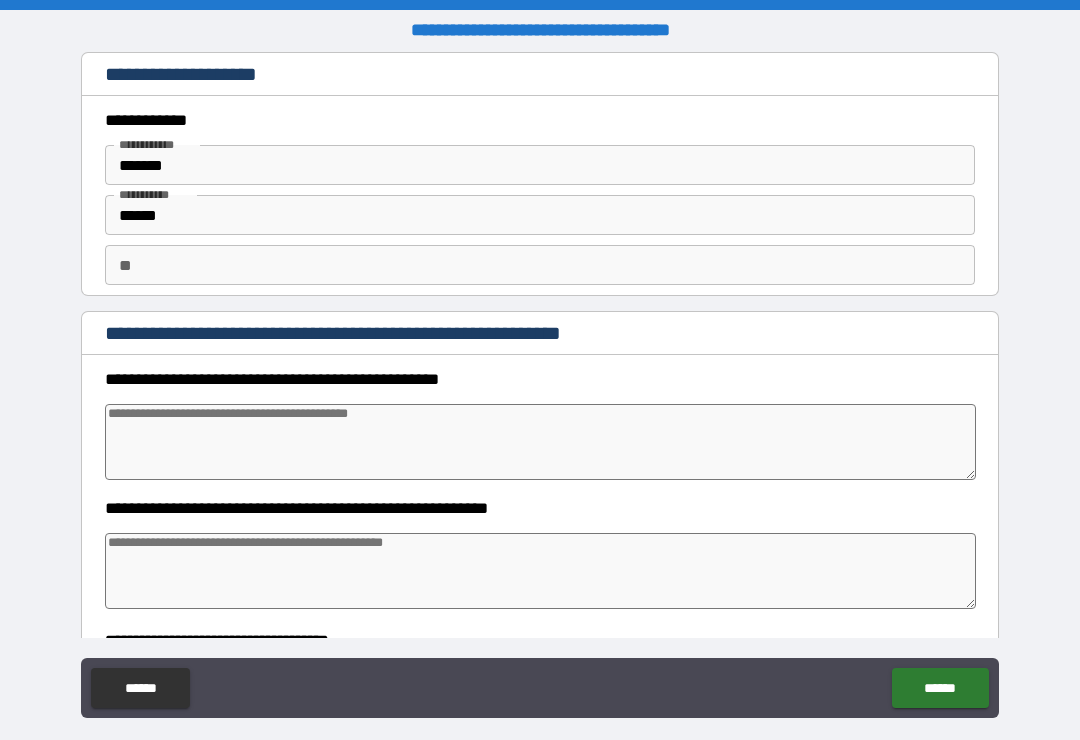 type on "*" 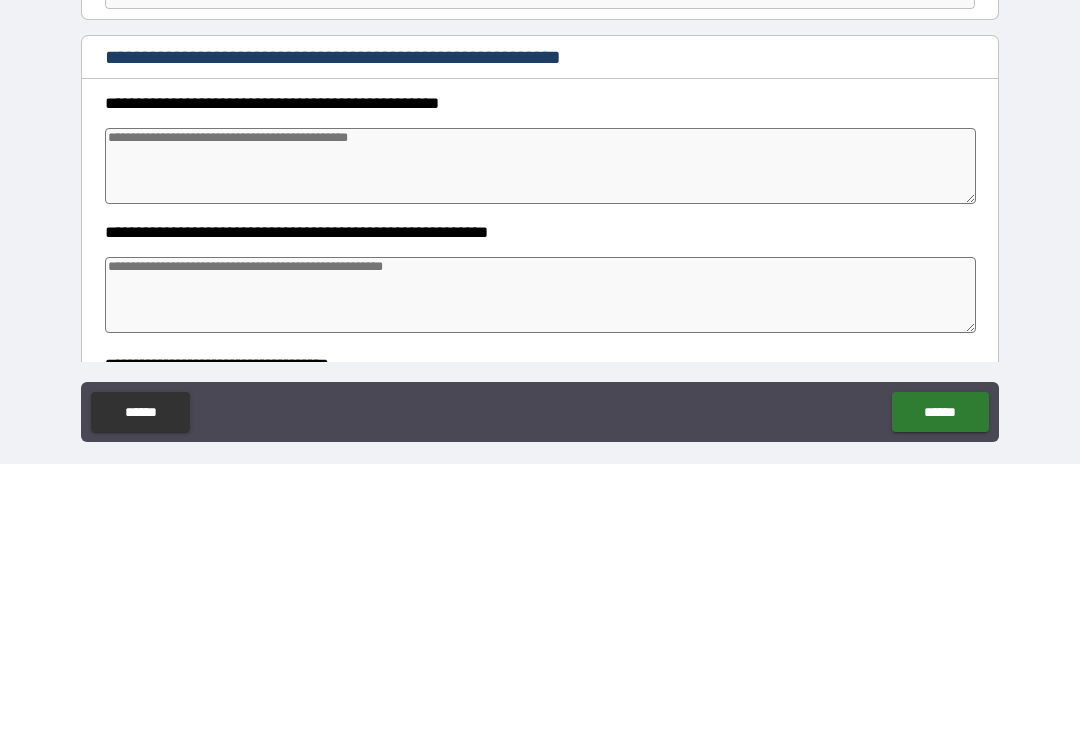 type on "*" 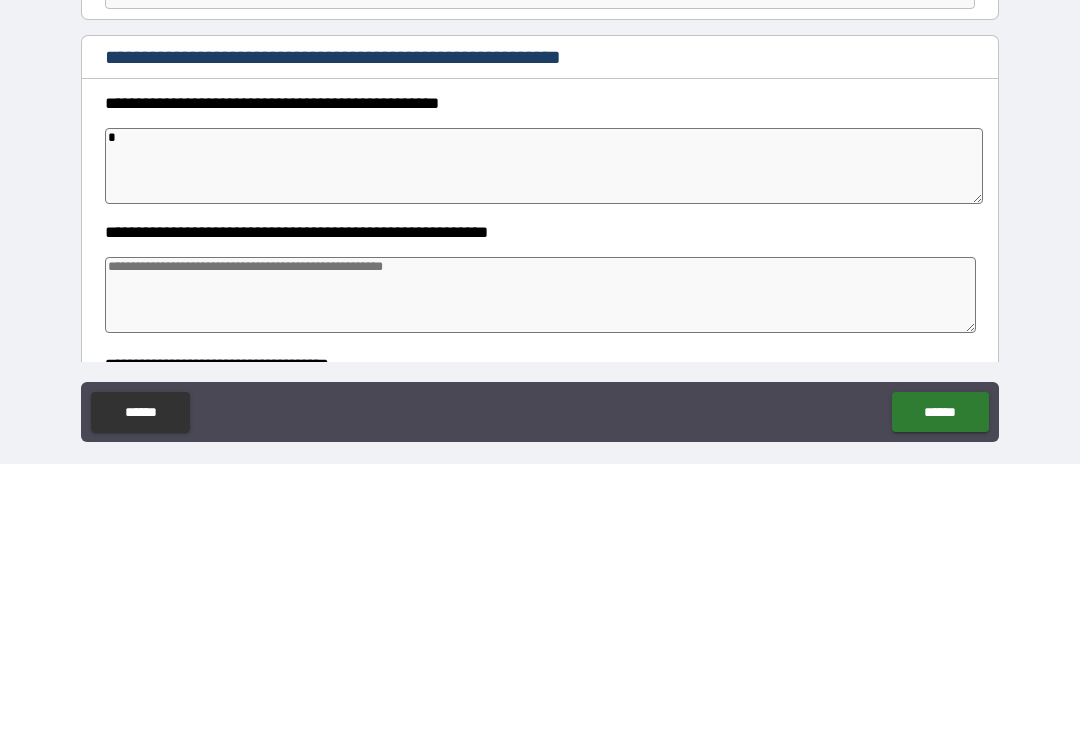 type on "*" 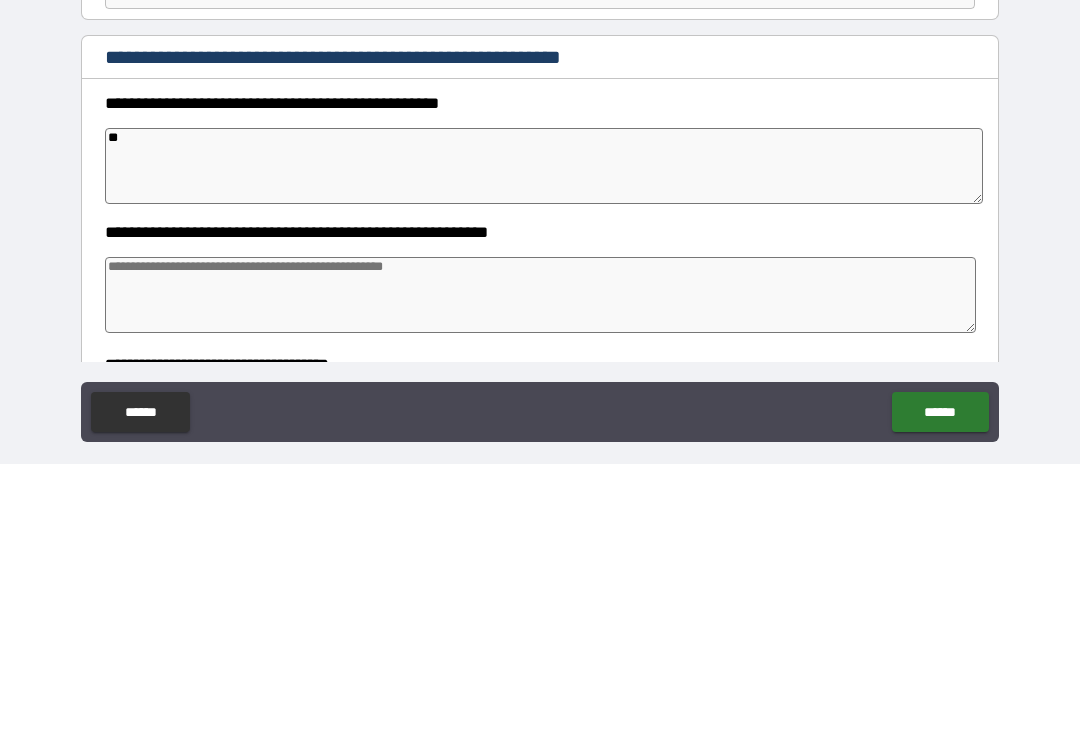 type on "*" 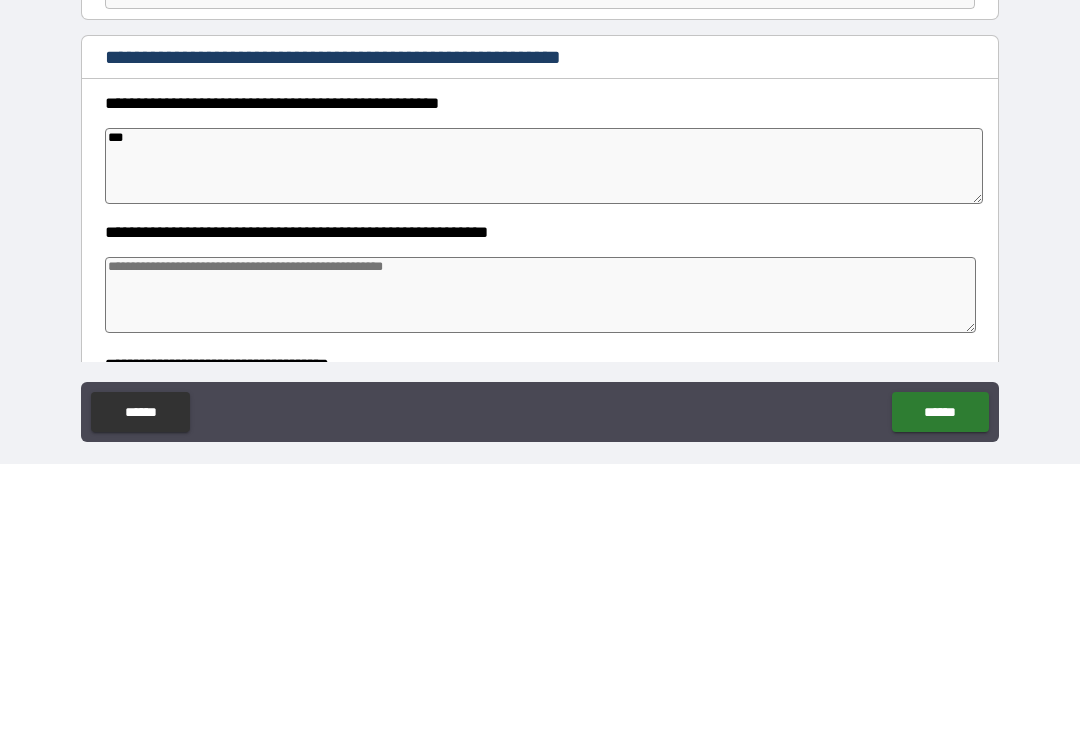 type on "****" 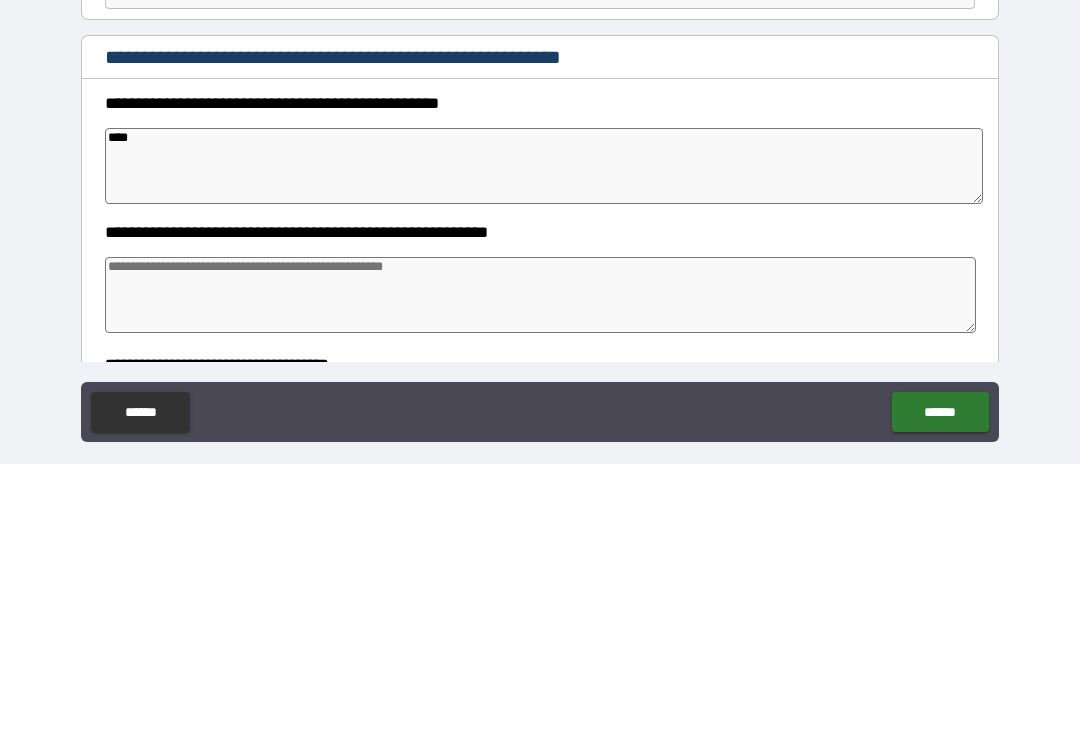 type on "*" 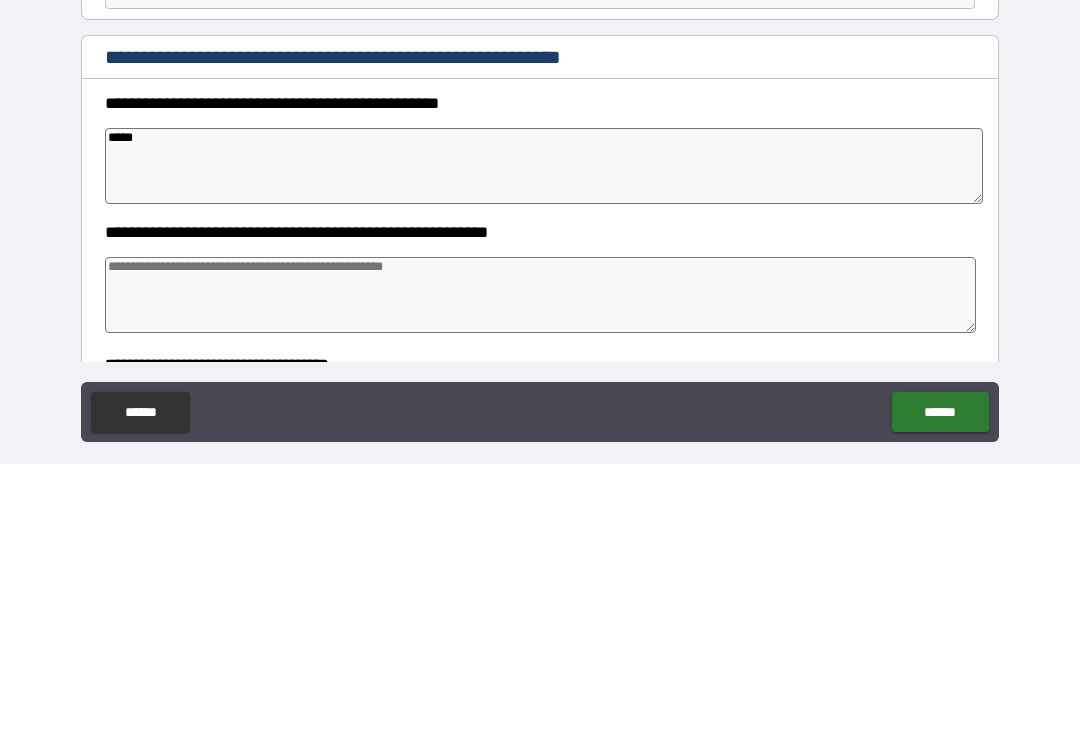 type on "*" 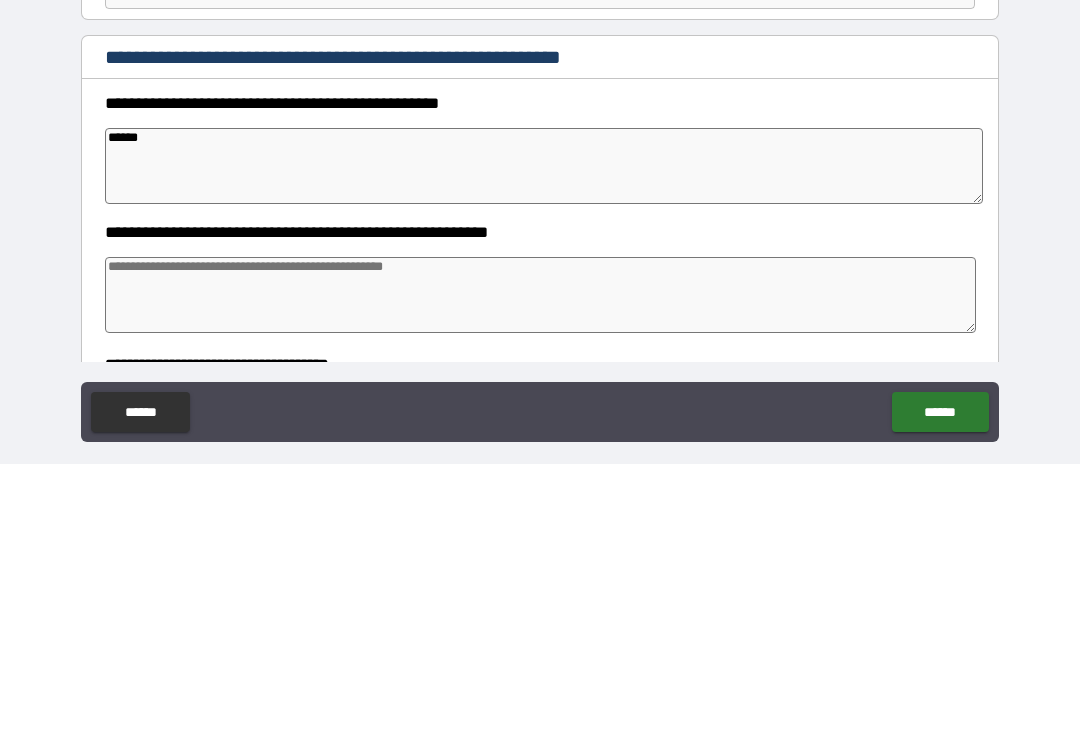 type on "******" 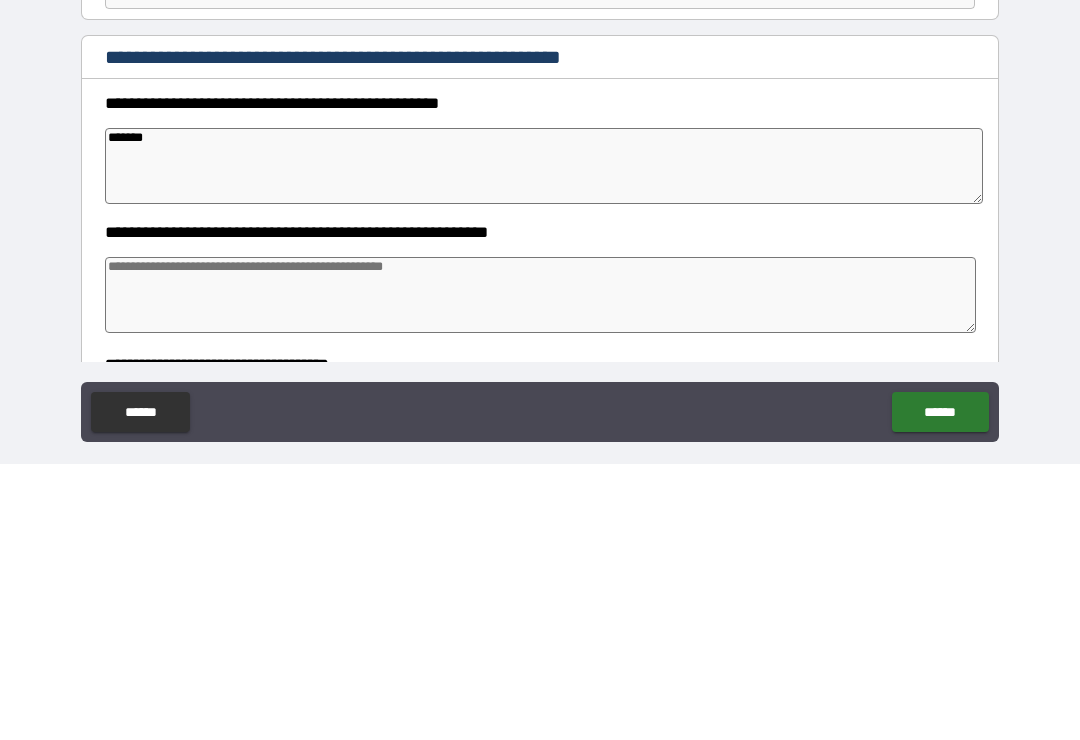 type on "*" 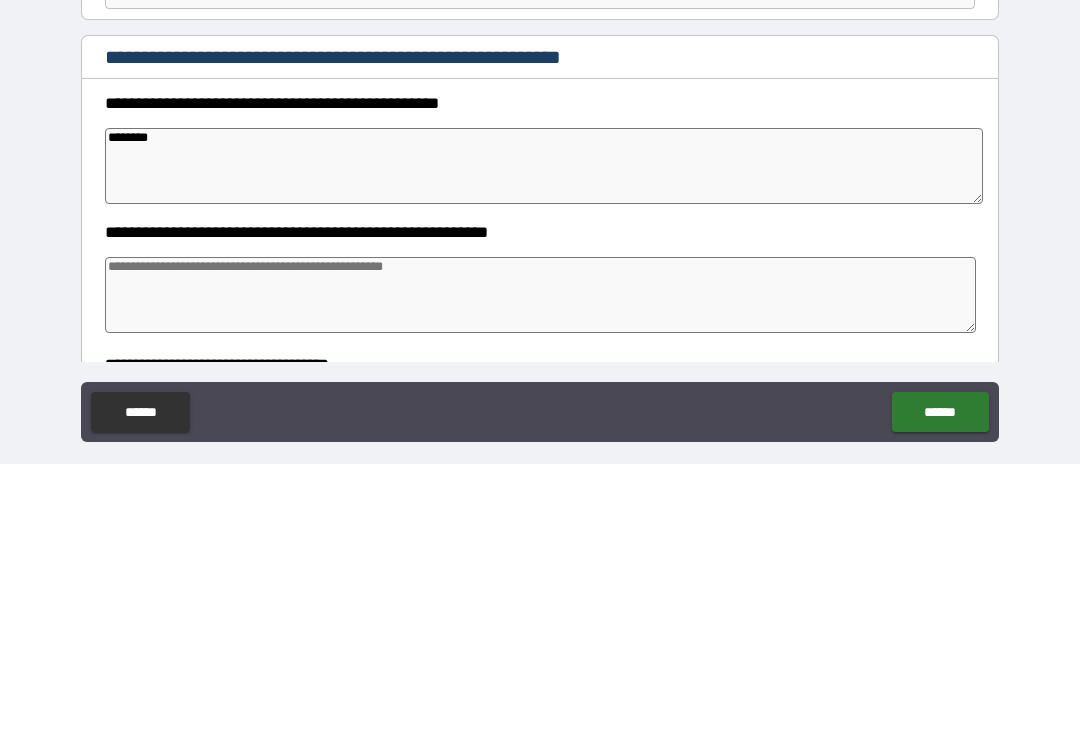 type on "*" 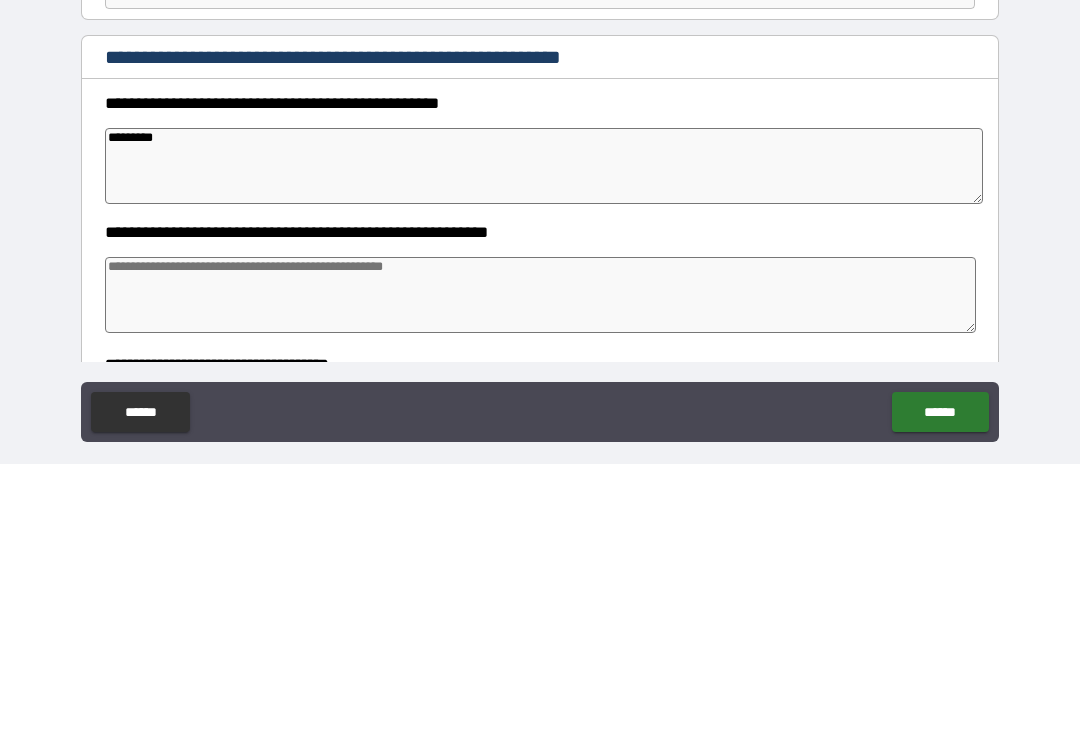 type on "*" 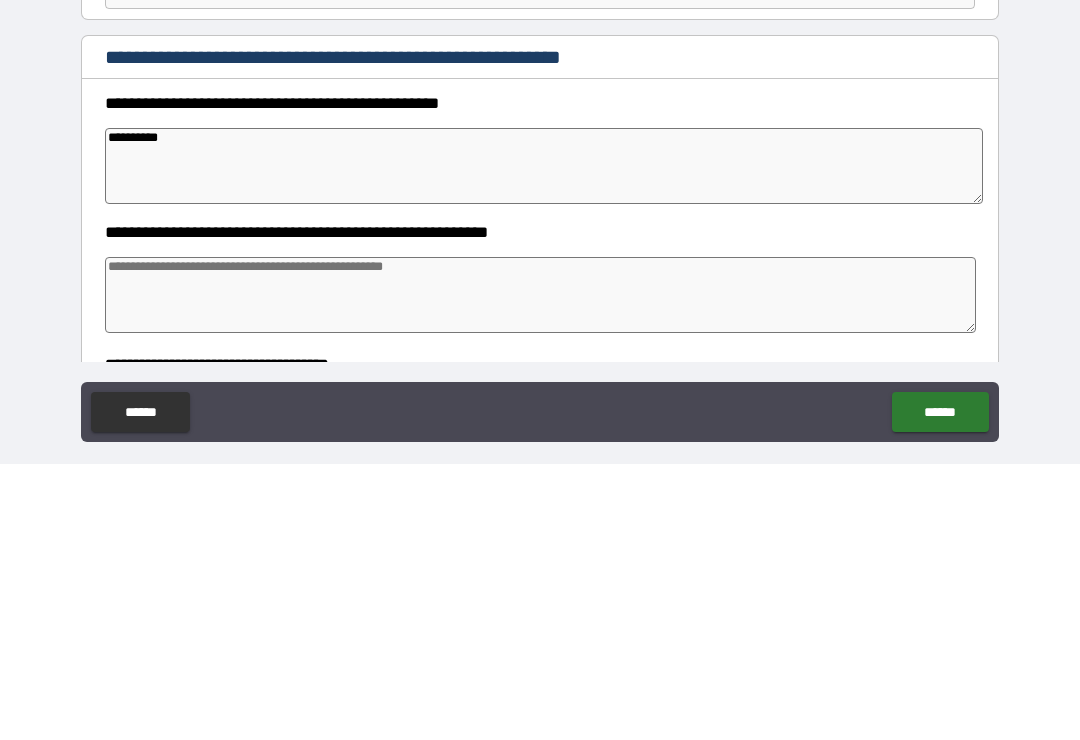 type on "*" 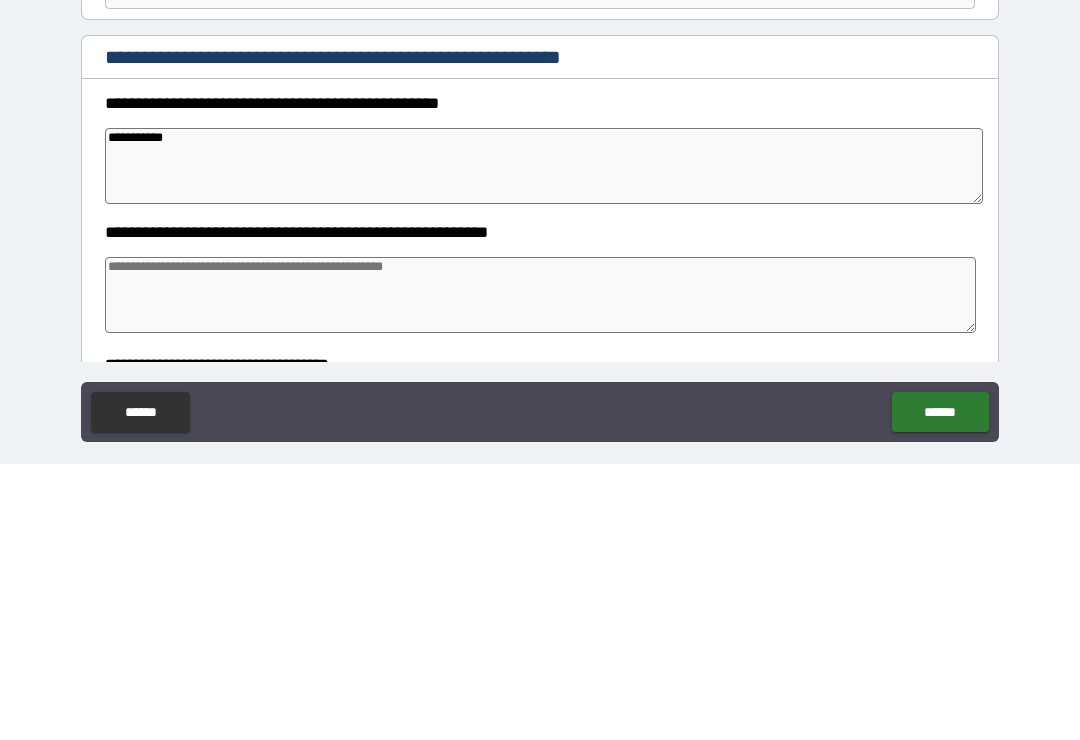 type on "*" 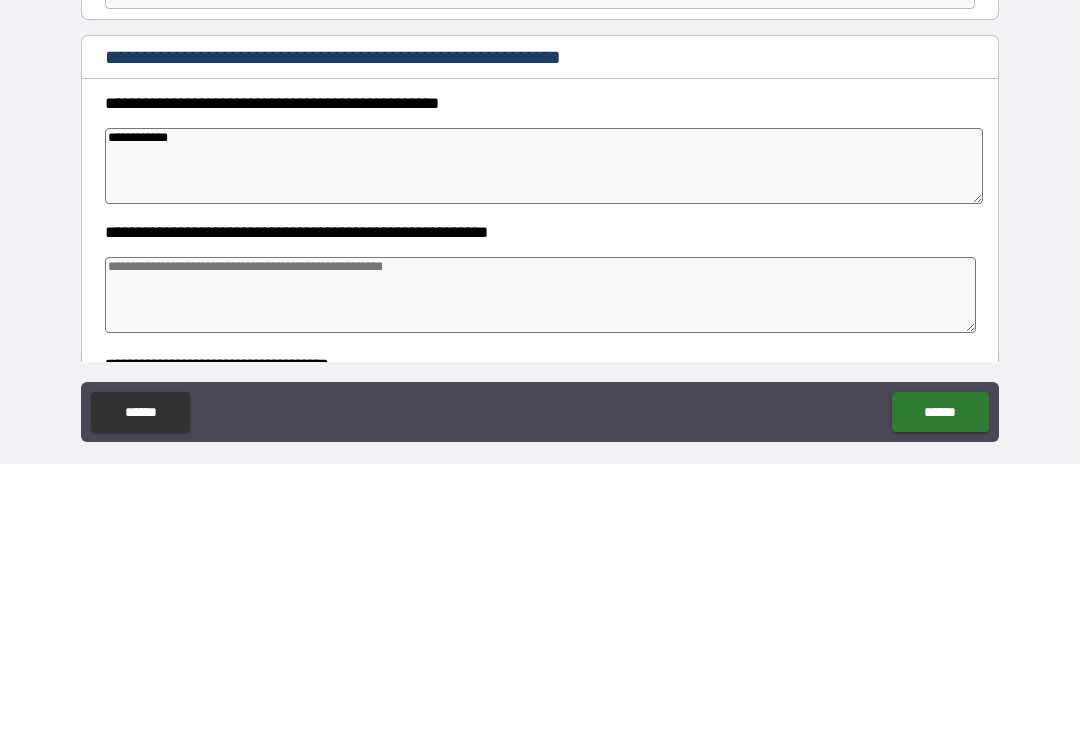 type on "**********" 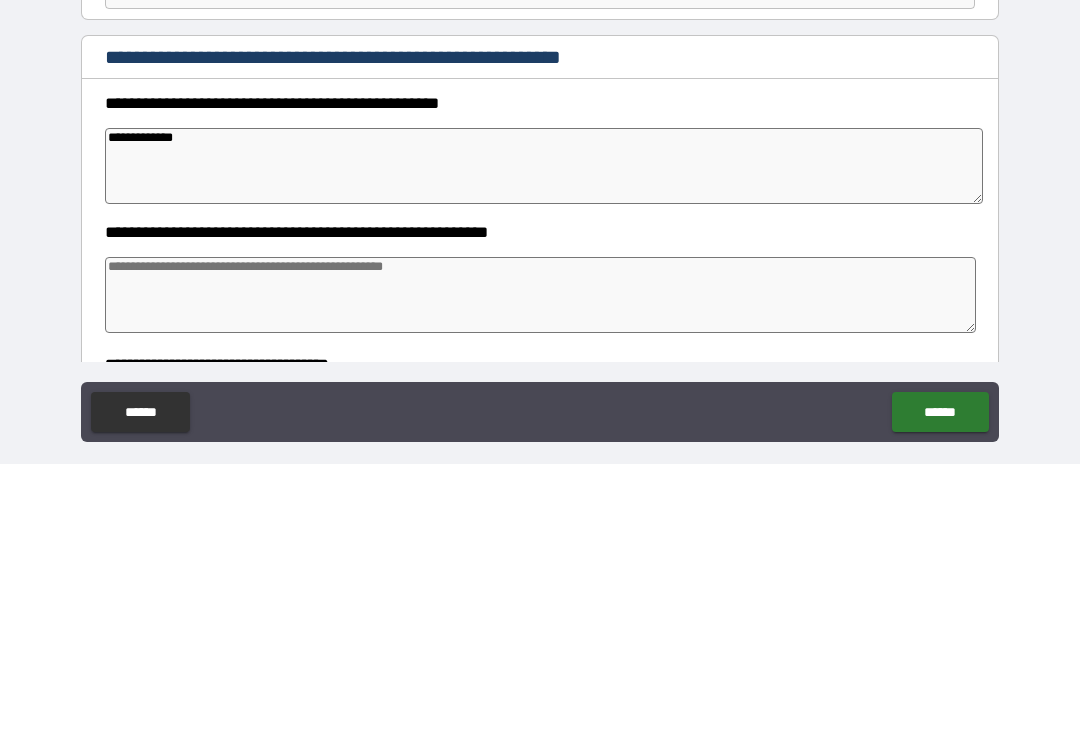 type on "*" 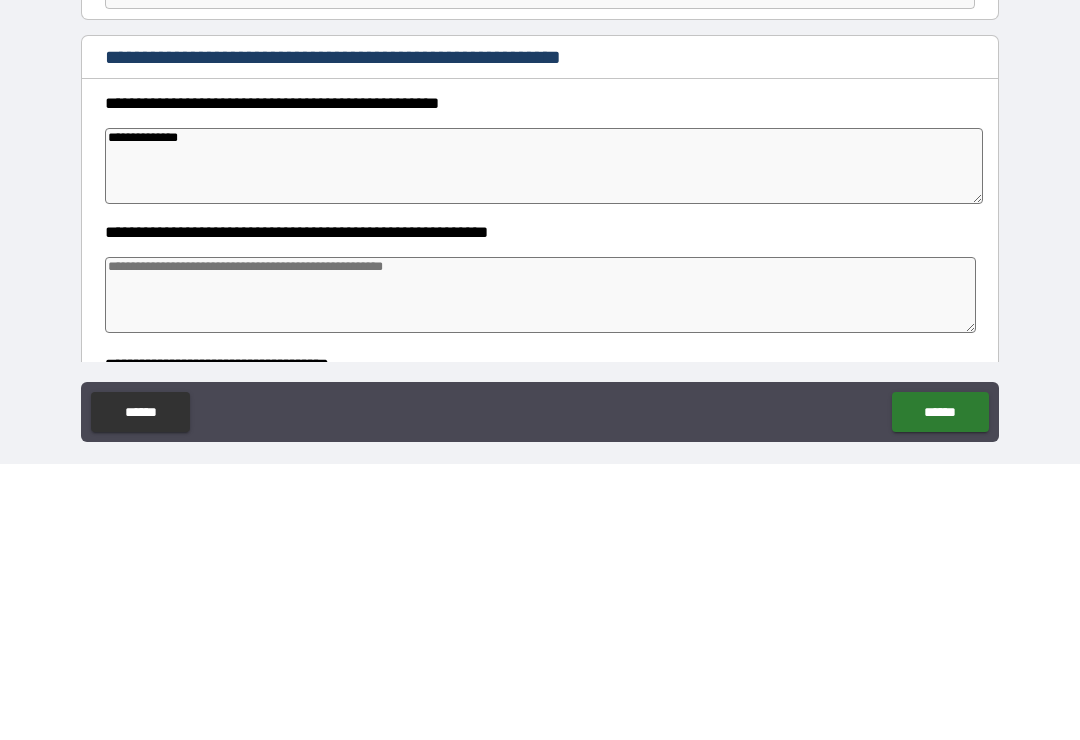 type on "*" 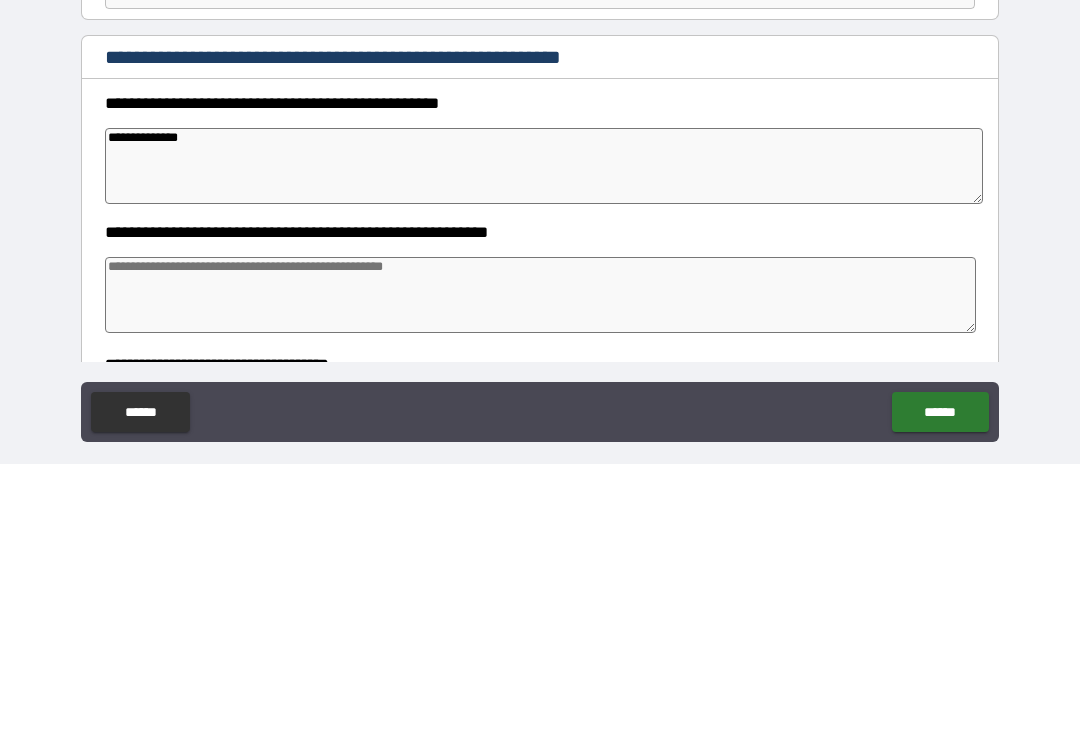 type on "**********" 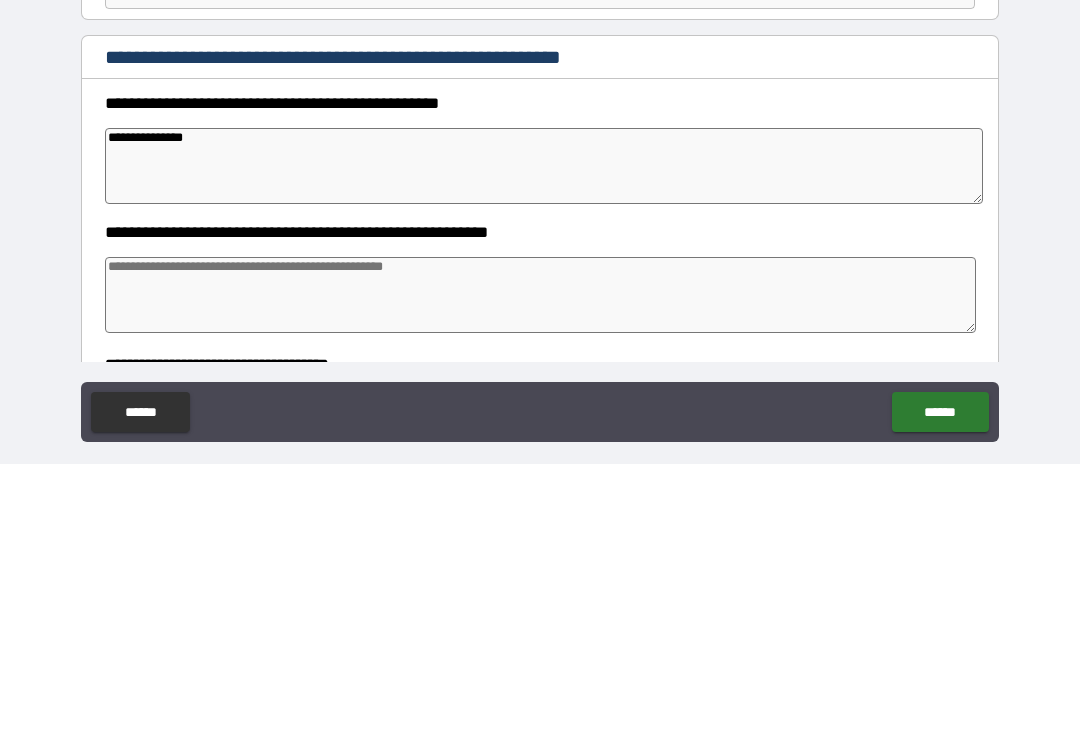 type on "*" 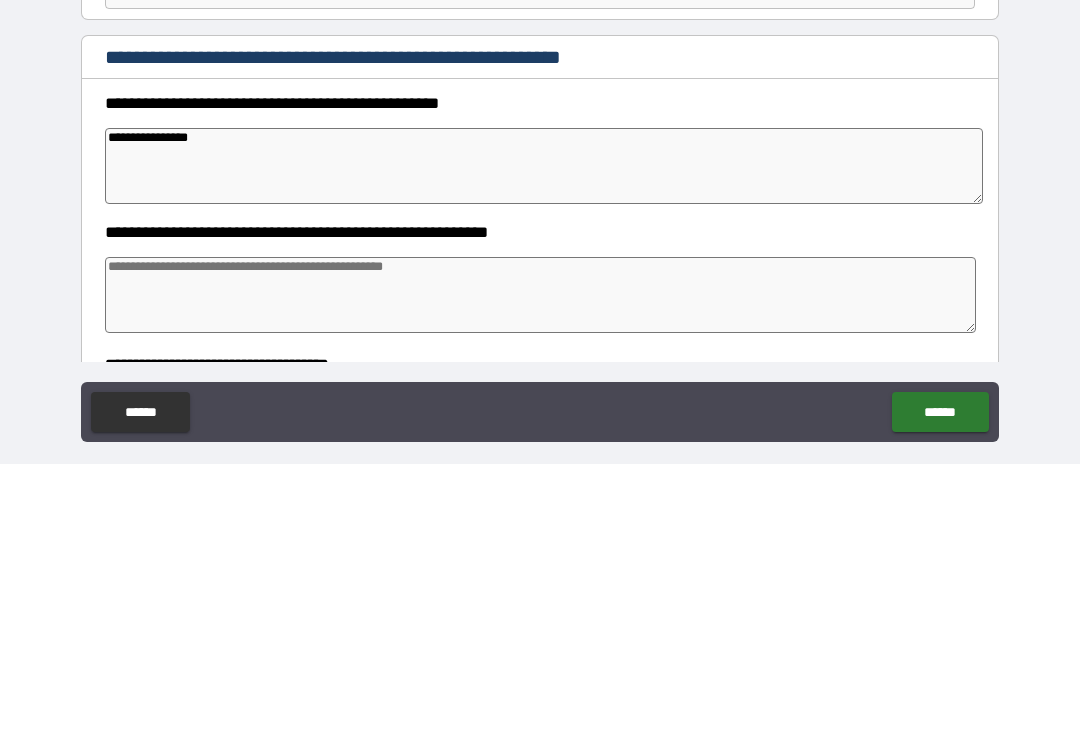 type on "*" 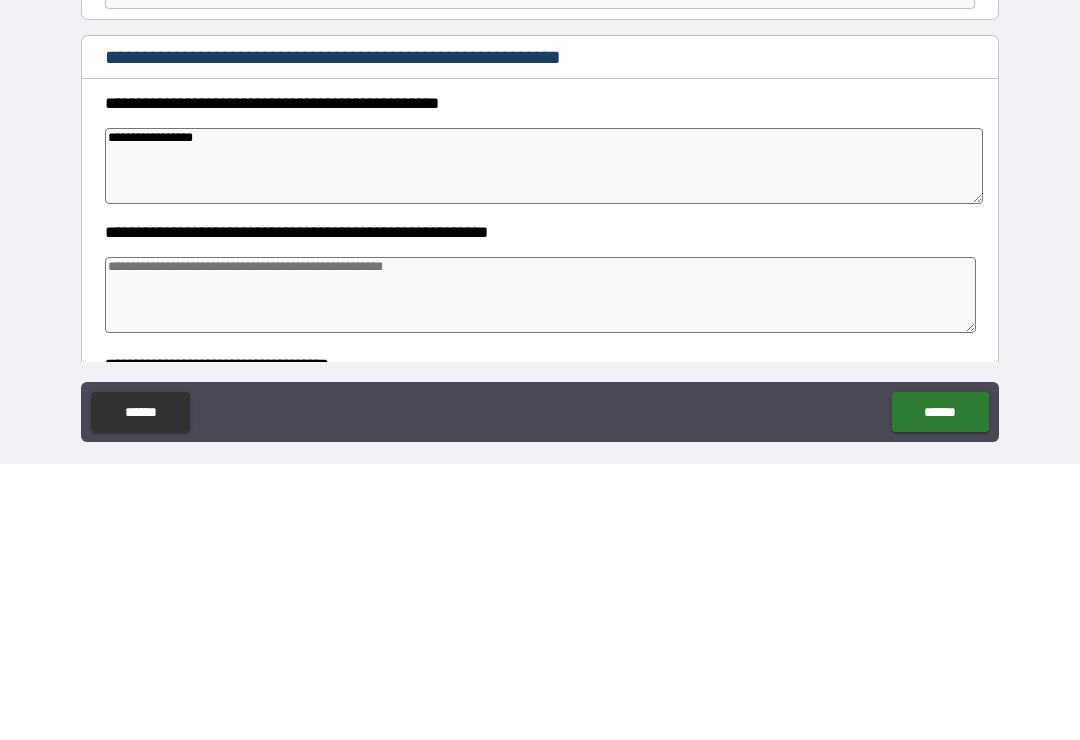 type on "*" 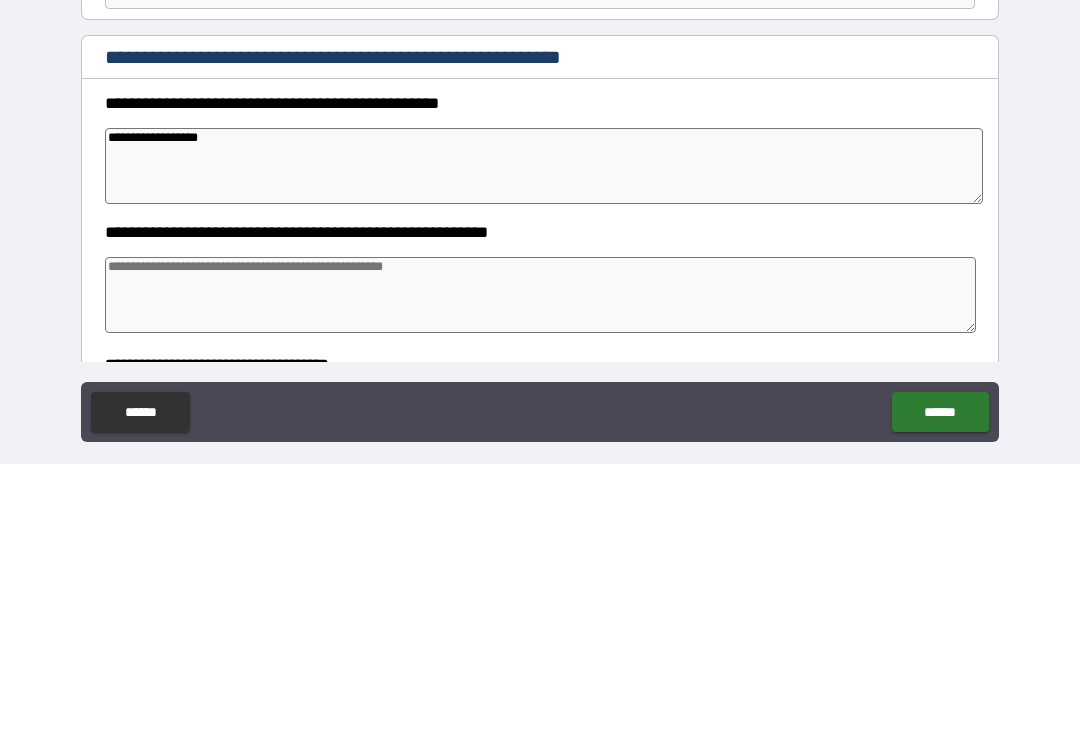 type on "**********" 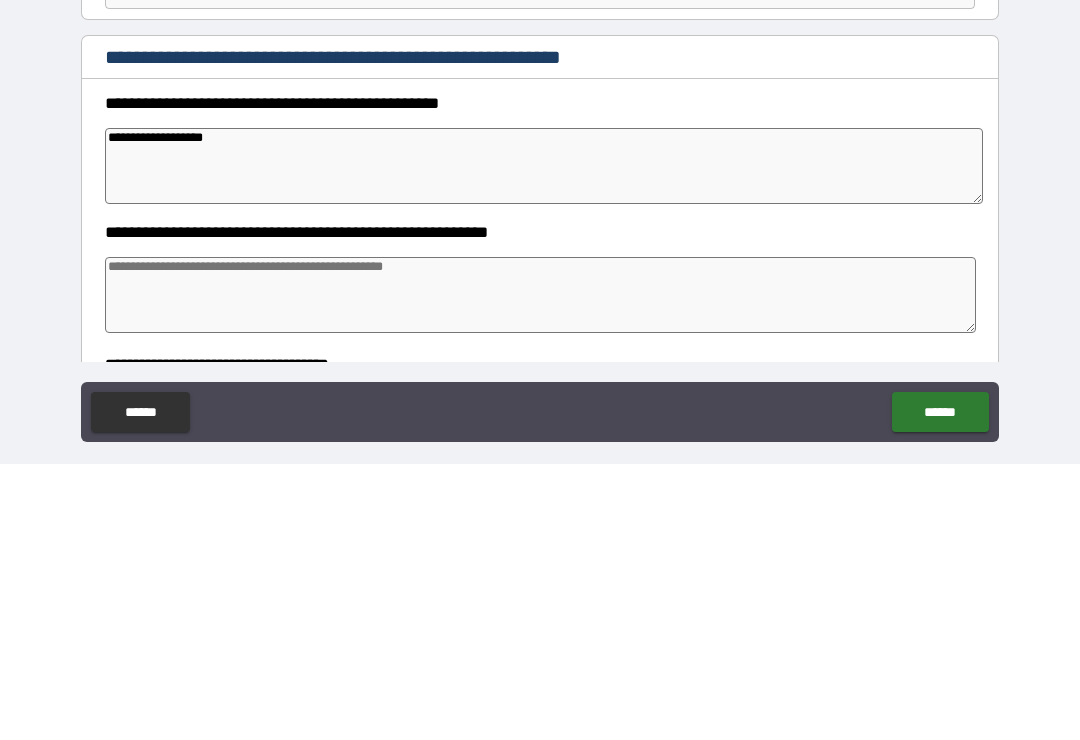 type on "**********" 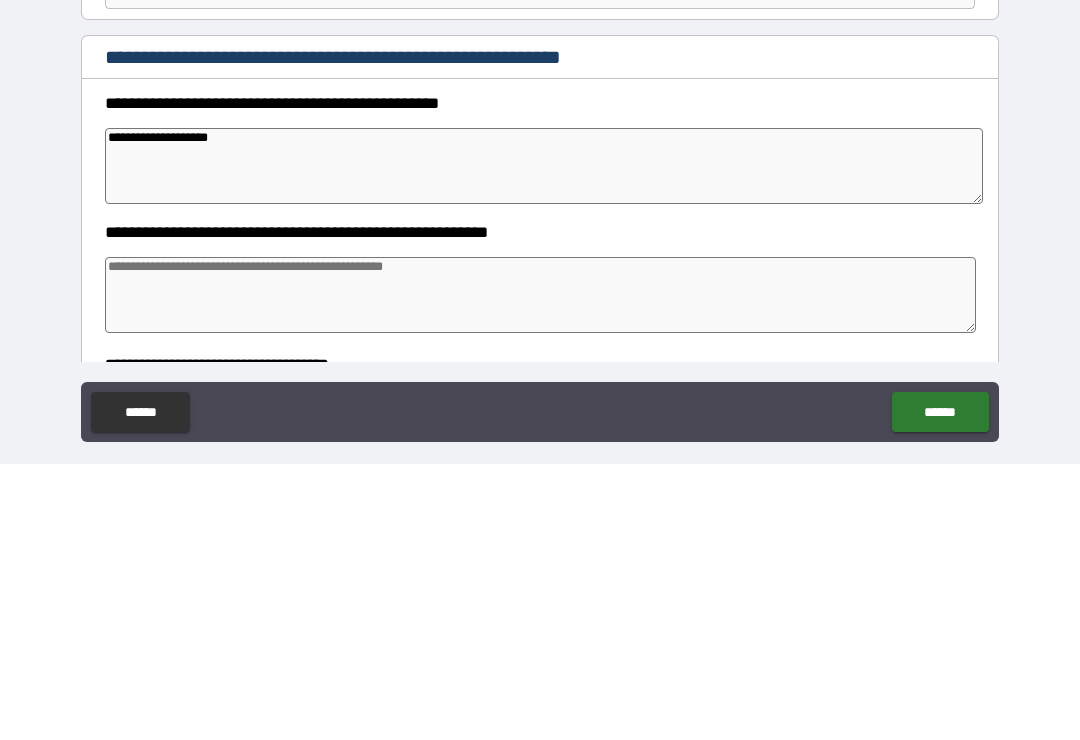 type on "*" 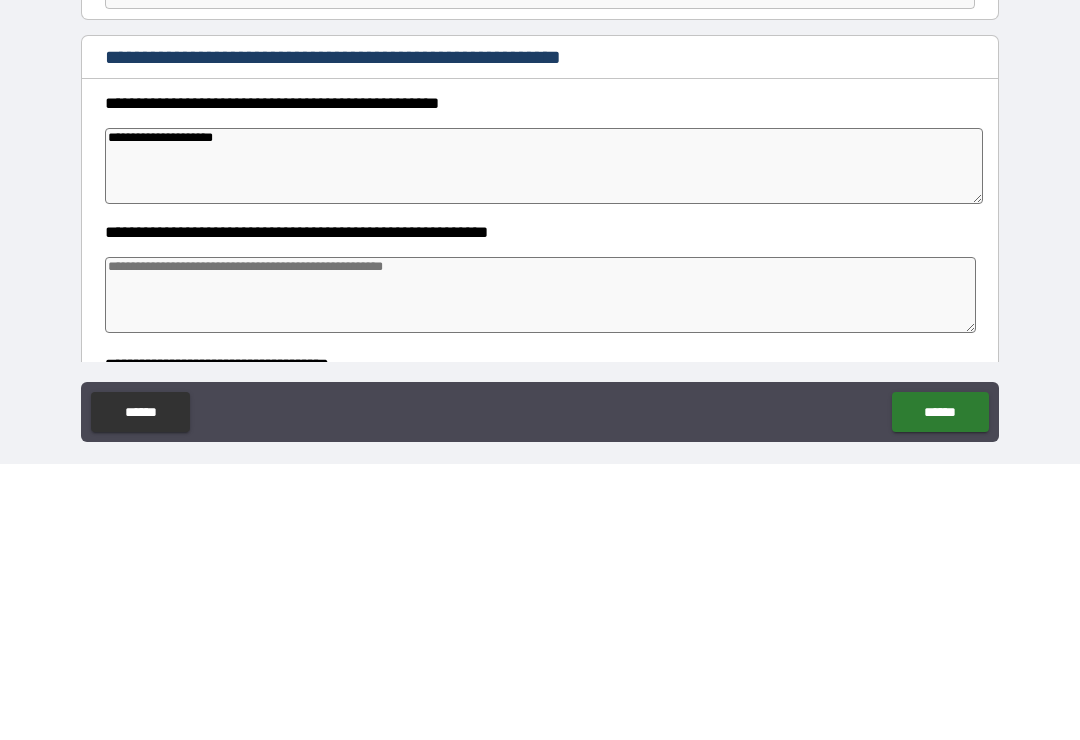 type on "**********" 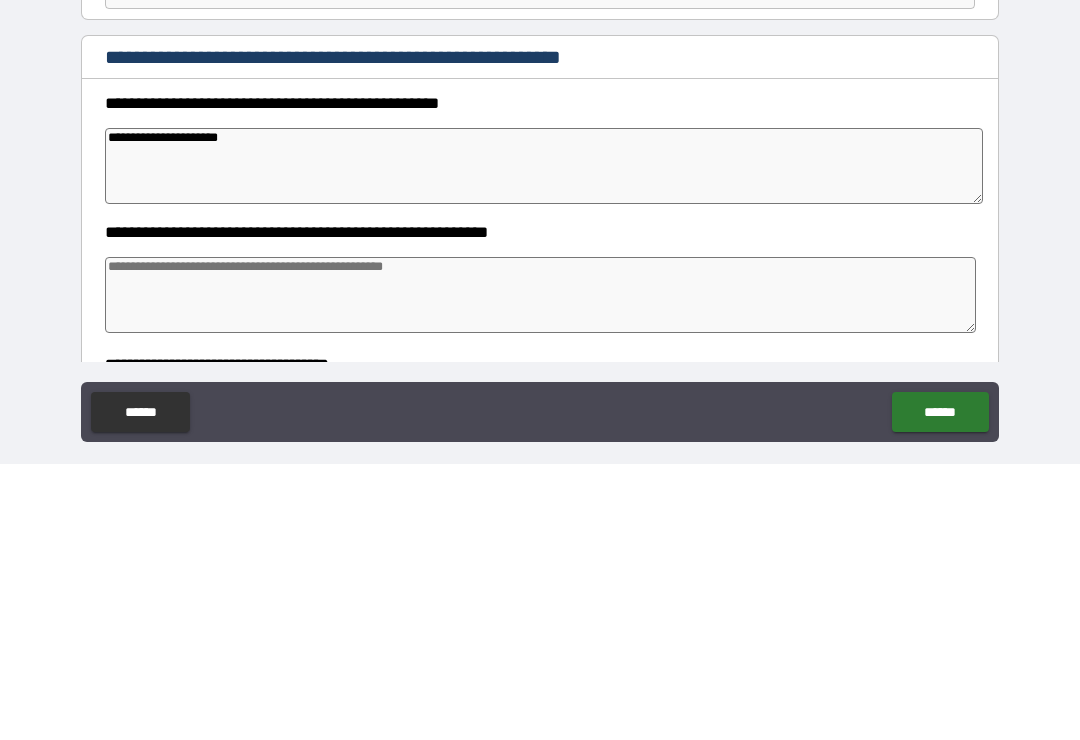 type on "*" 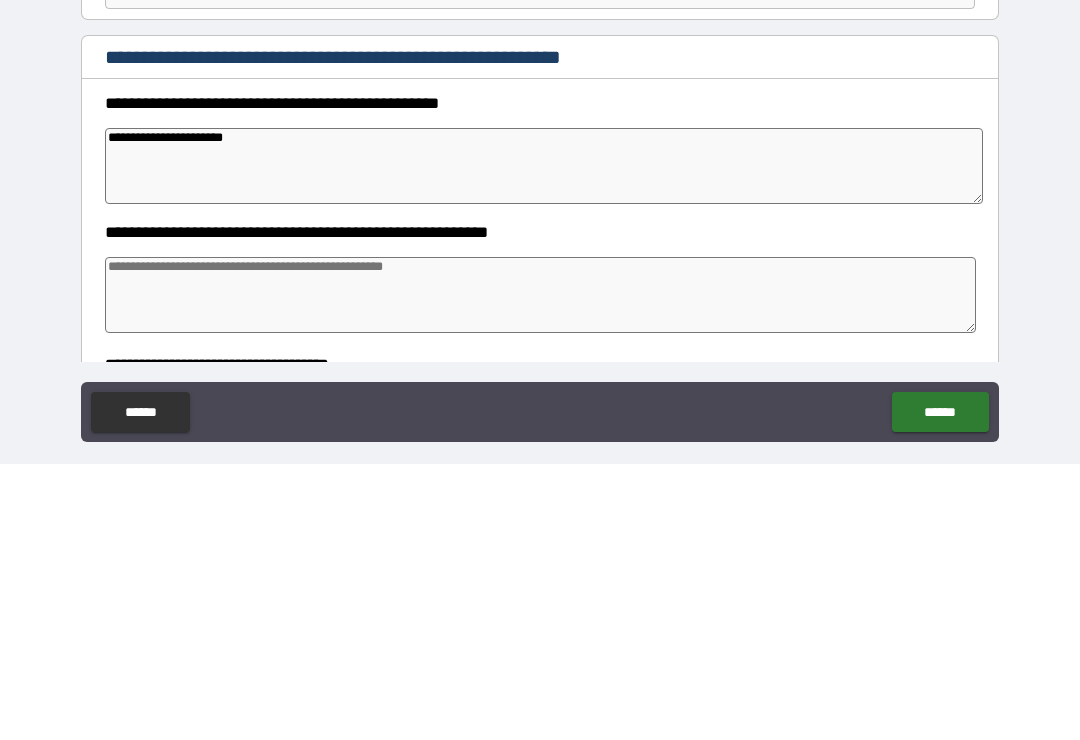 type on "*" 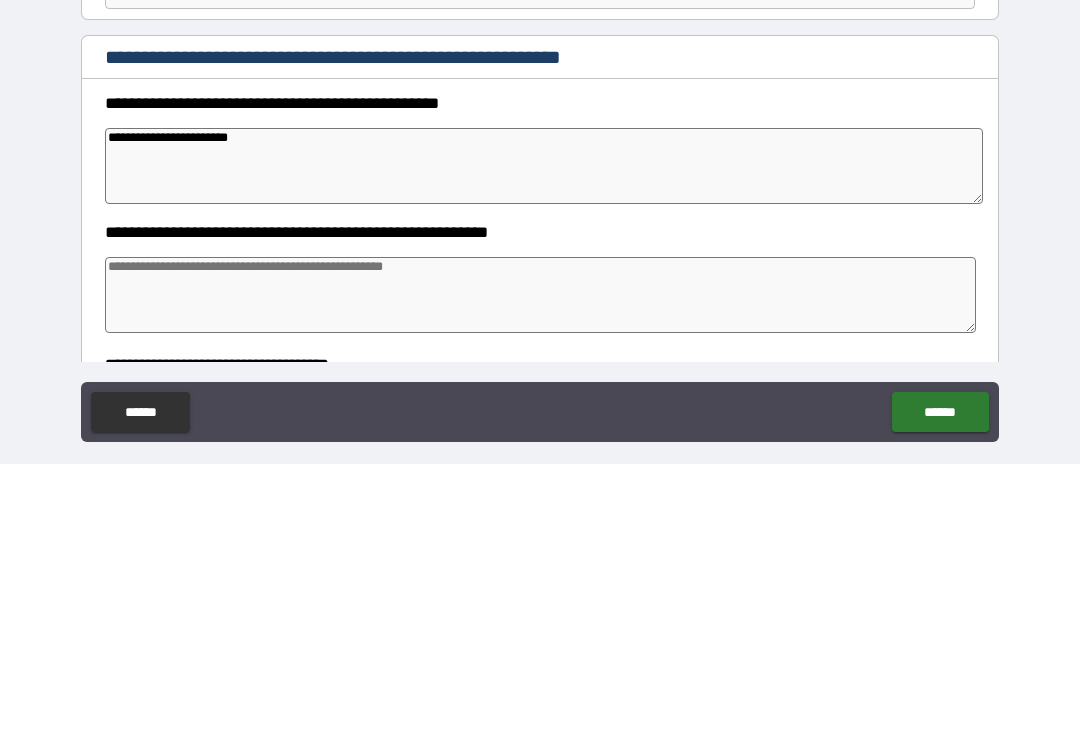 type on "*" 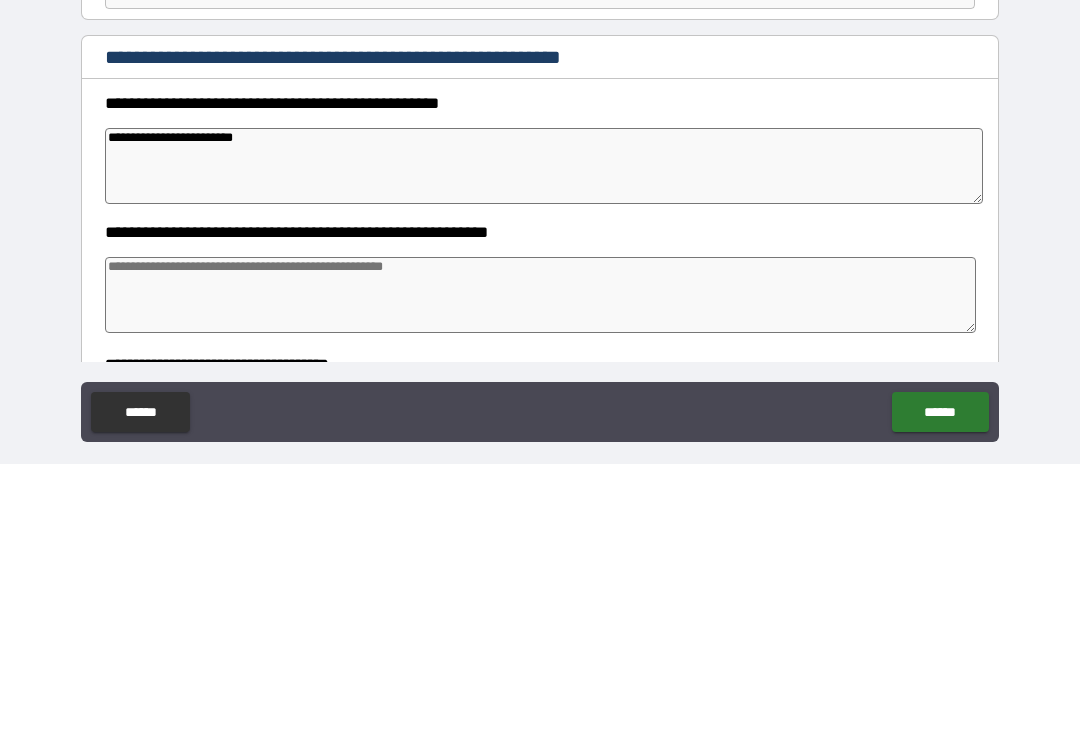 type on "*" 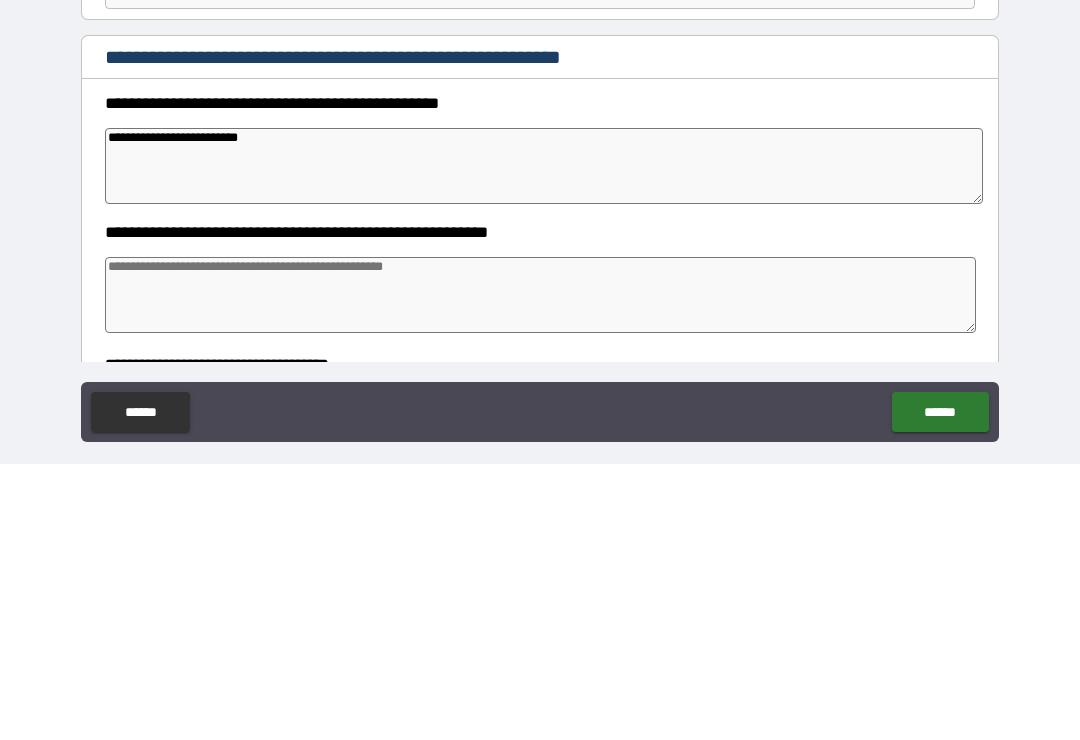 type on "*" 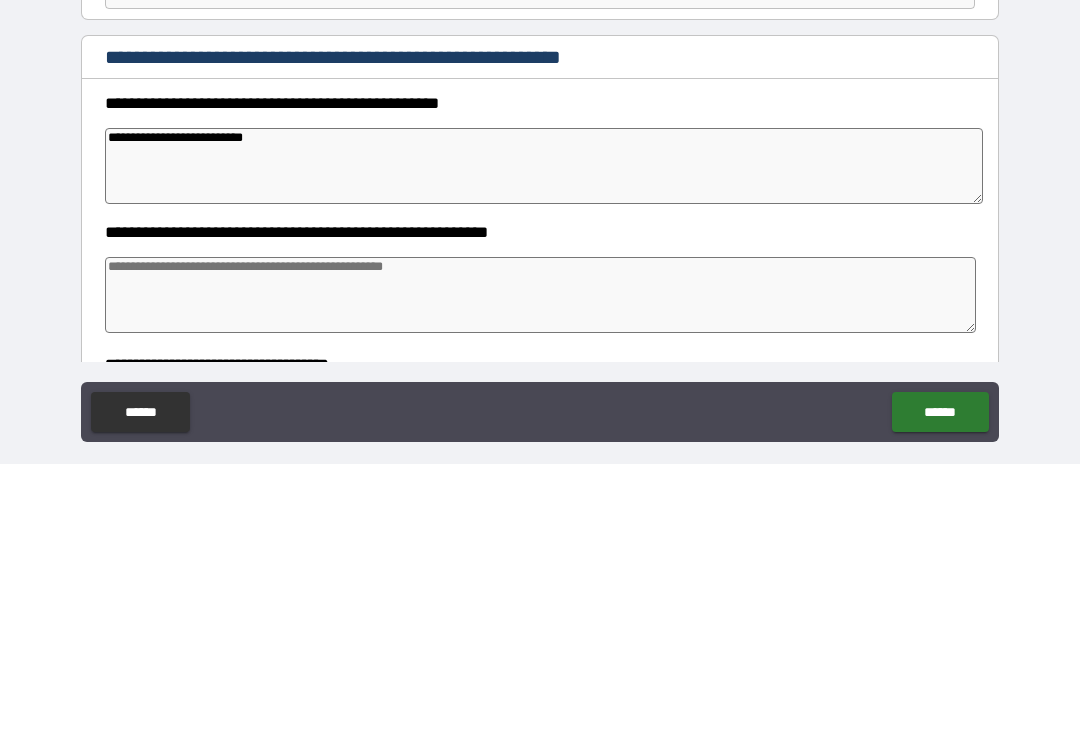 type on "*" 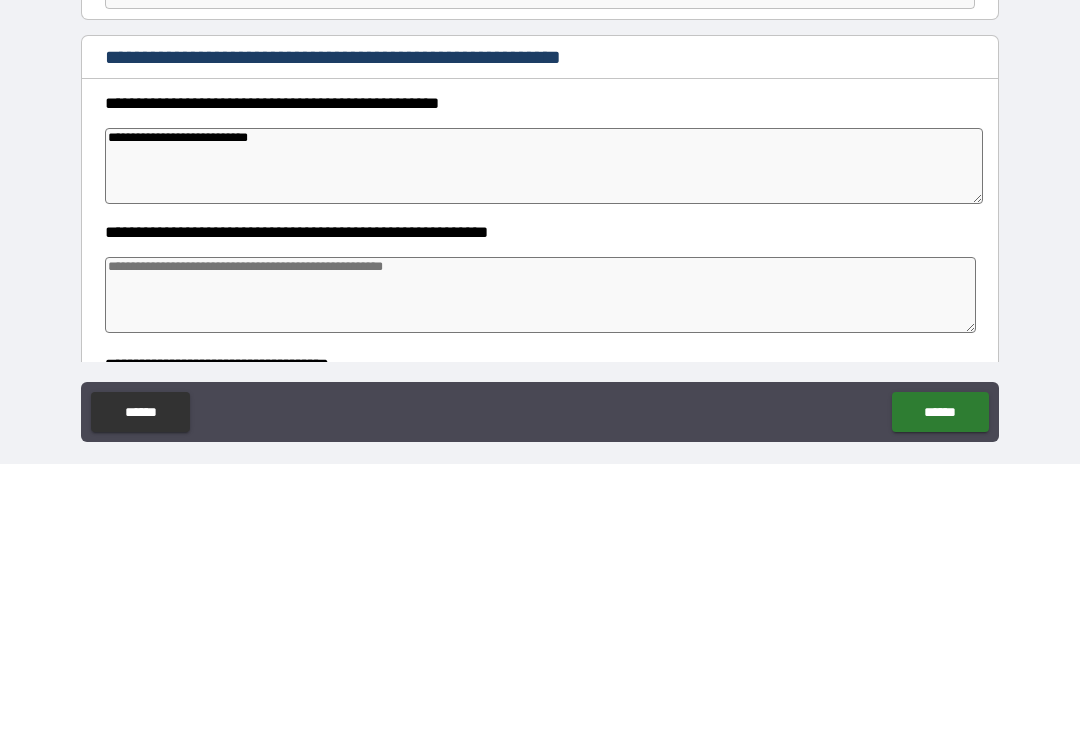 type on "**********" 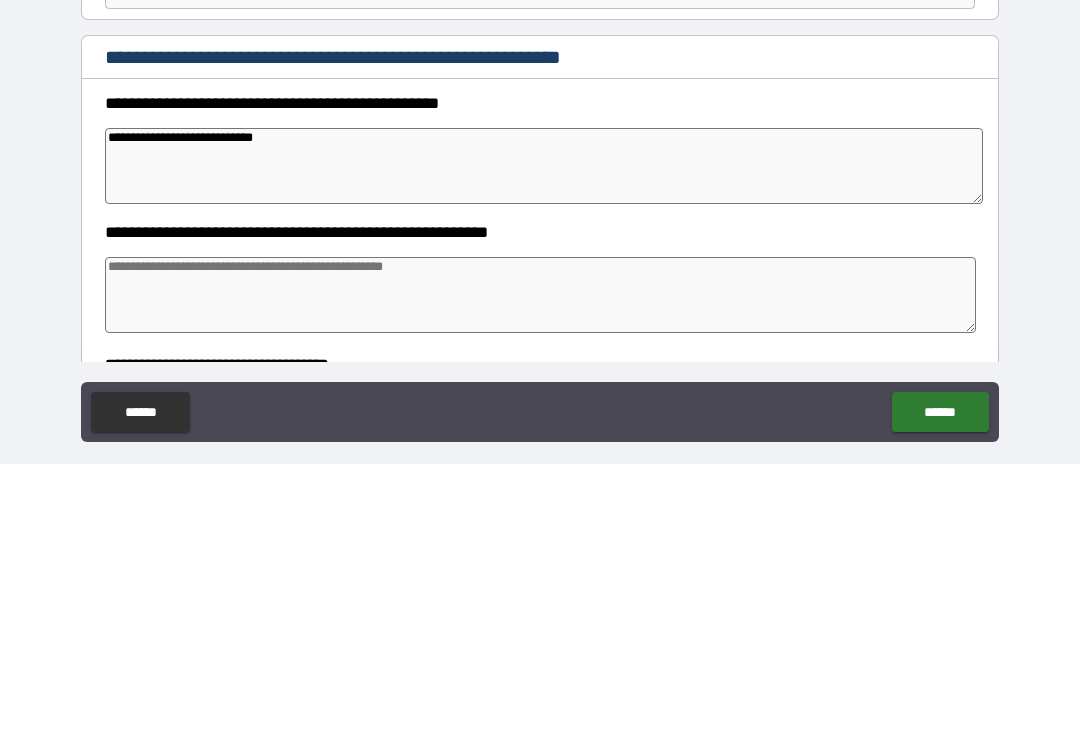 type on "*" 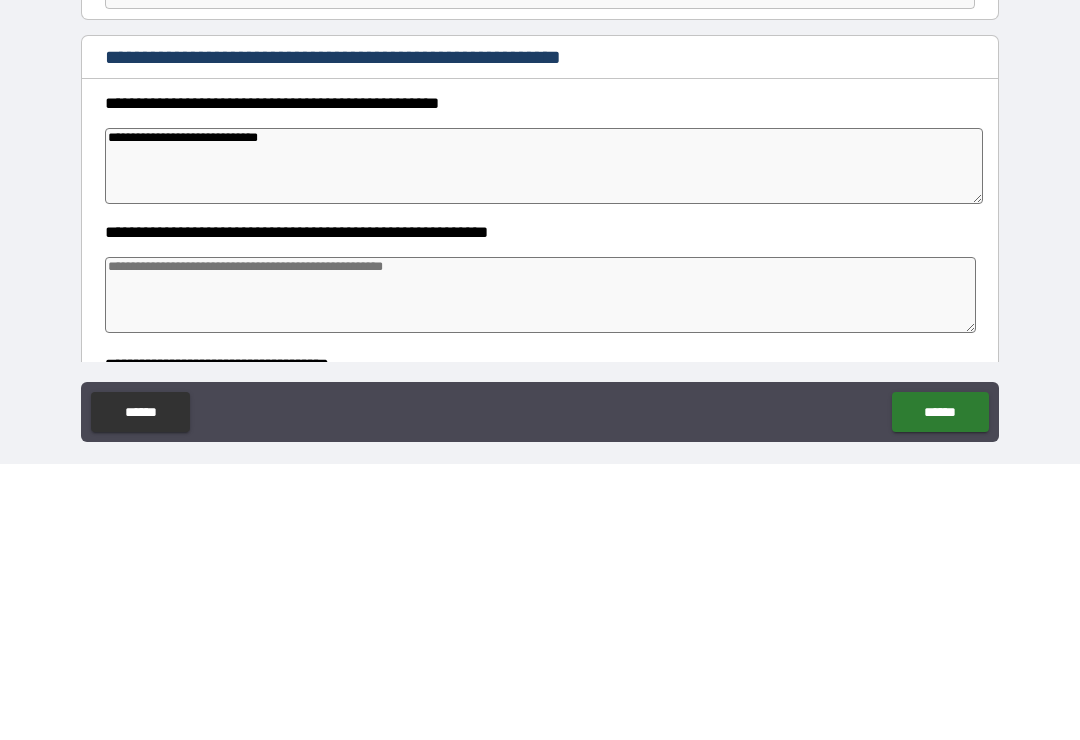 type on "*" 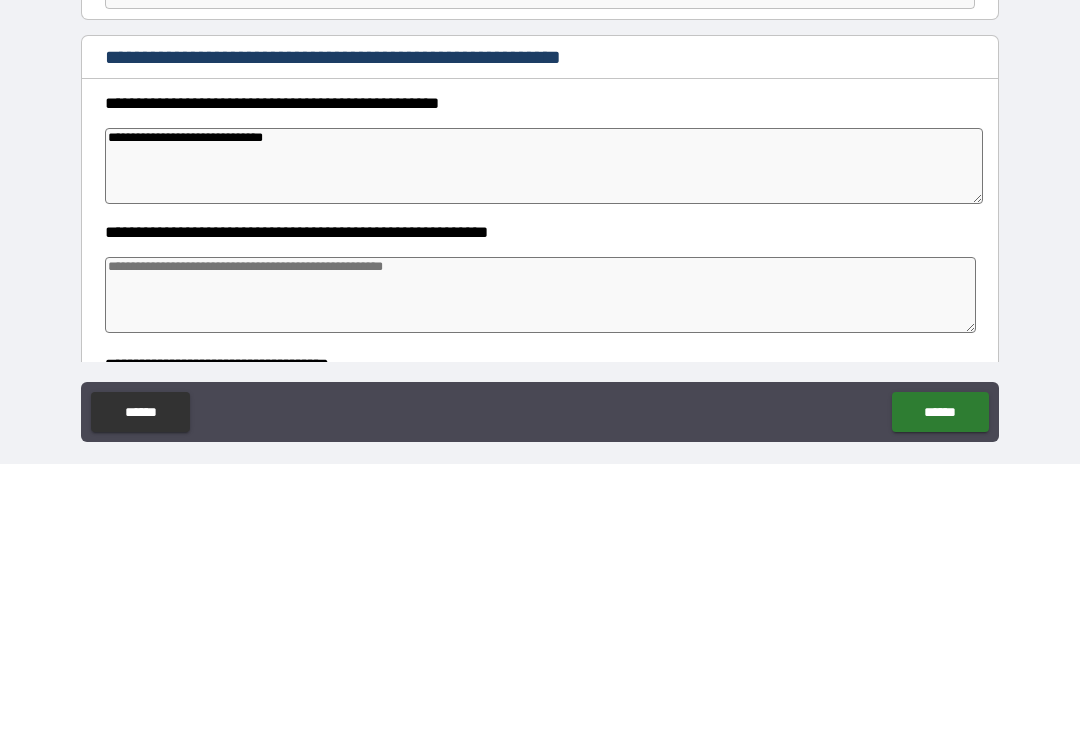 type on "*" 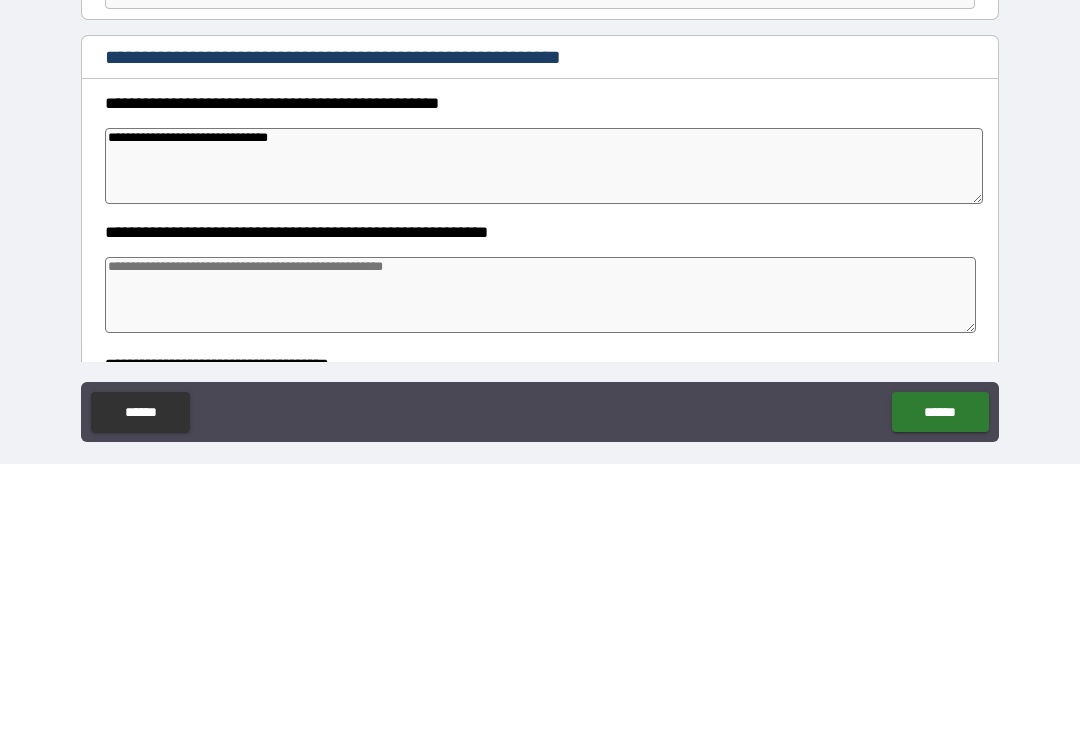 type on "*" 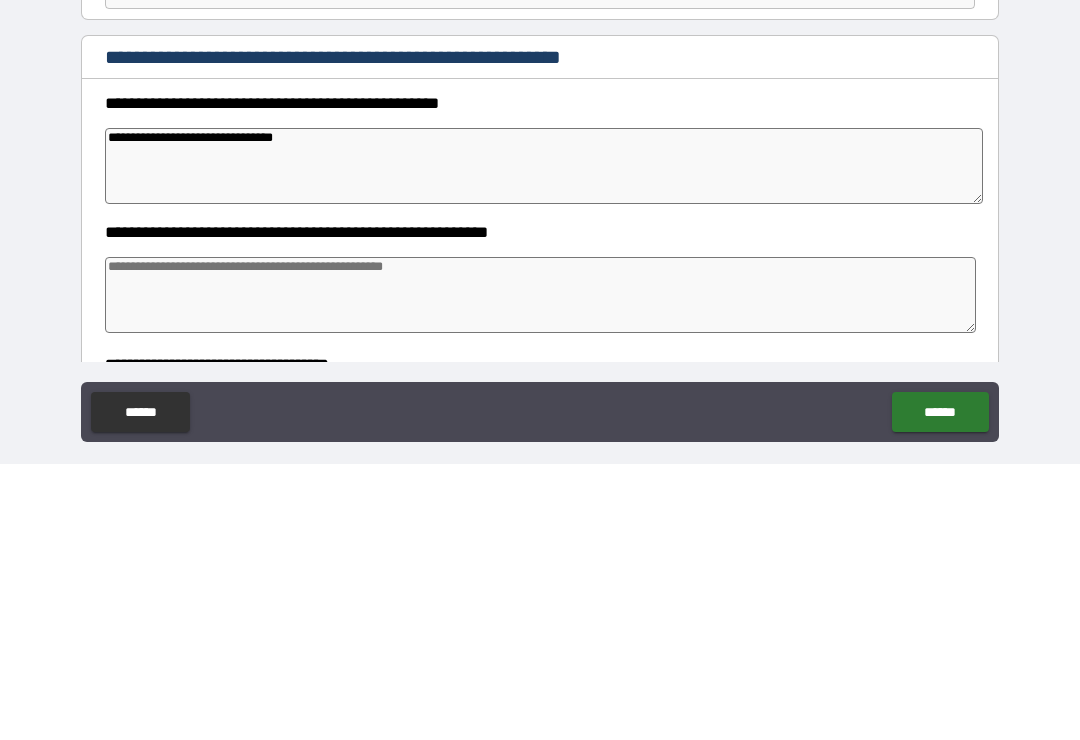 type on "*" 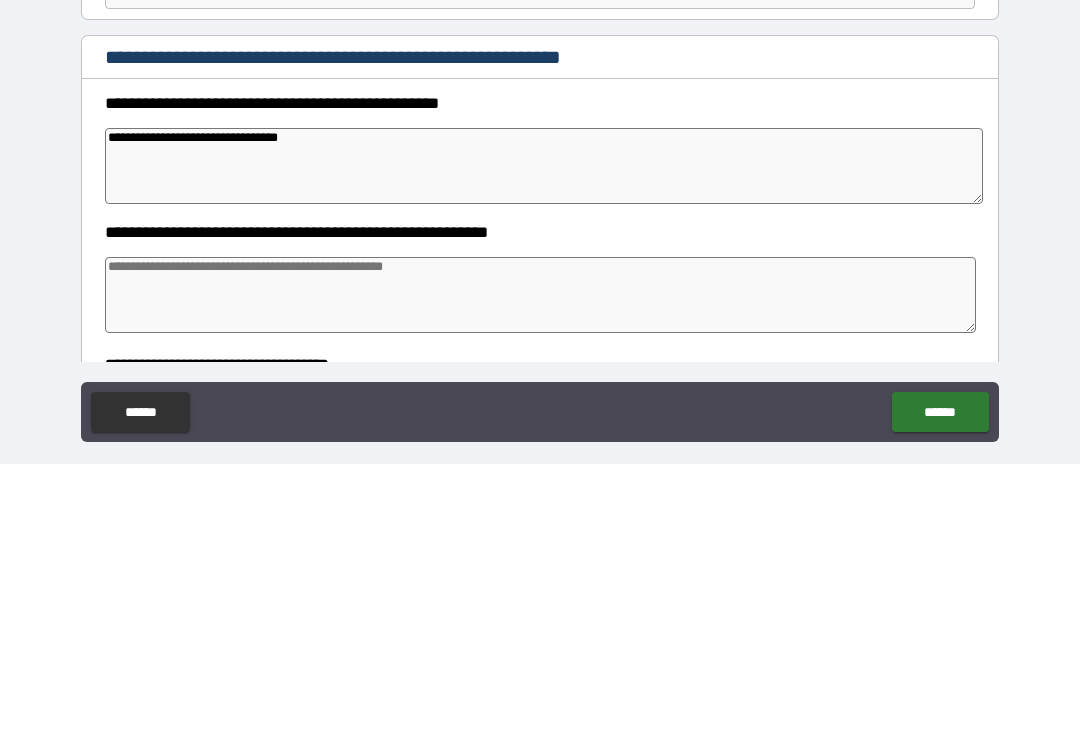 type on "*" 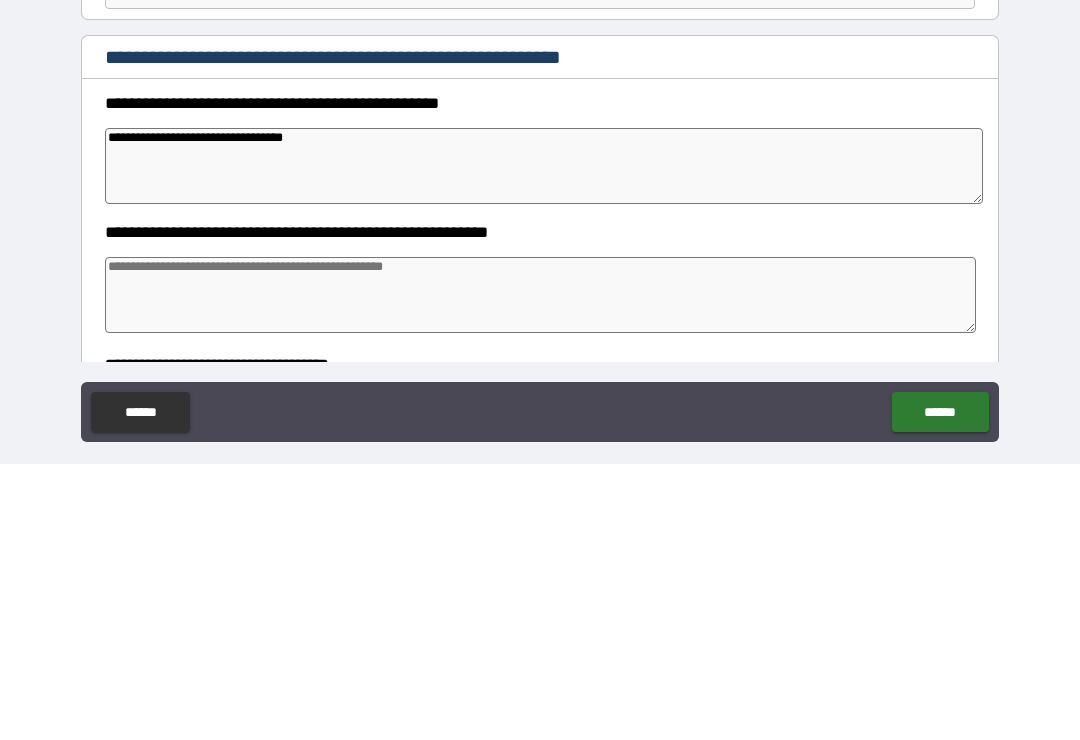 type on "*" 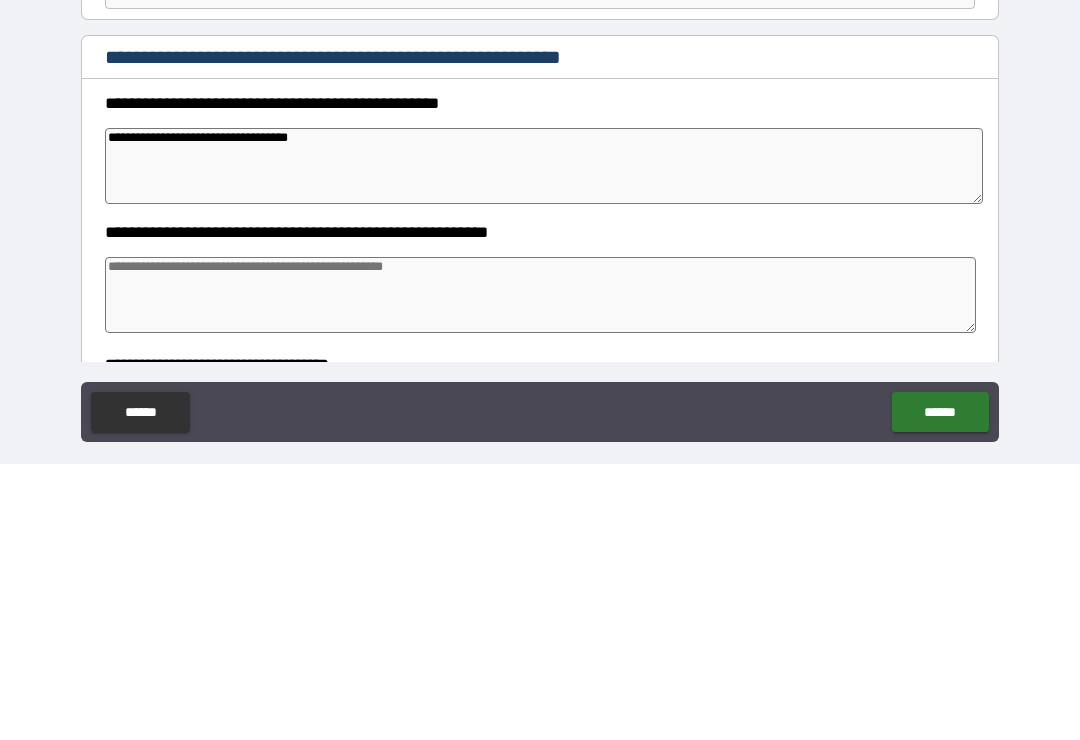 type on "*" 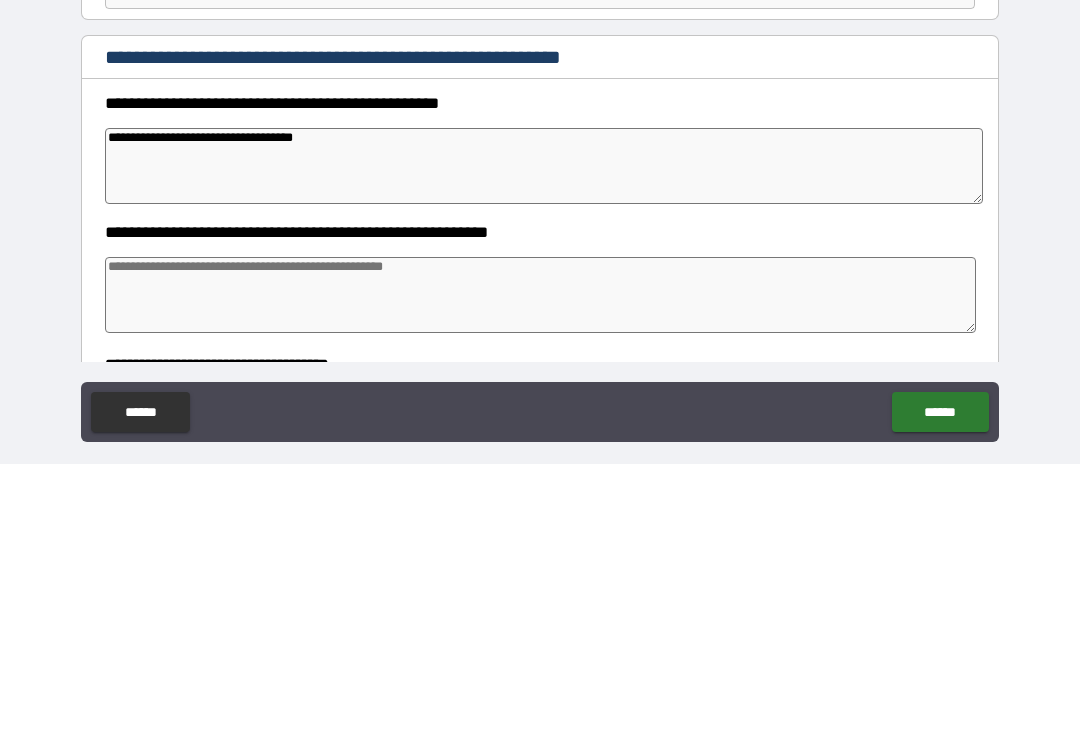 type on "*" 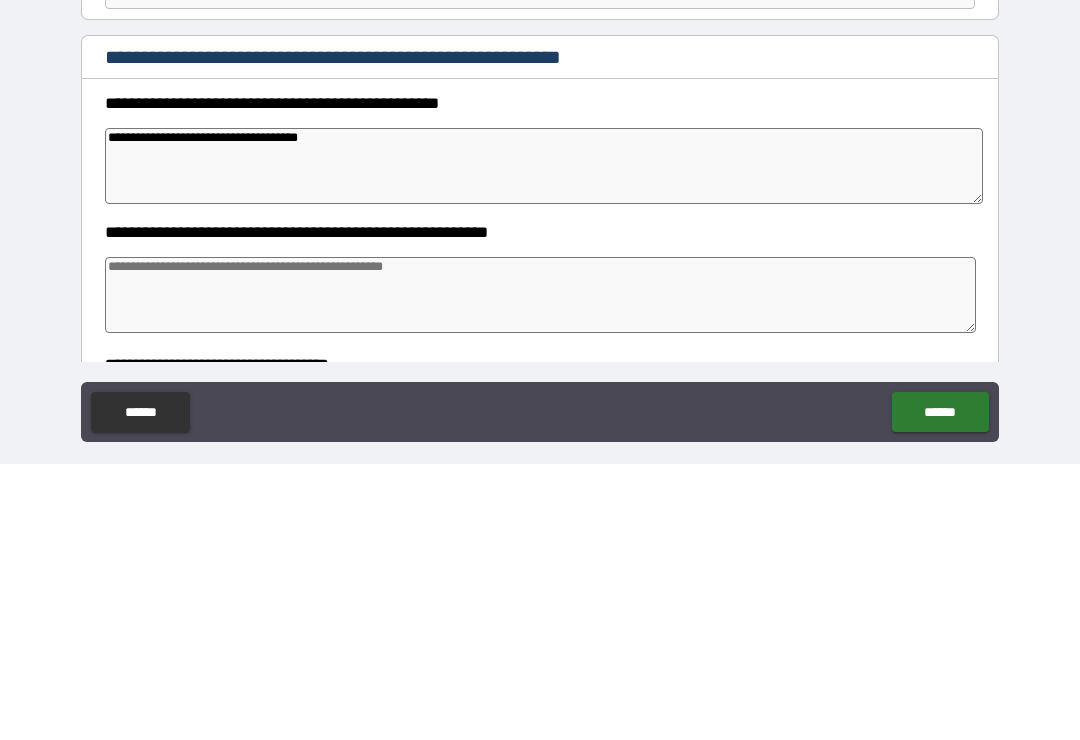 type on "*" 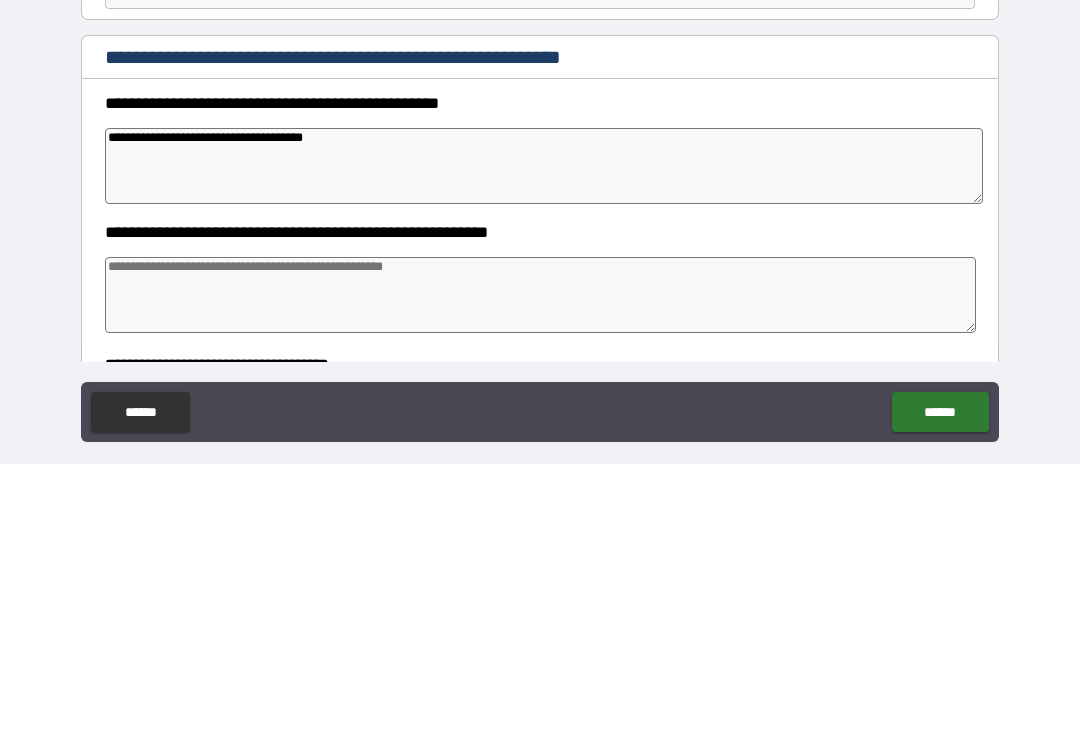 type on "*" 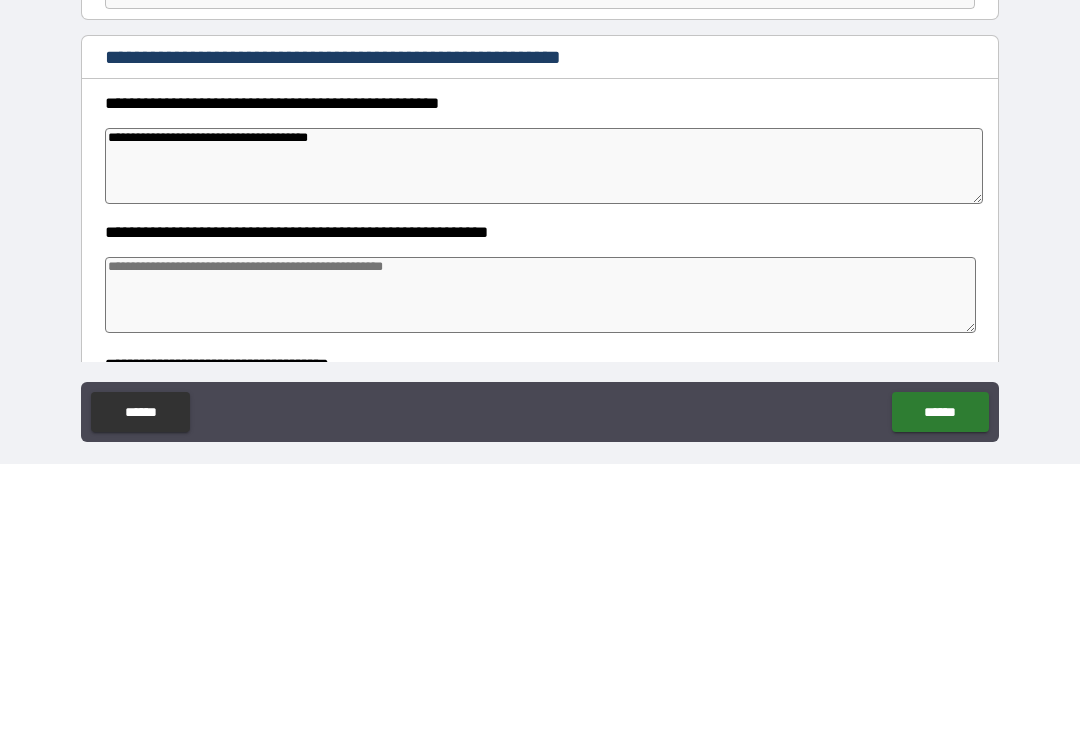 type on "*" 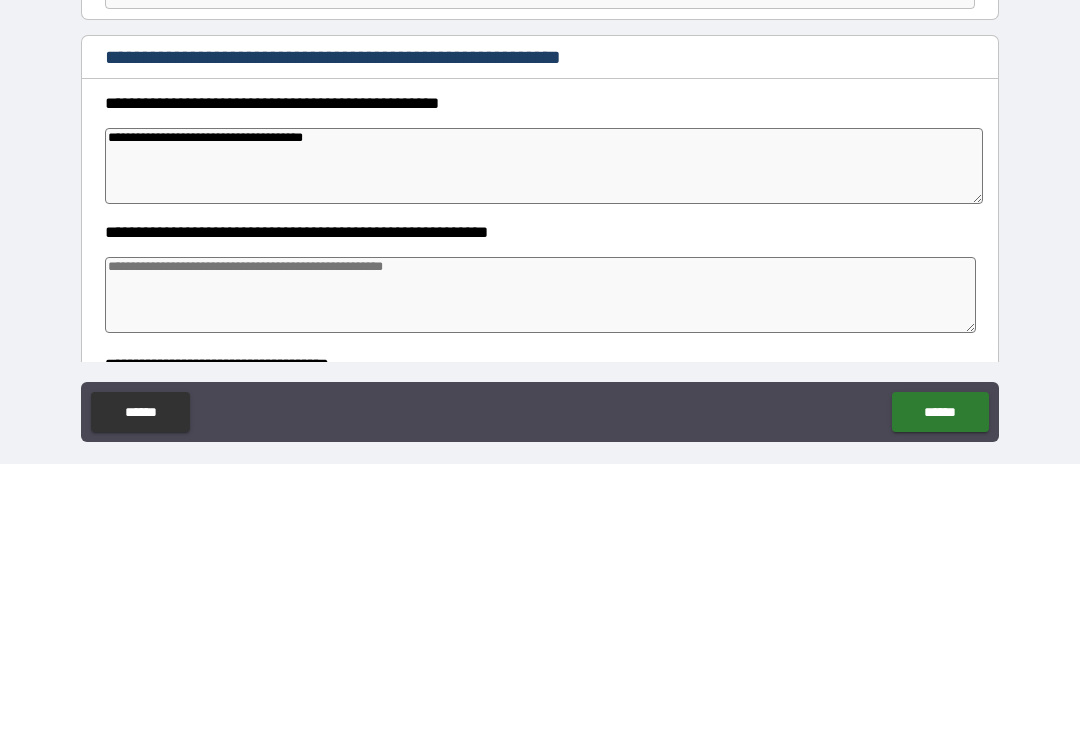 type on "*" 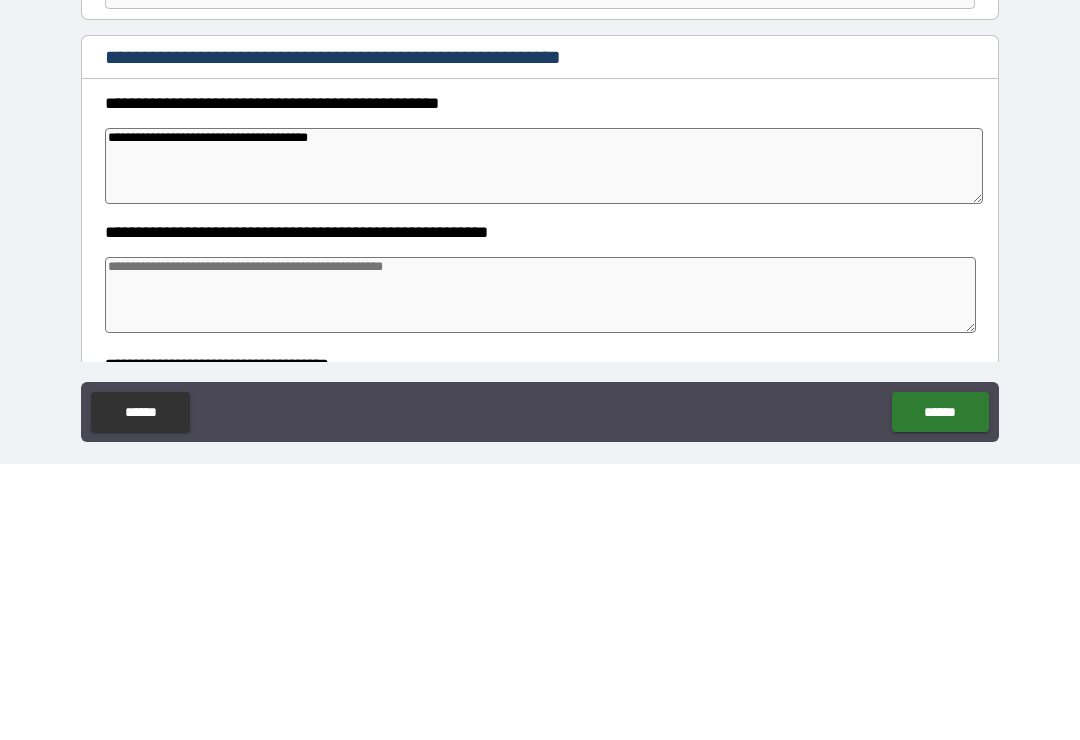 type on "*" 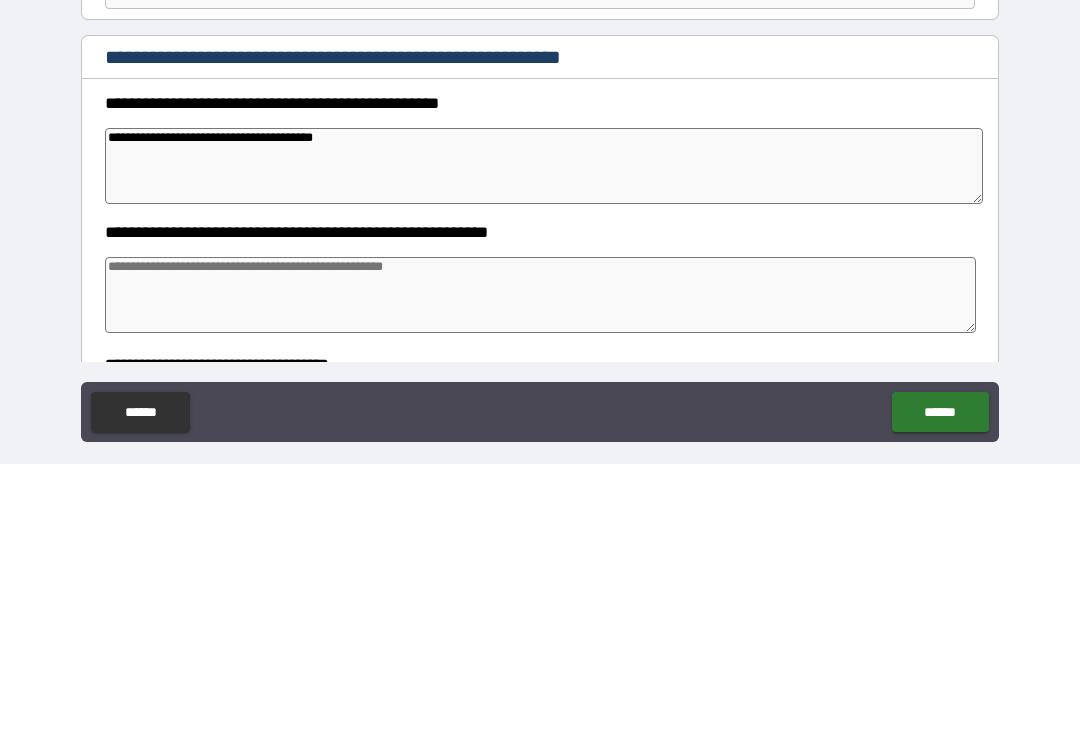 type on "*" 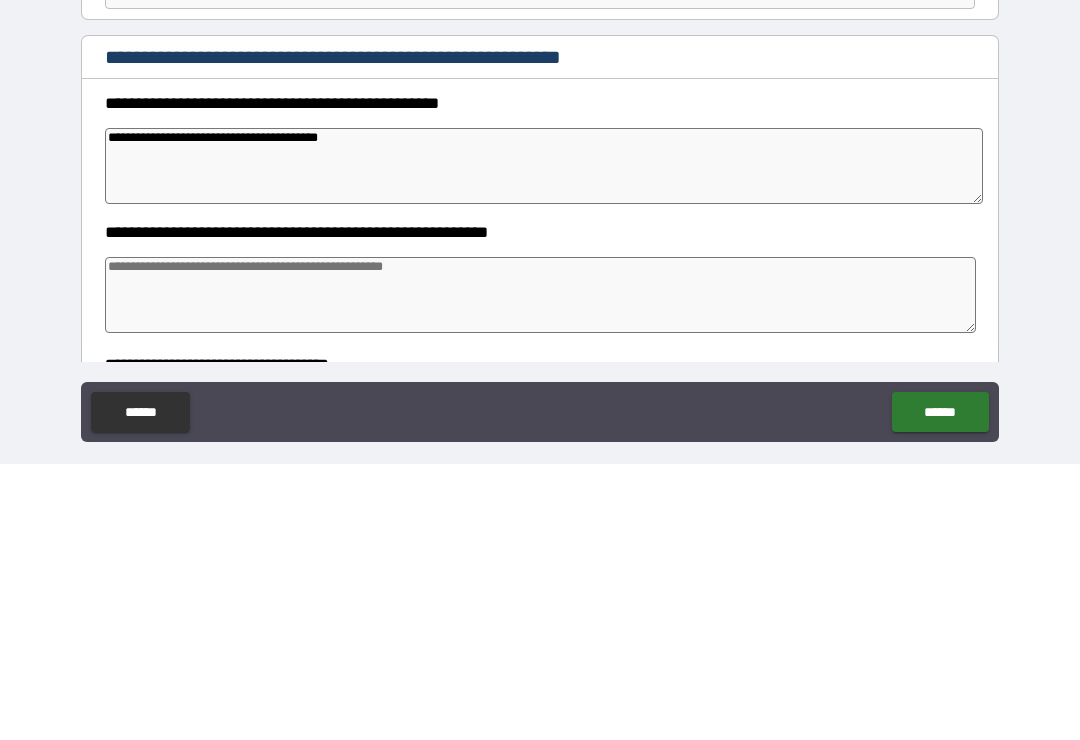 type on "*" 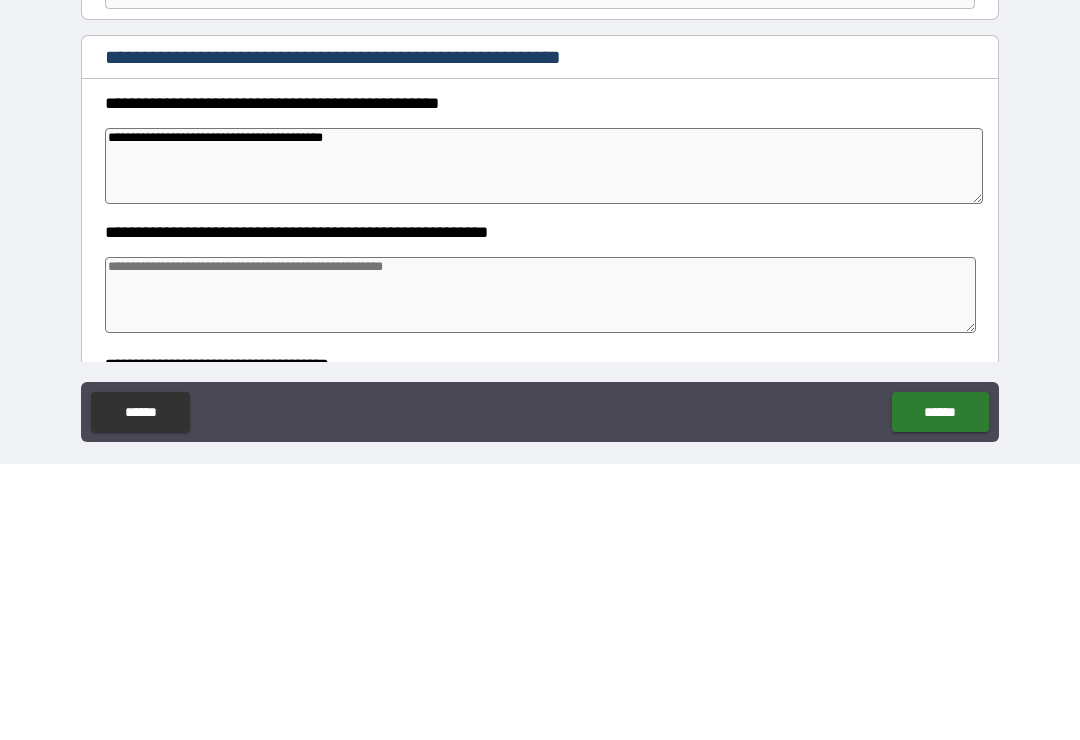 type on "*" 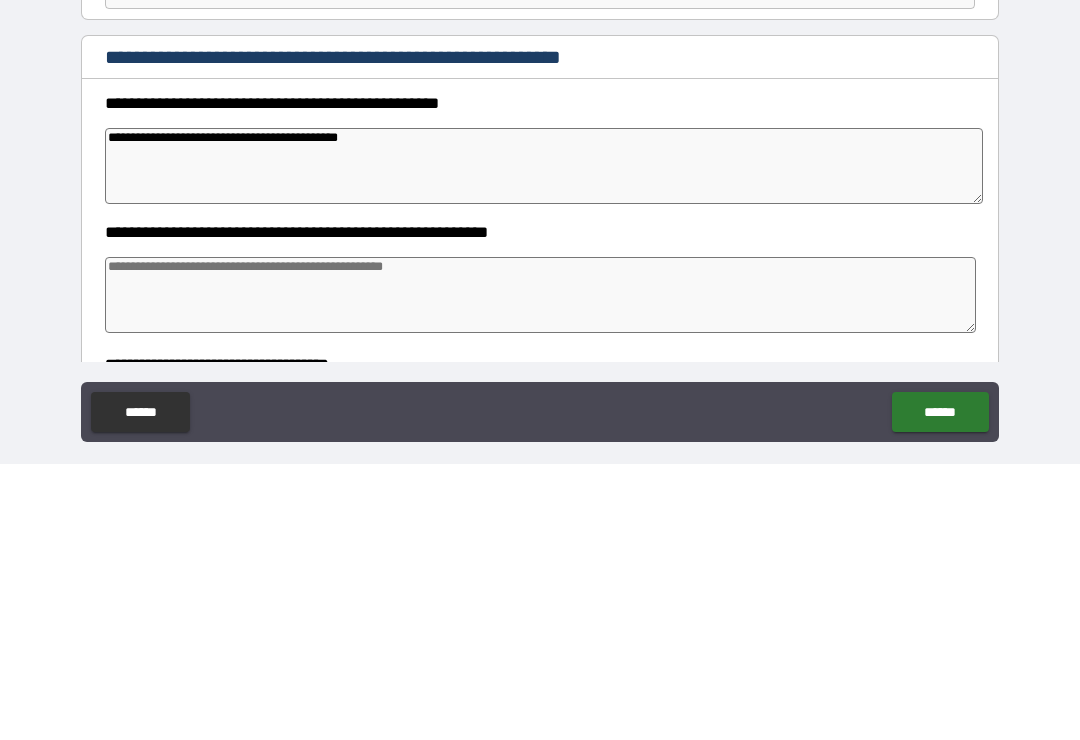 click at bounding box center [540, 571] 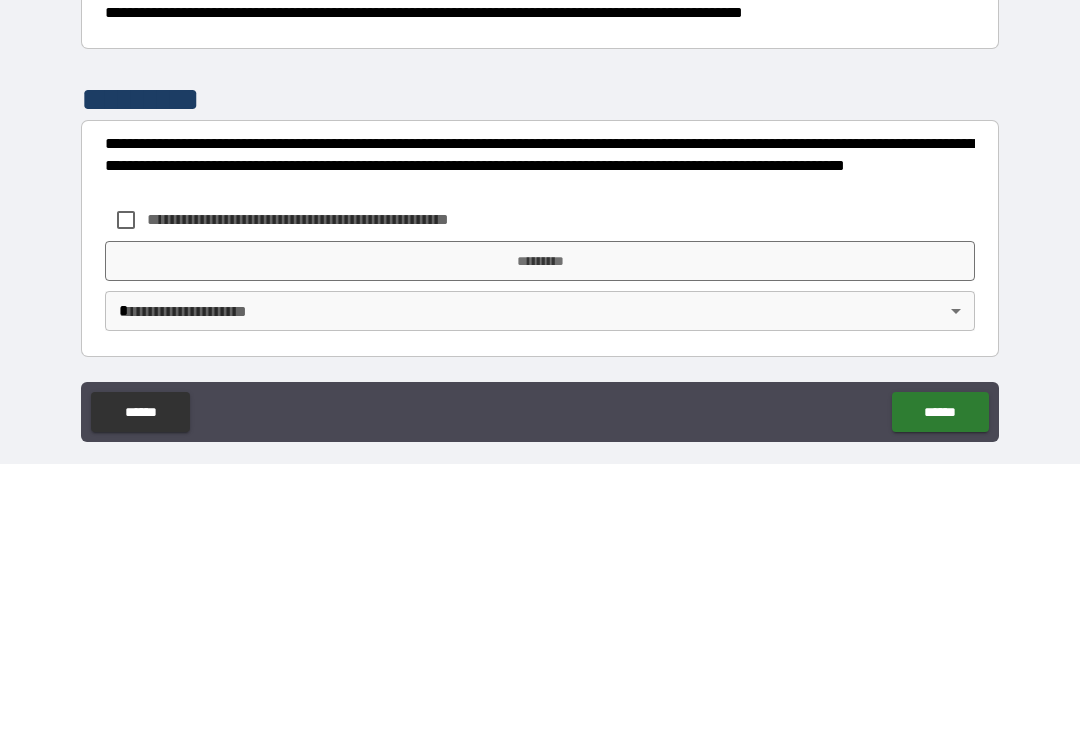 scroll, scrollTop: 526, scrollLeft: 0, axis: vertical 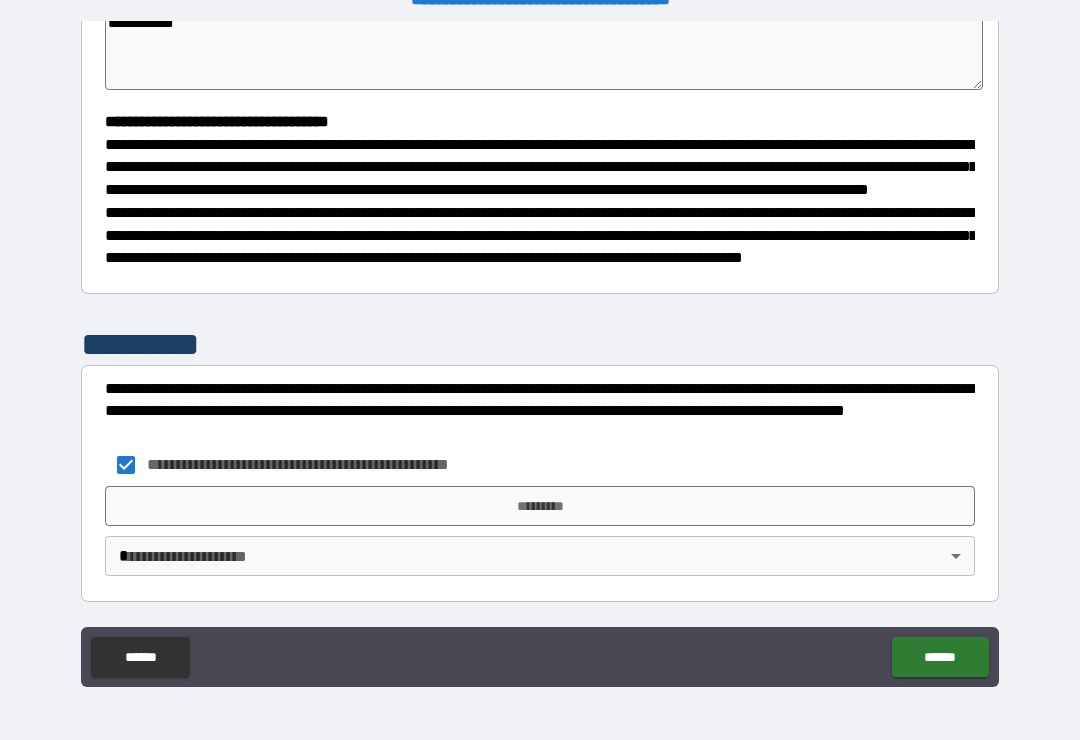 click on "*********" at bounding box center [540, 506] 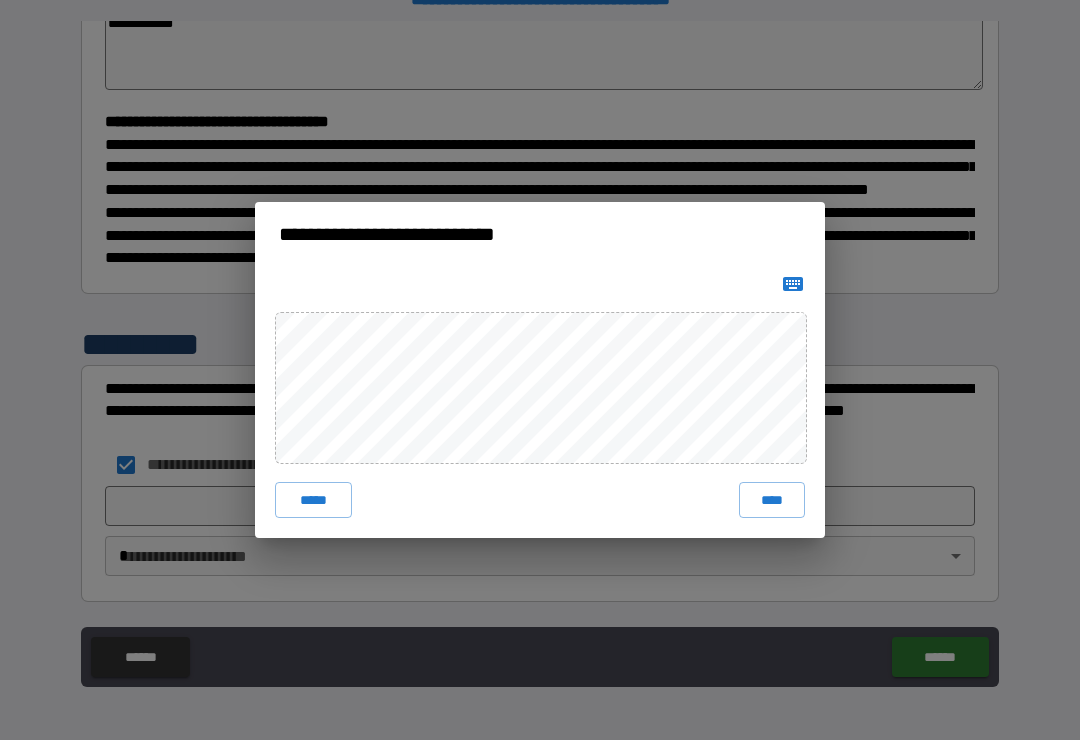 click on "****" at bounding box center (772, 500) 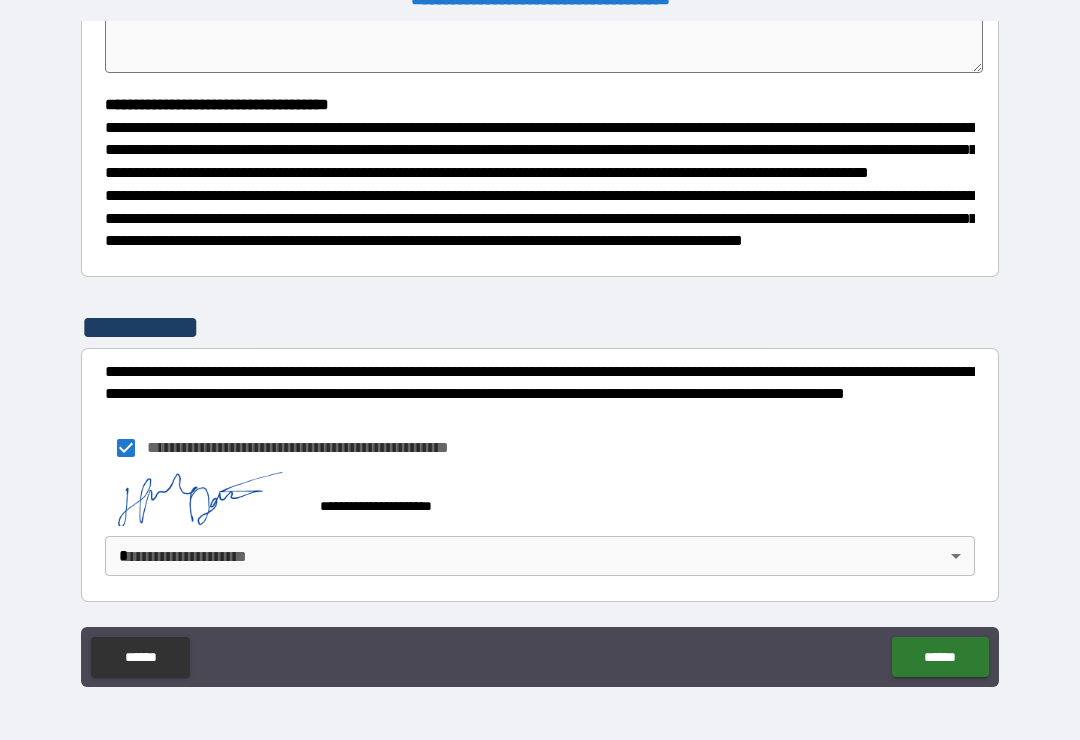 scroll, scrollTop: 543, scrollLeft: 0, axis: vertical 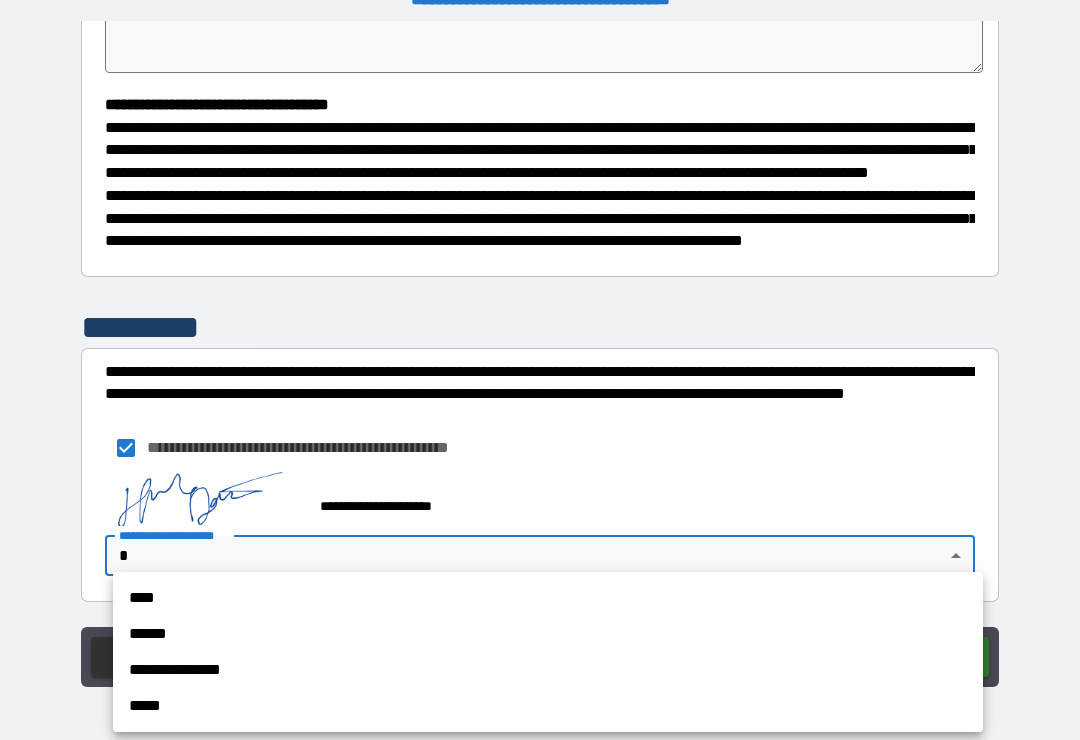 click on "**********" at bounding box center [548, 670] 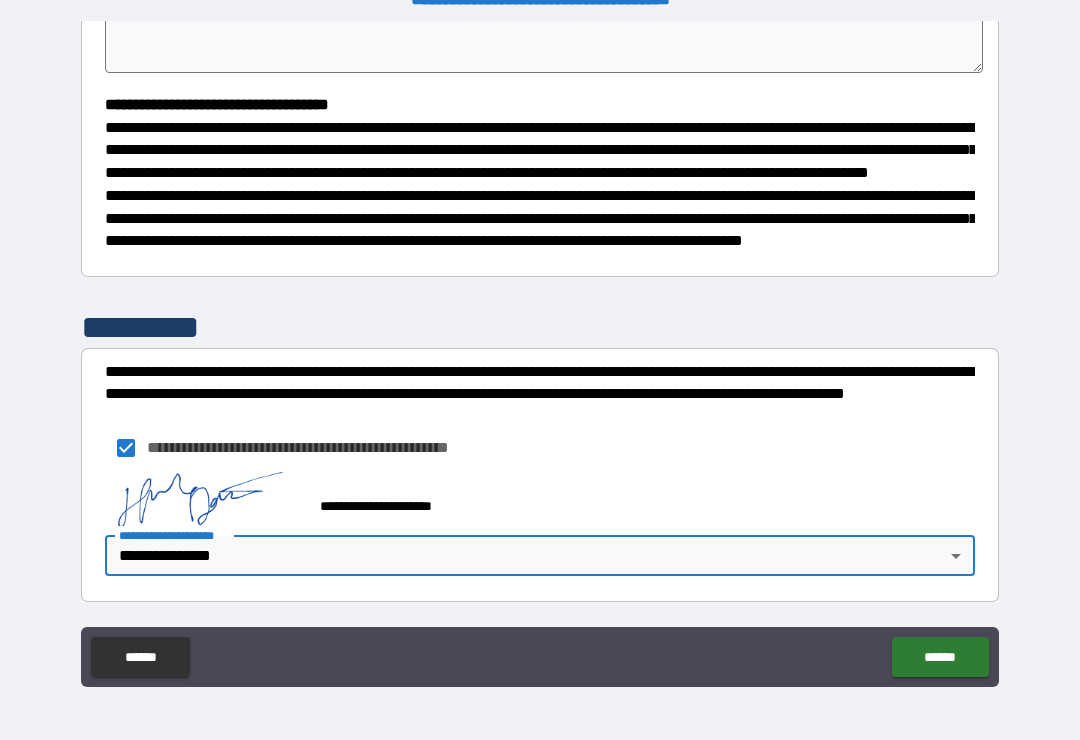 click on "******" at bounding box center [940, 657] 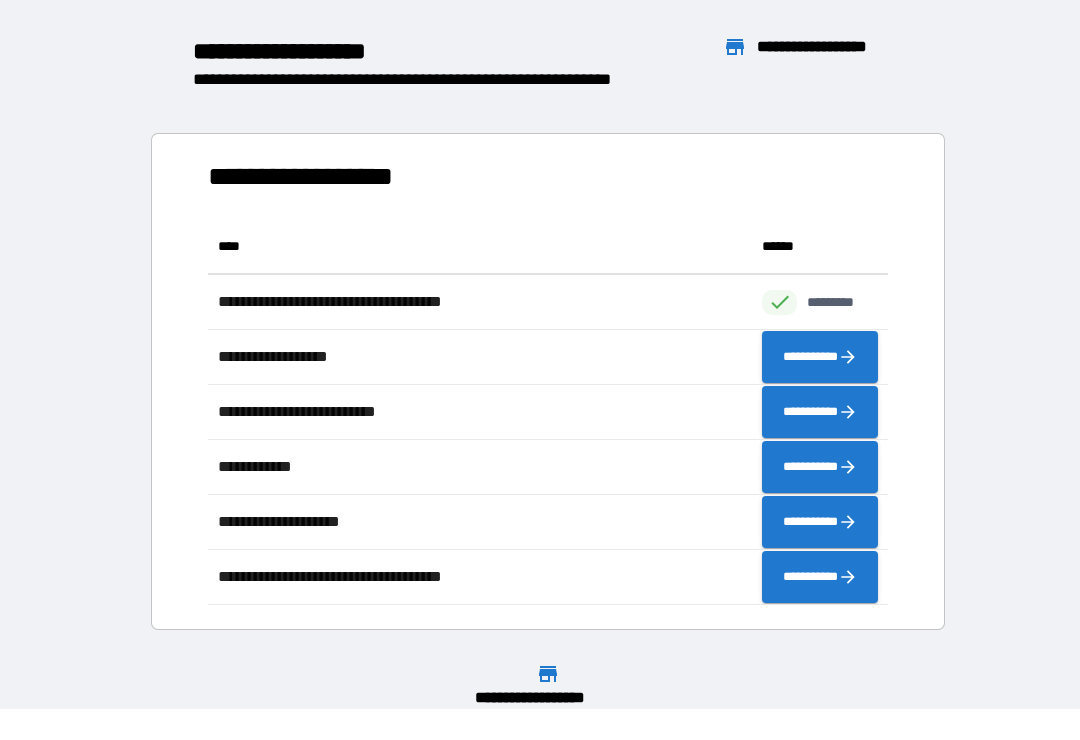 scroll, scrollTop: 1, scrollLeft: 1, axis: both 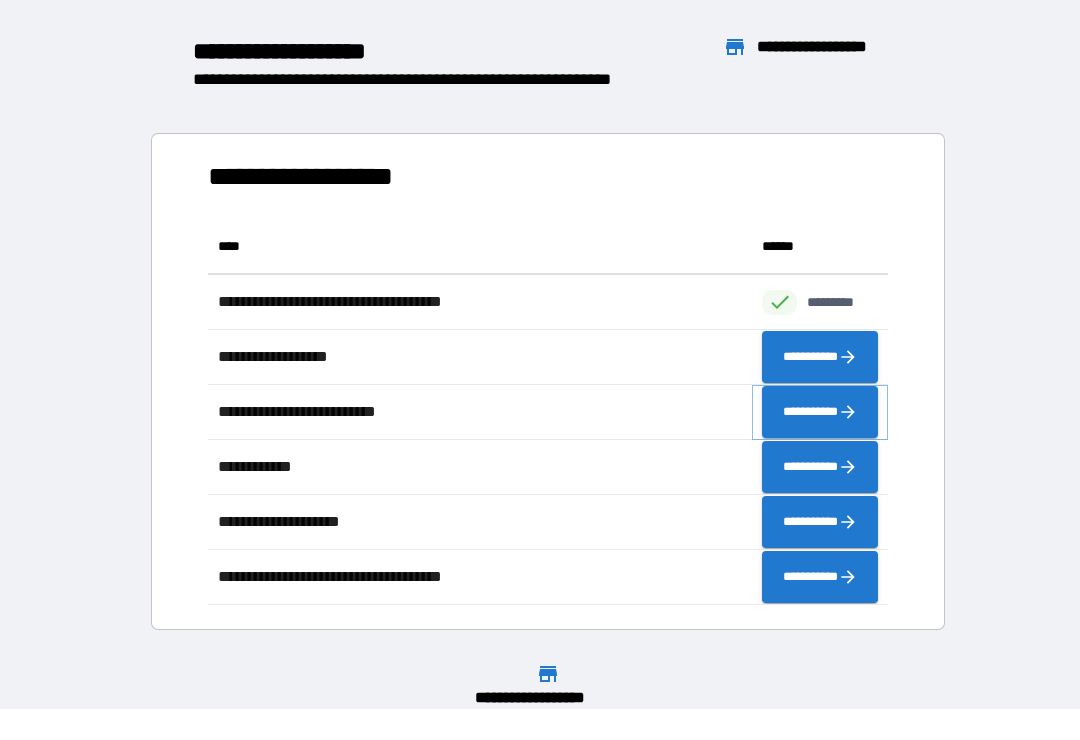 click on "**********" at bounding box center [820, 412] 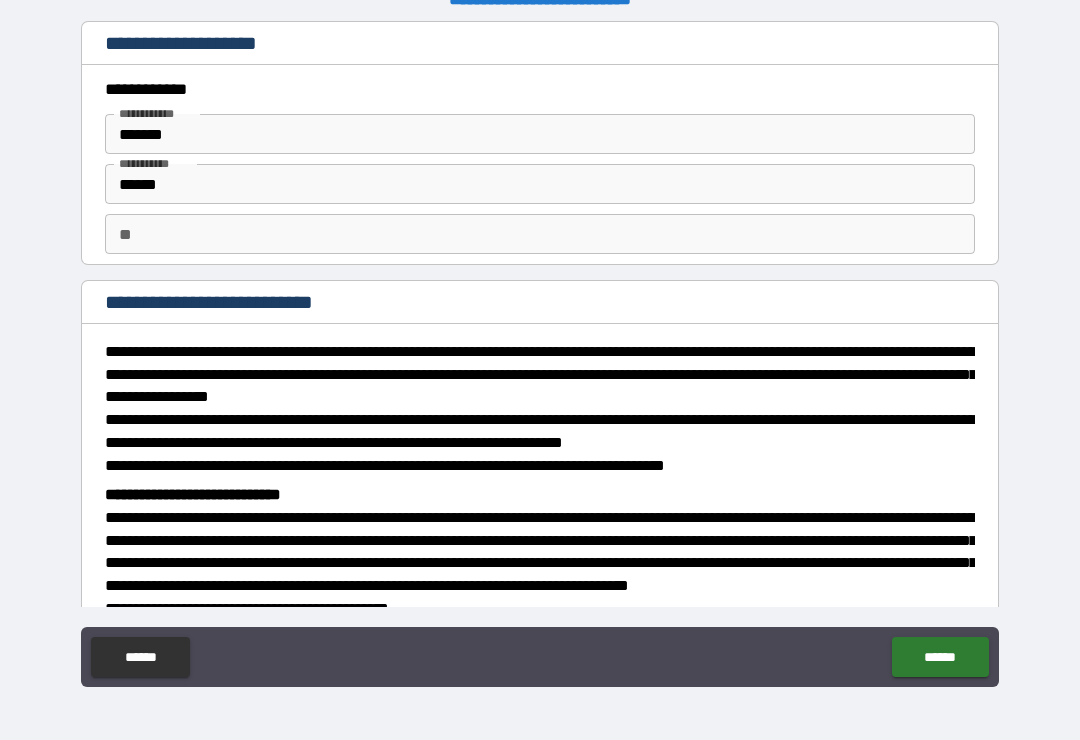 scroll, scrollTop: 0, scrollLeft: 0, axis: both 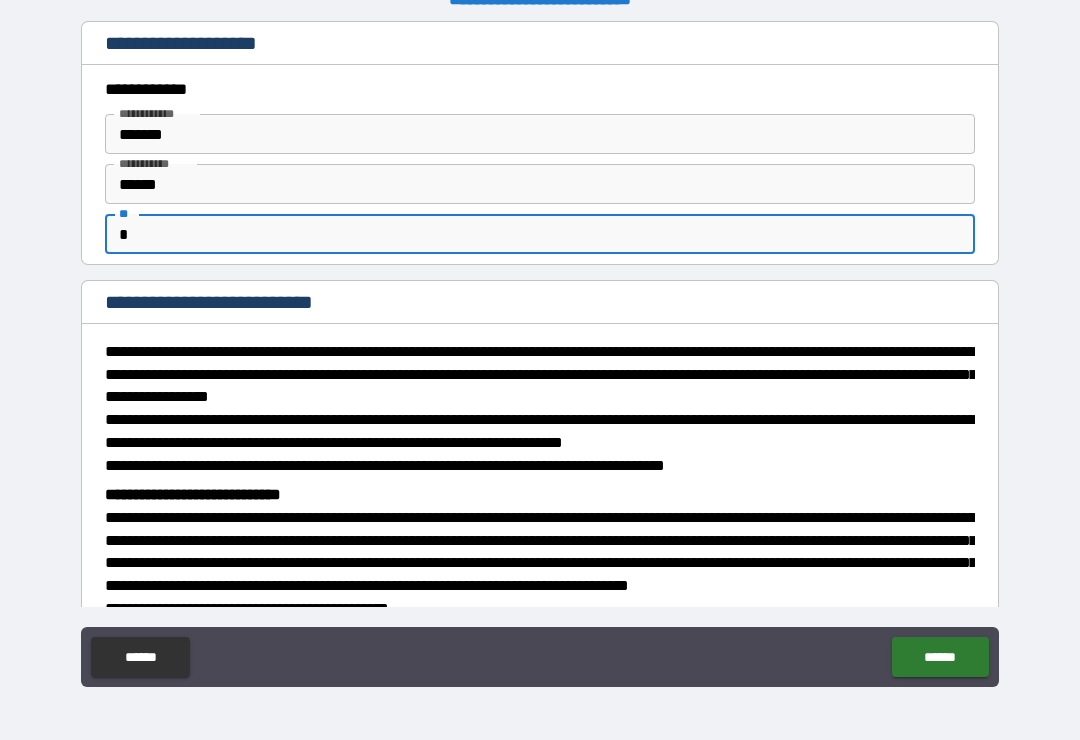 click on "**********" at bounding box center [540, 357] 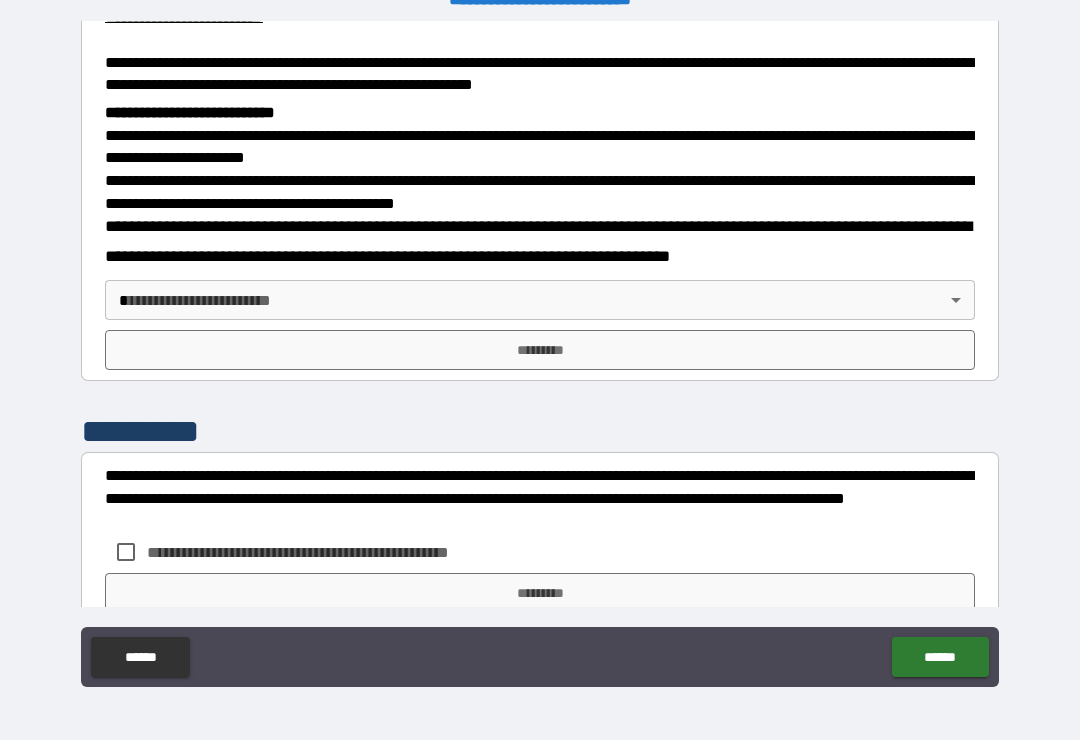 scroll, scrollTop: 698, scrollLeft: 0, axis: vertical 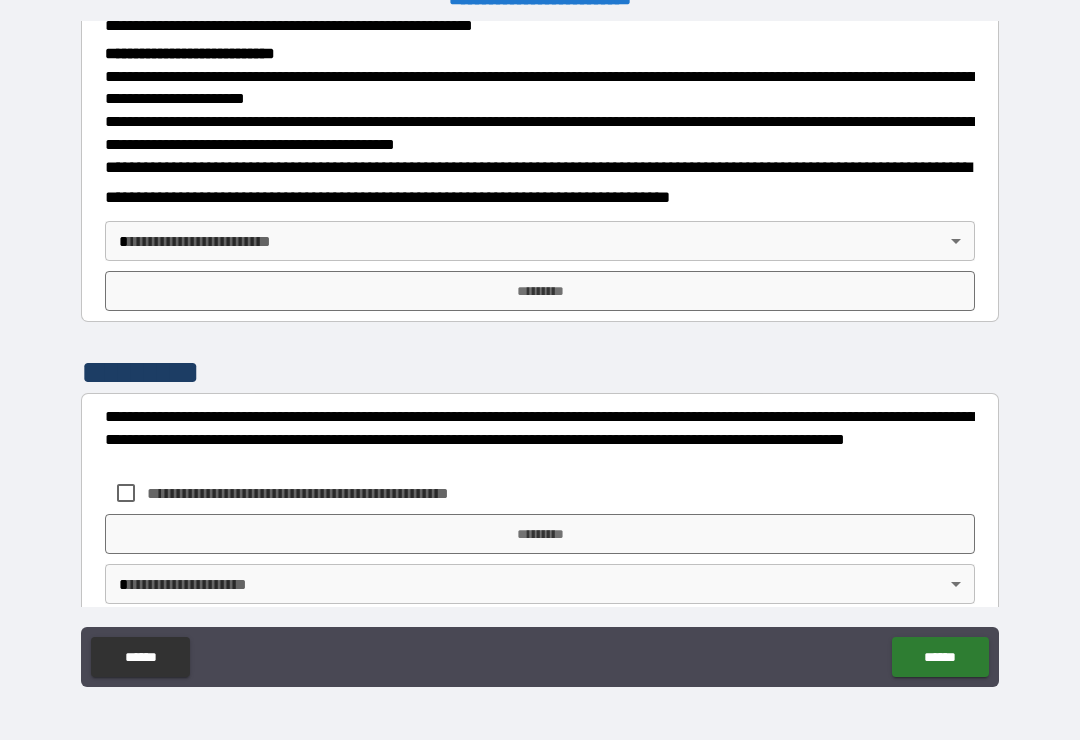 click on "**********" at bounding box center (540, 354) 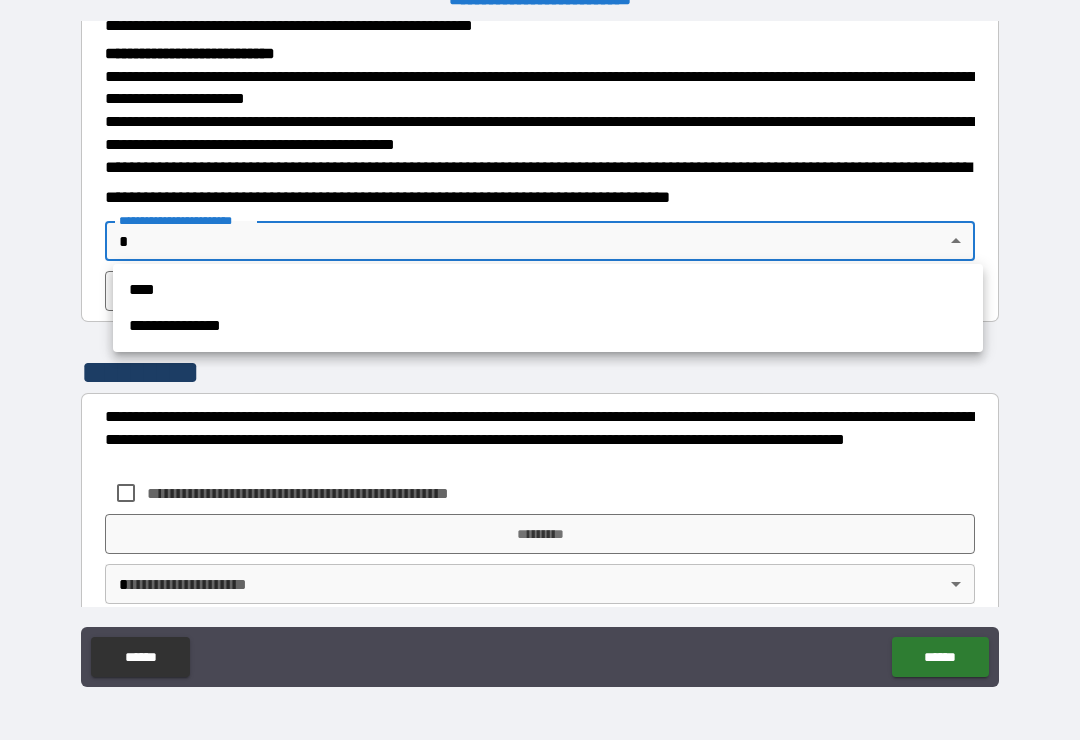 click on "**********" at bounding box center [548, 326] 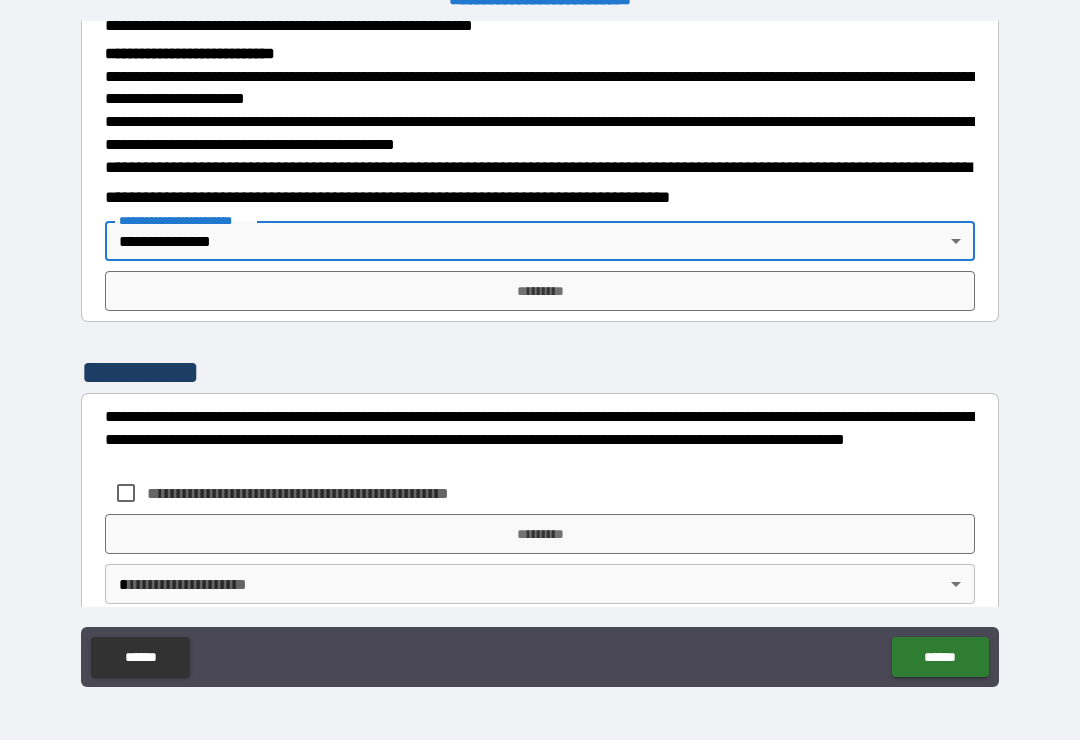 click on "*********" at bounding box center (540, 291) 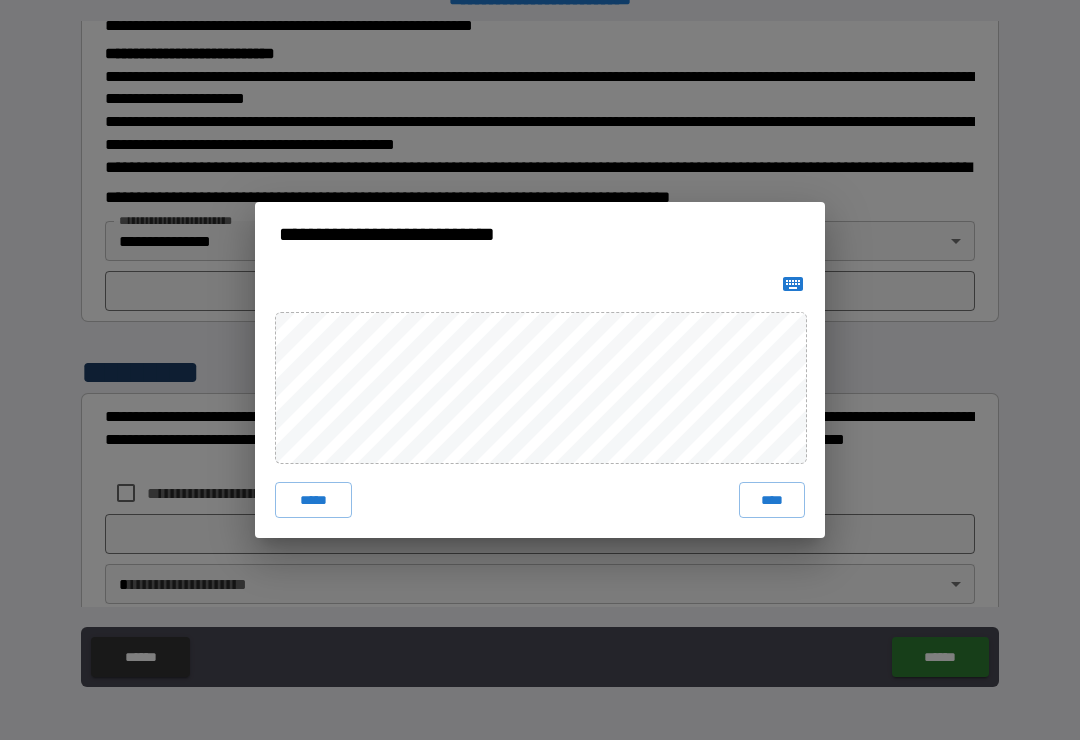 click on "****" at bounding box center (772, 500) 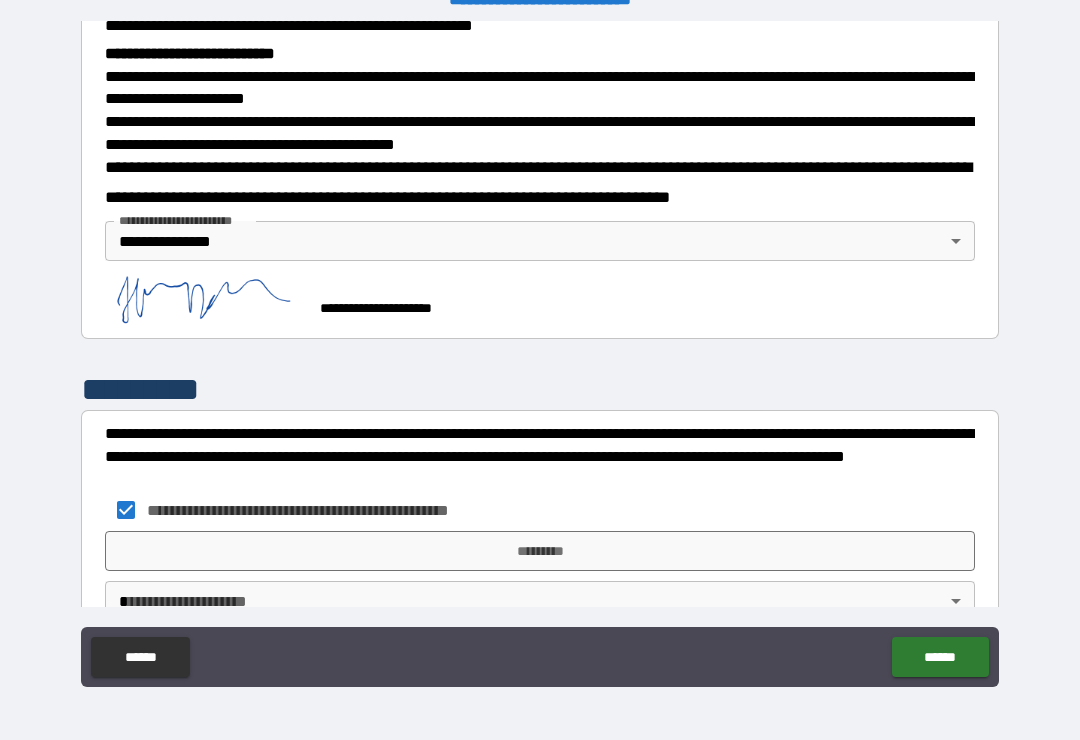 click on "*********" at bounding box center [540, 551] 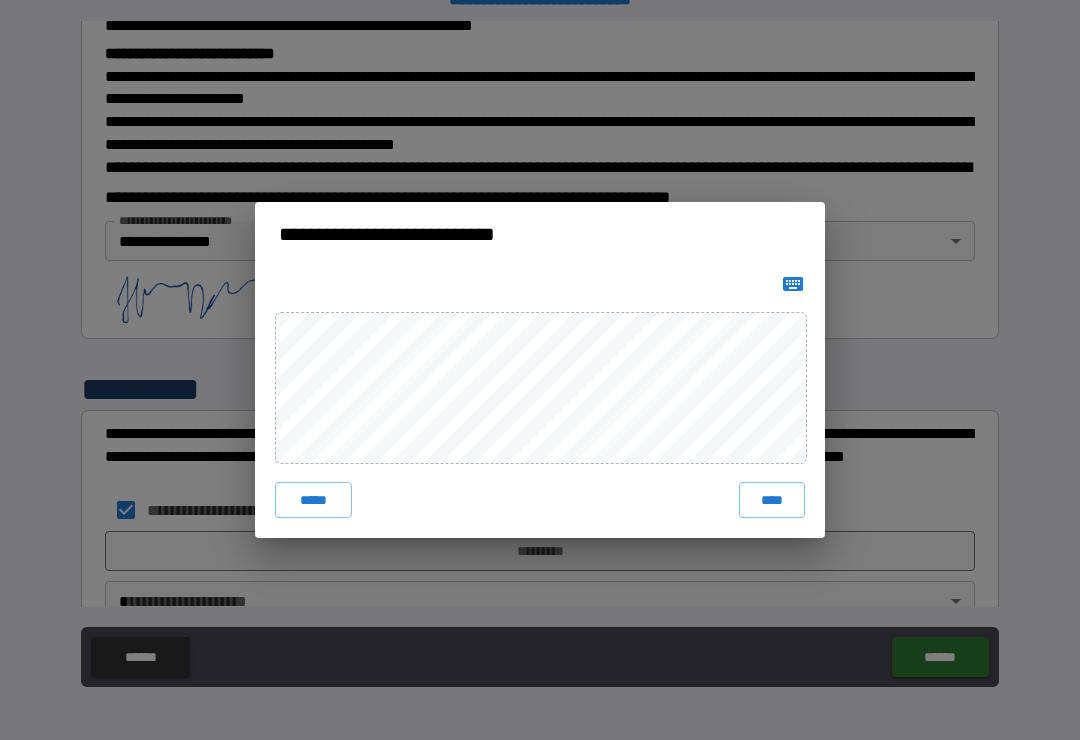click on "****" at bounding box center (772, 500) 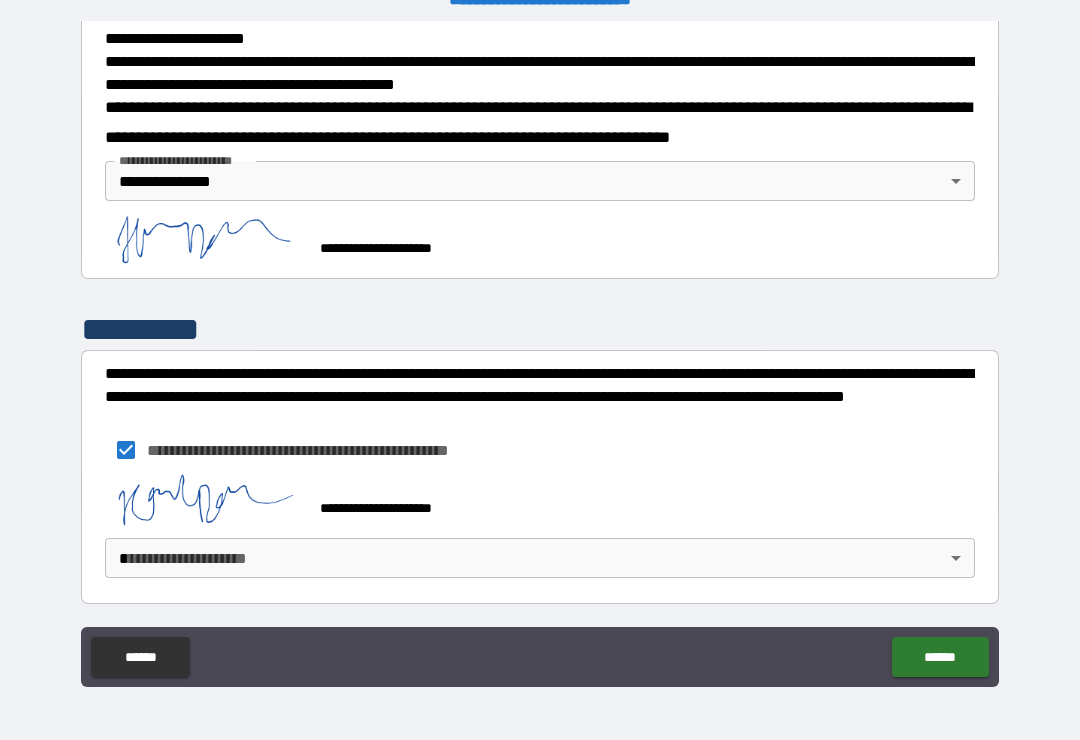 scroll, scrollTop: 755, scrollLeft: 0, axis: vertical 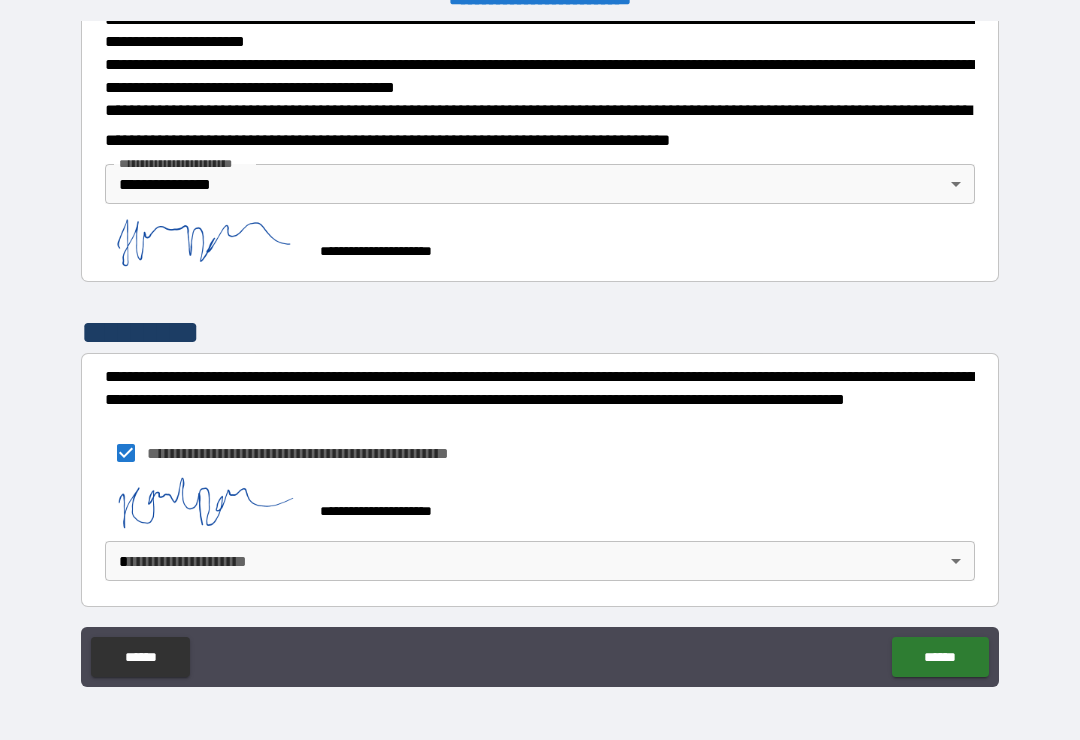 click on "**********" at bounding box center (540, 354) 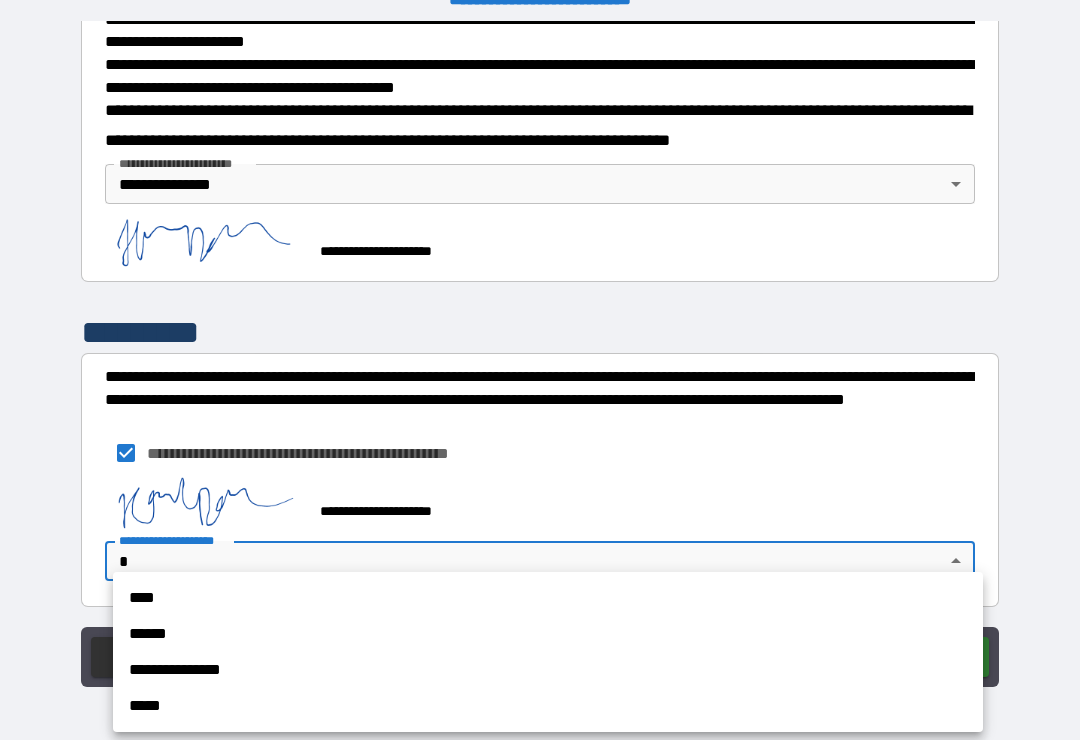 click on "**********" at bounding box center (548, 670) 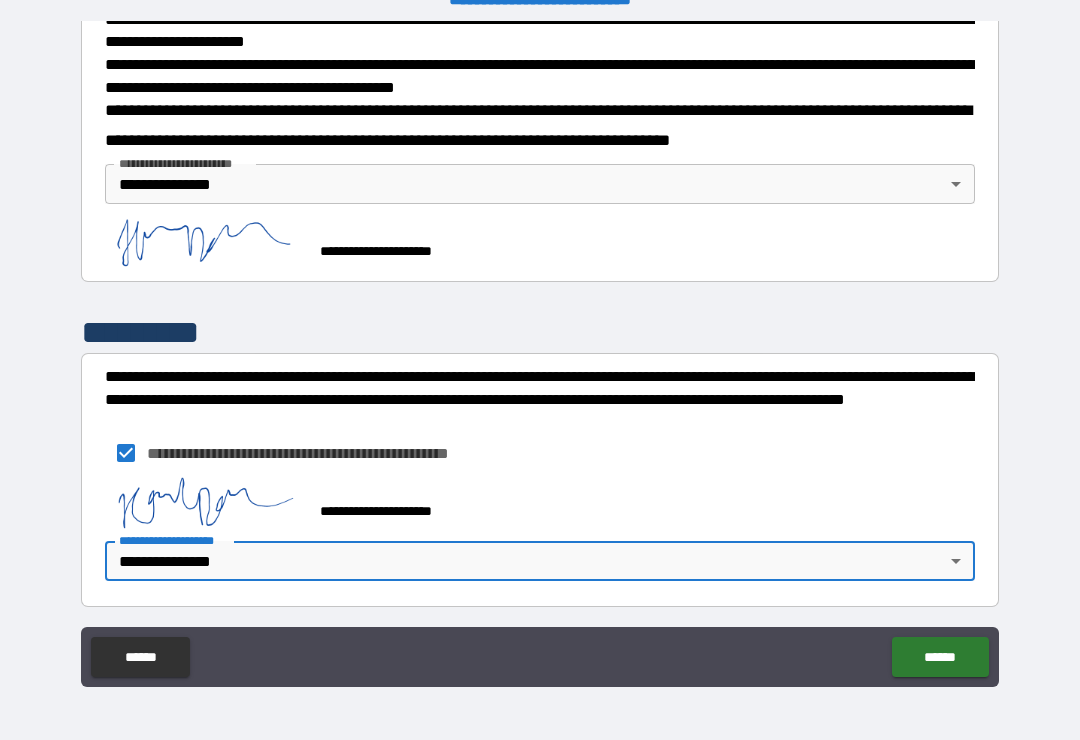 click on "******" at bounding box center [940, 657] 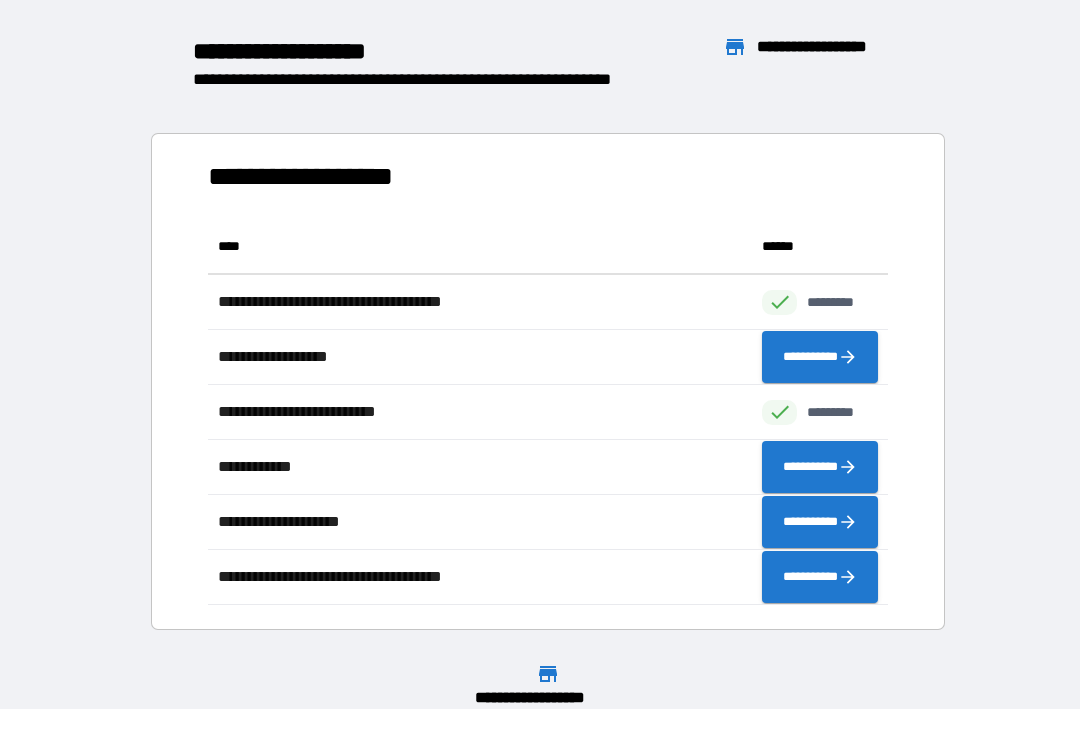scroll, scrollTop: 386, scrollLeft: 680, axis: both 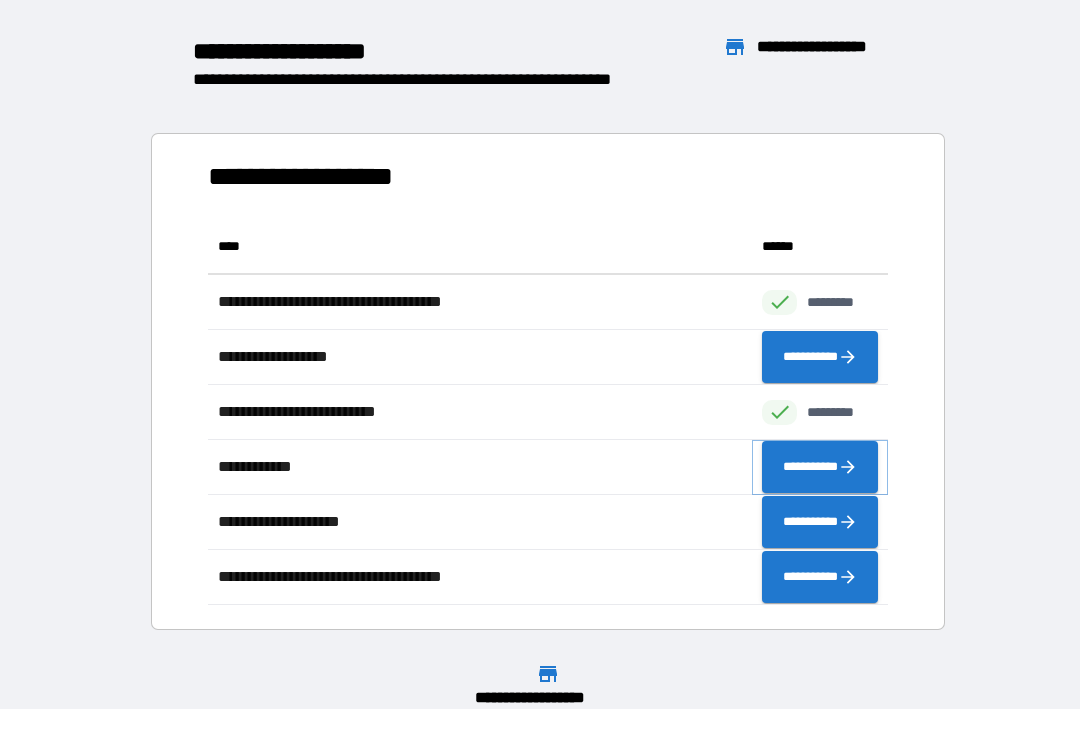 click on "**********" at bounding box center (820, 467) 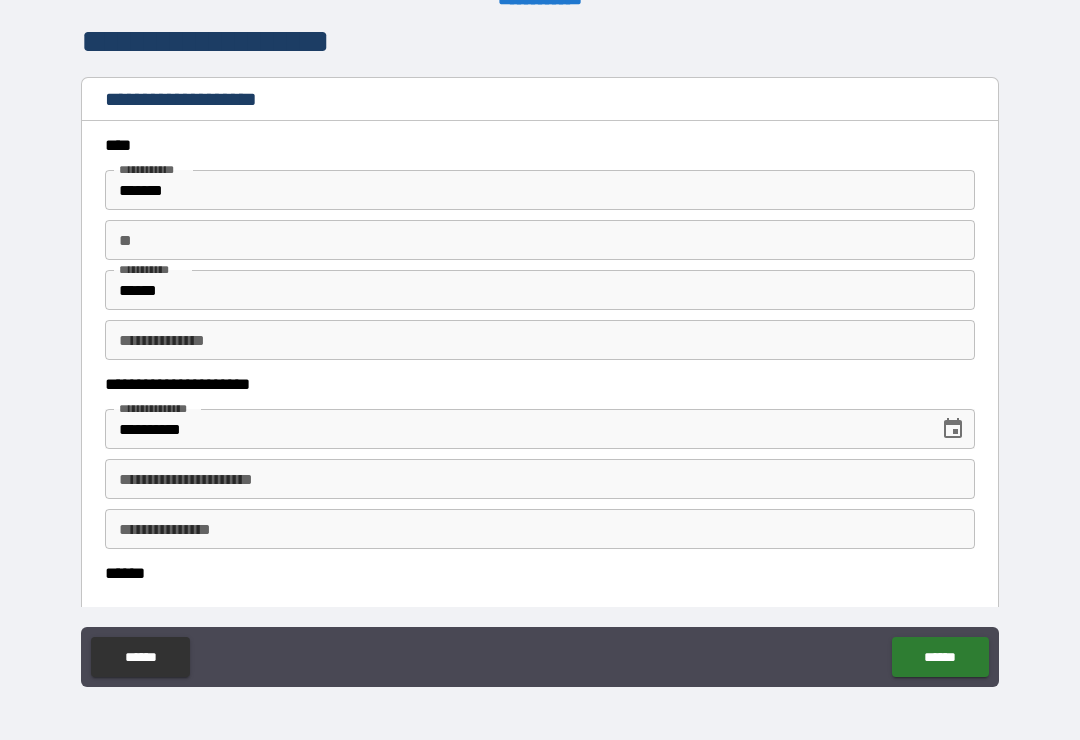 click on "**********" at bounding box center [540, 340] 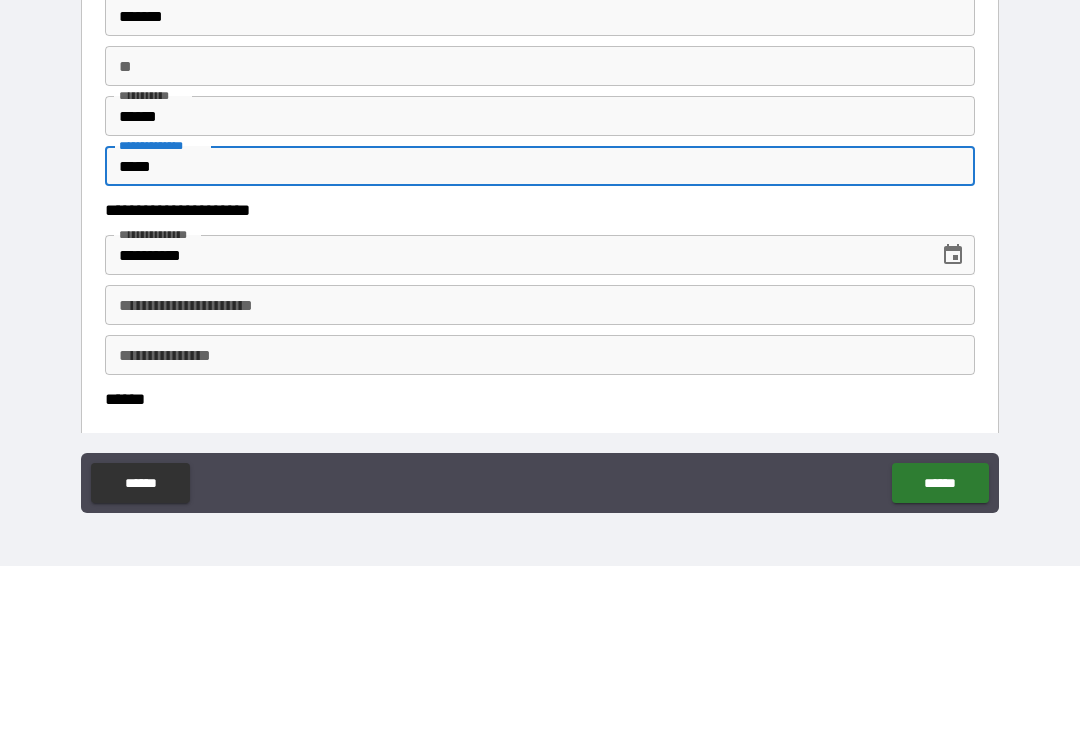 click on "**********" at bounding box center (540, 357) 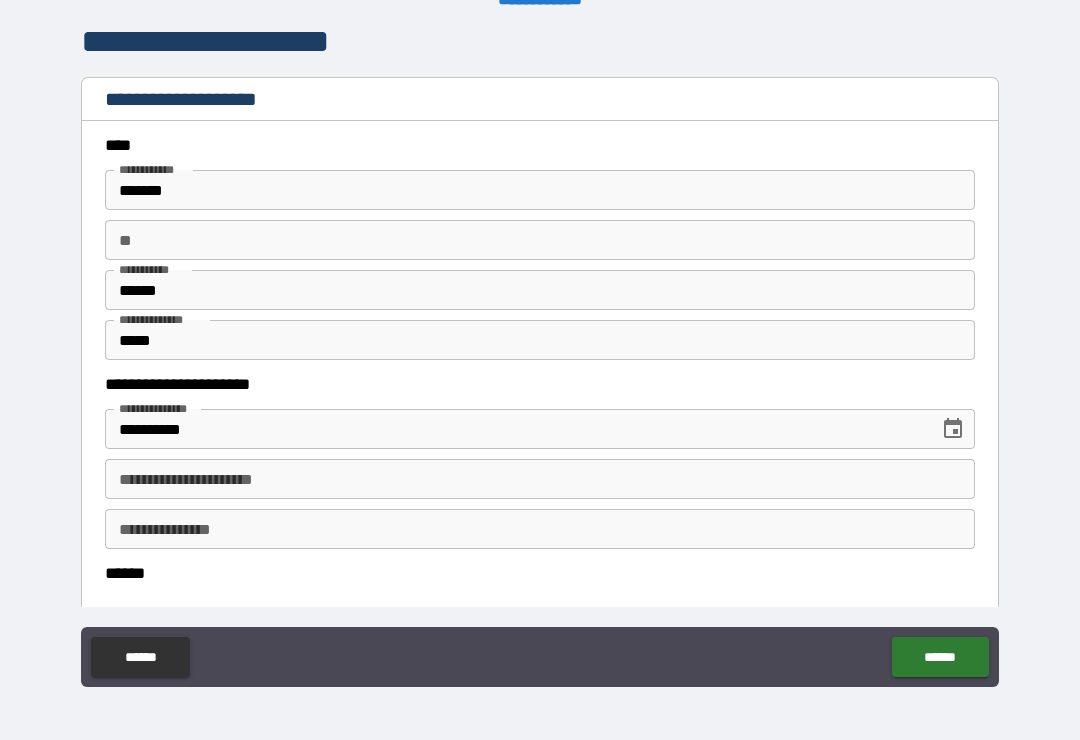 click on "**********" at bounding box center [540, 479] 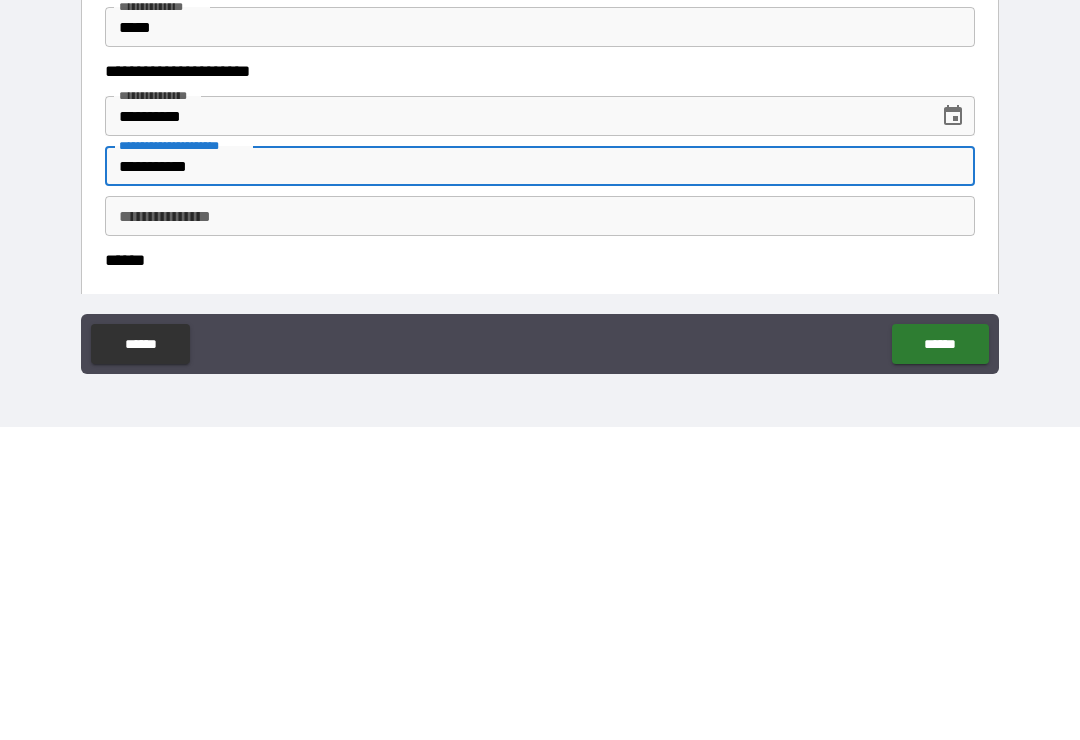 click on "**********" at bounding box center [540, 357] 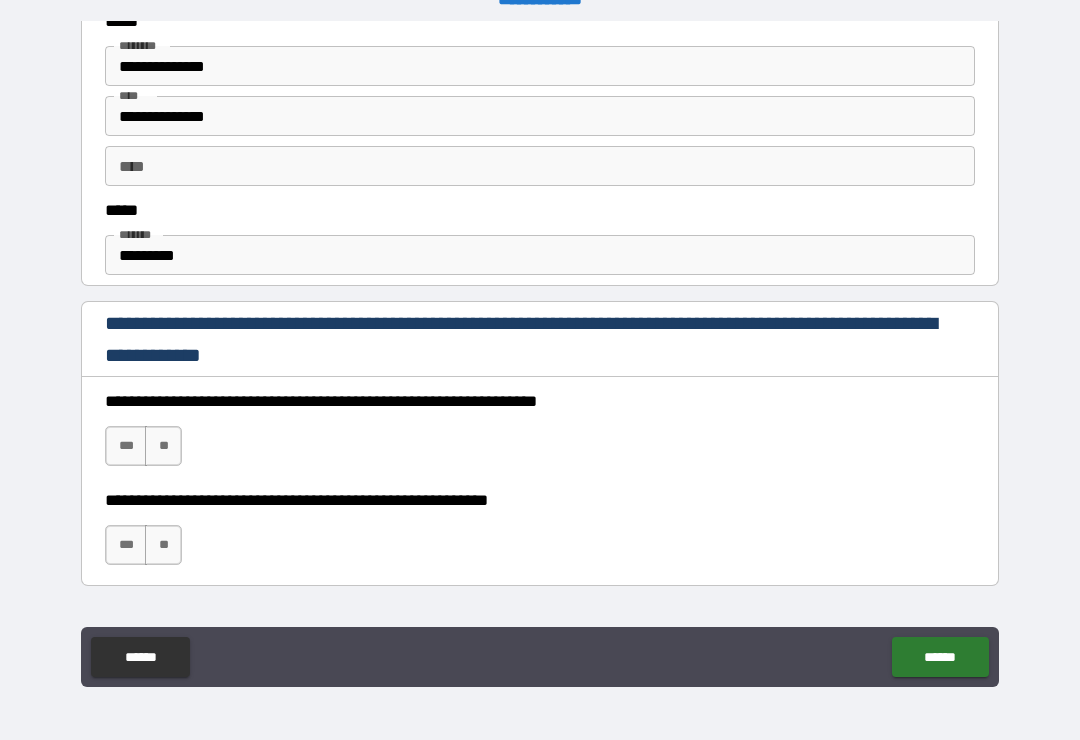 scroll, scrollTop: 1078, scrollLeft: 0, axis: vertical 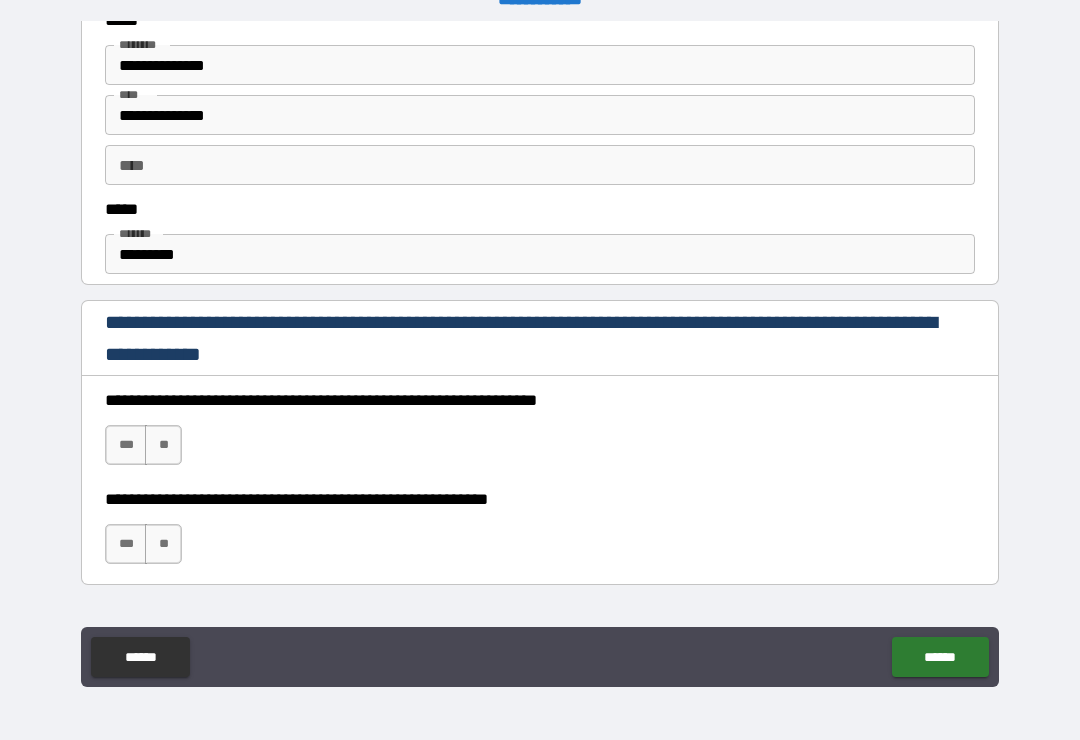 click on "*********" at bounding box center [540, 254] 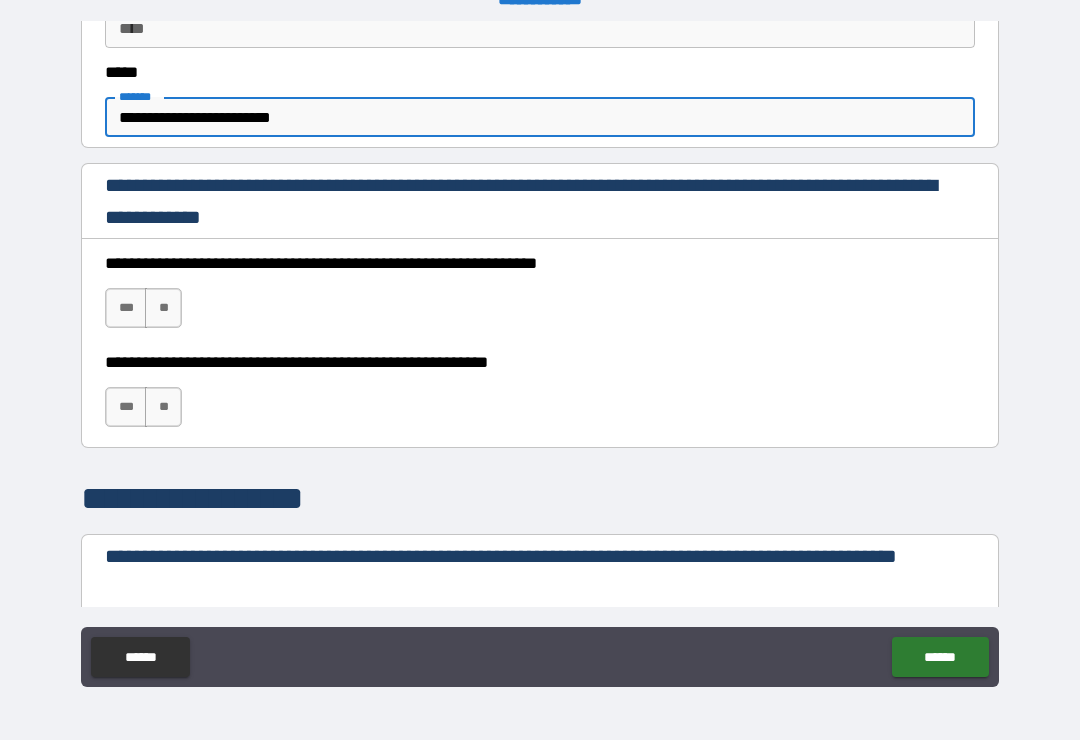 scroll, scrollTop: 1283, scrollLeft: 0, axis: vertical 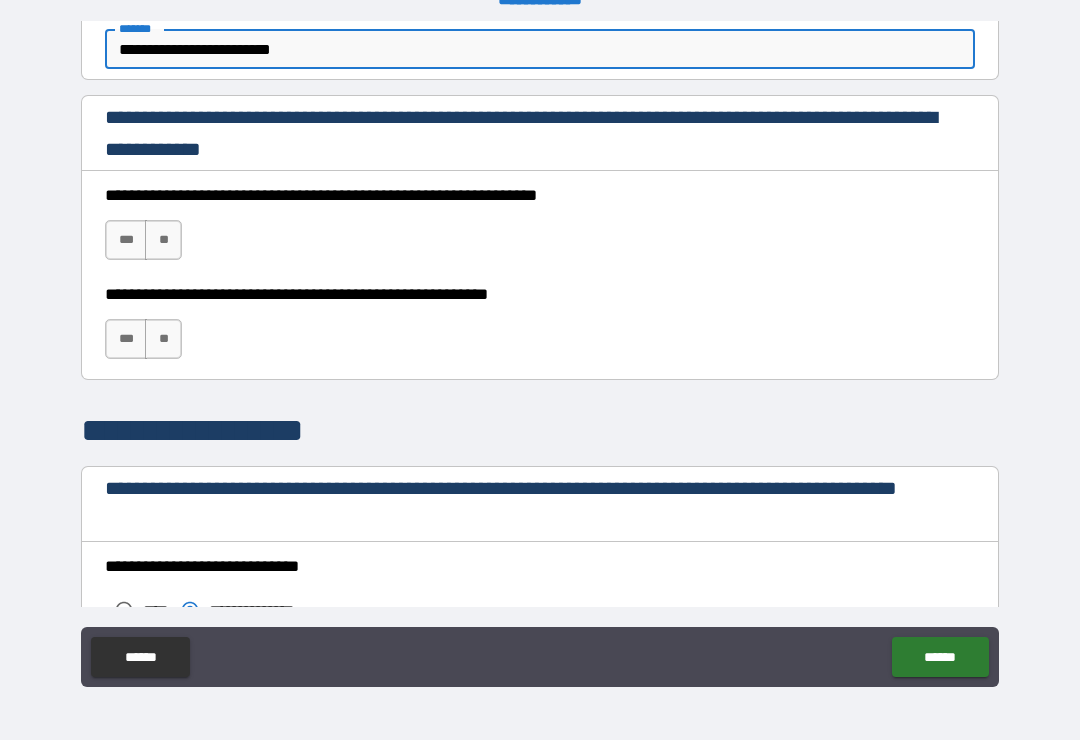 click on "***" at bounding box center (126, 240) 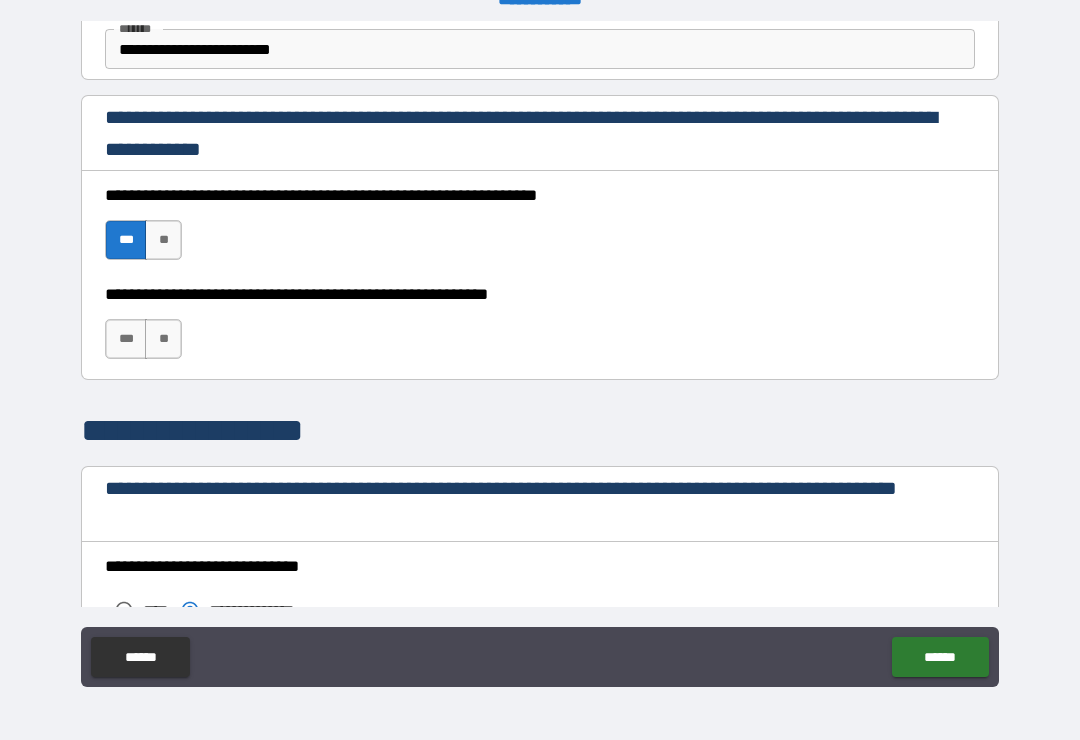 click on "***" at bounding box center (126, 339) 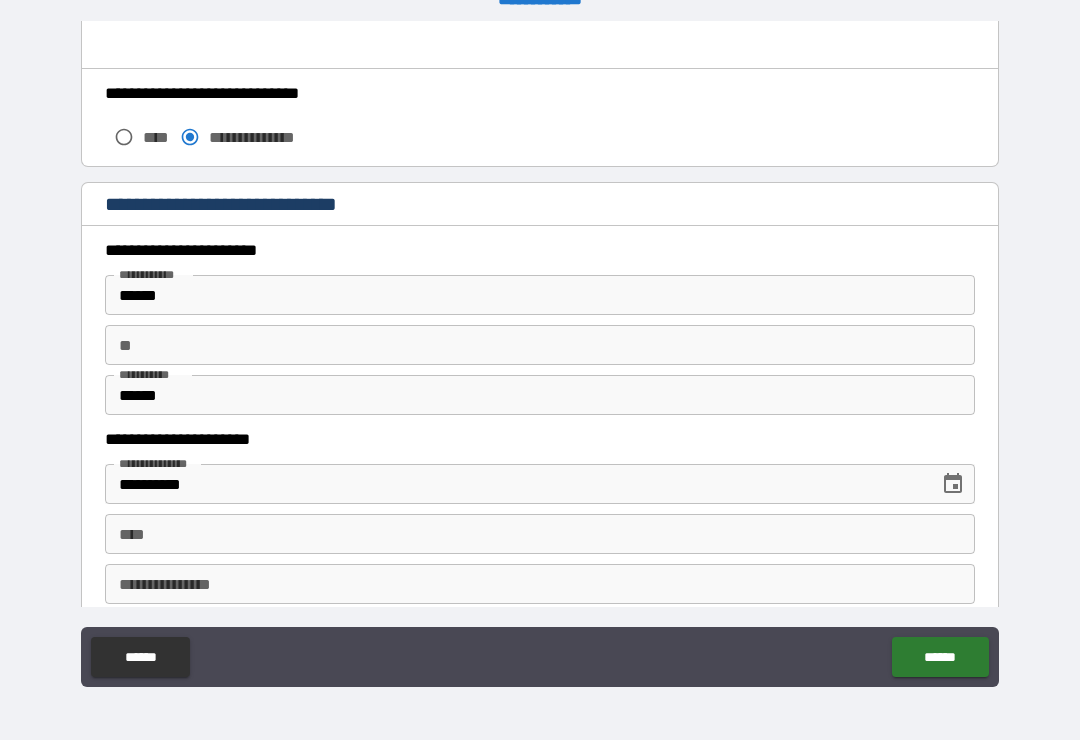 scroll, scrollTop: 1757, scrollLeft: 0, axis: vertical 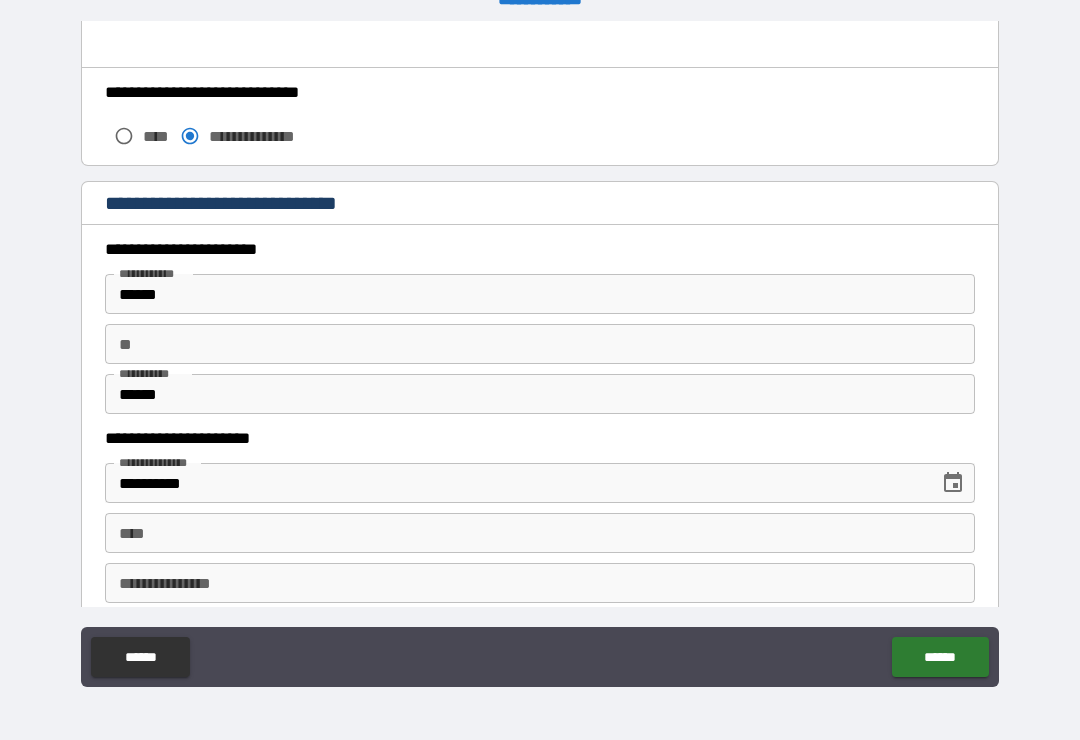 click on "**" at bounding box center (540, 344) 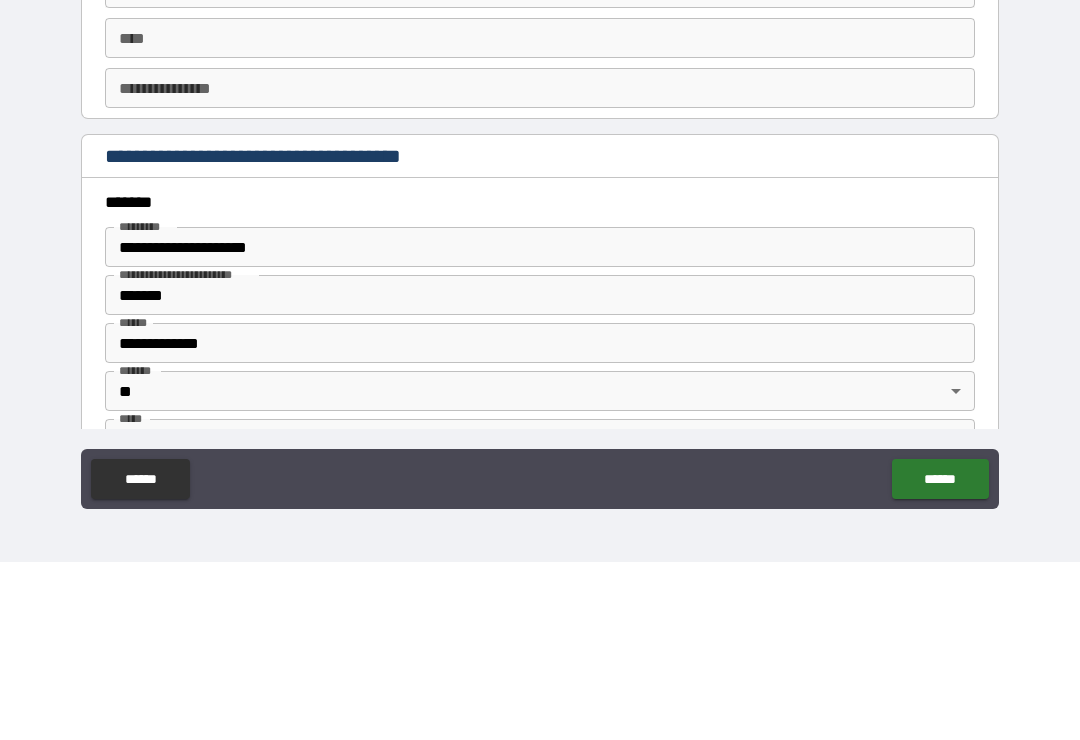 scroll, scrollTop: 2071, scrollLeft: 0, axis: vertical 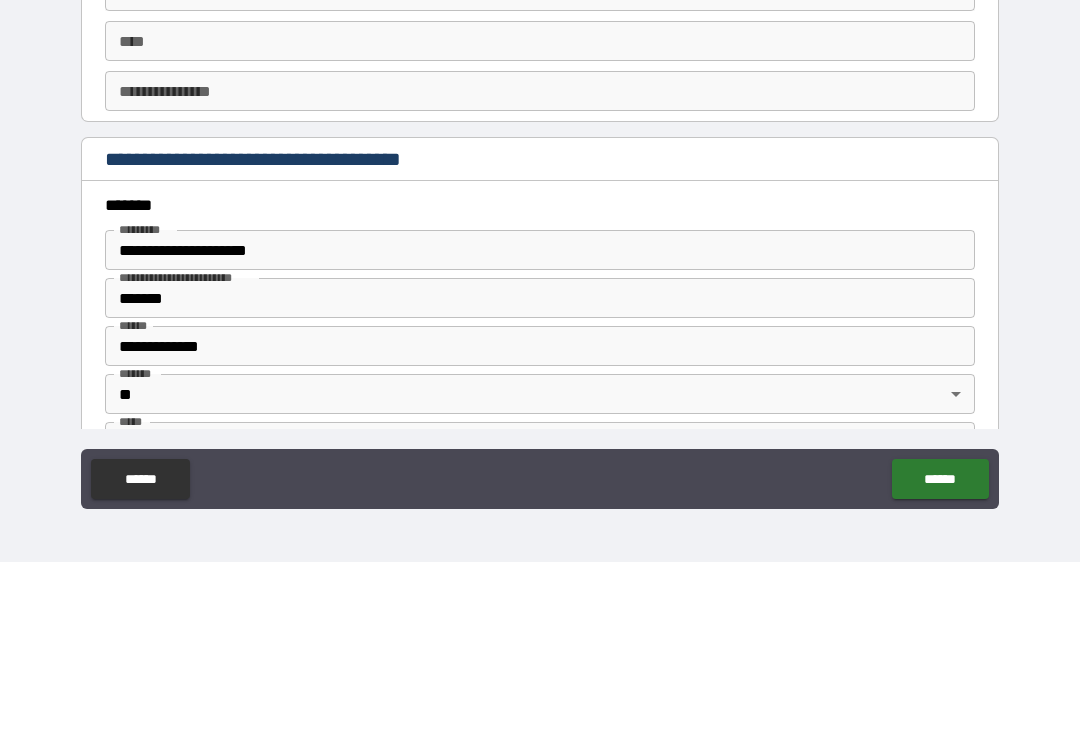 click on "****" at bounding box center (540, 219) 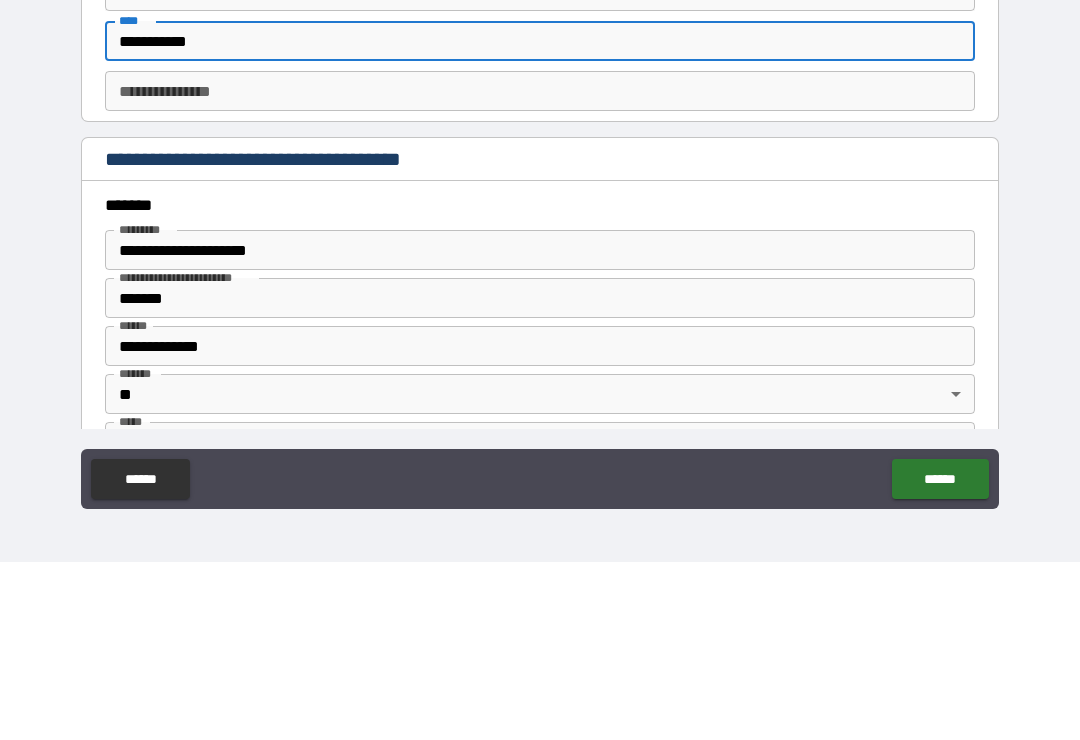 click on "**********" at bounding box center (540, 357) 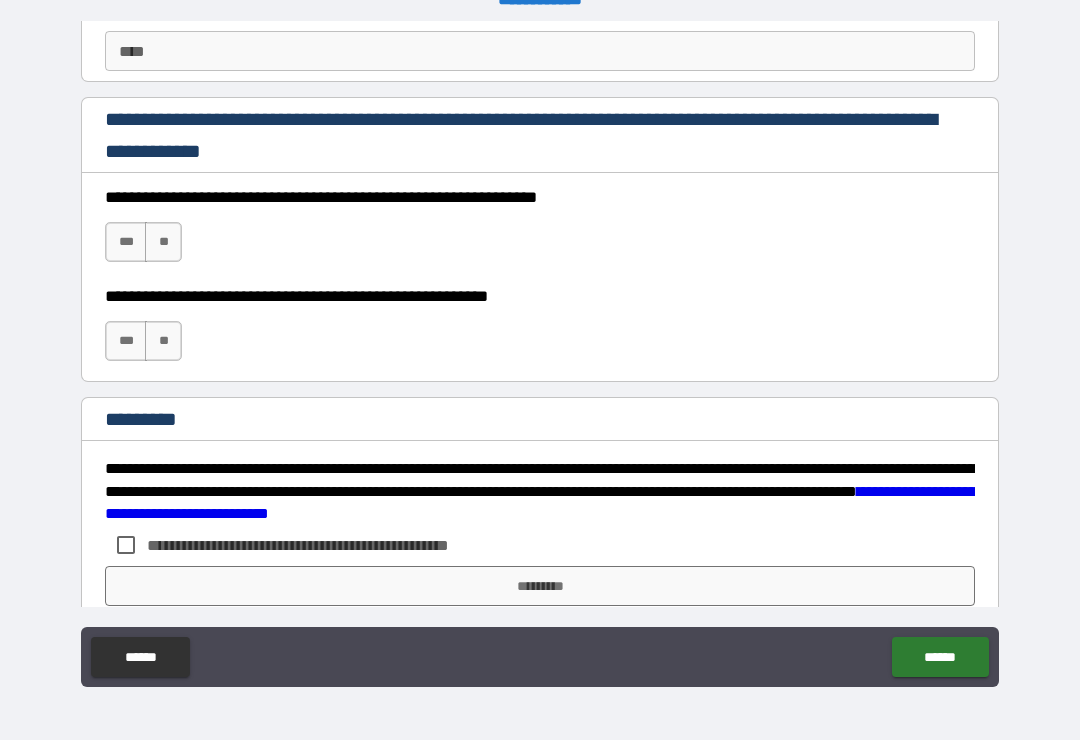 scroll, scrollTop: 2920, scrollLeft: 0, axis: vertical 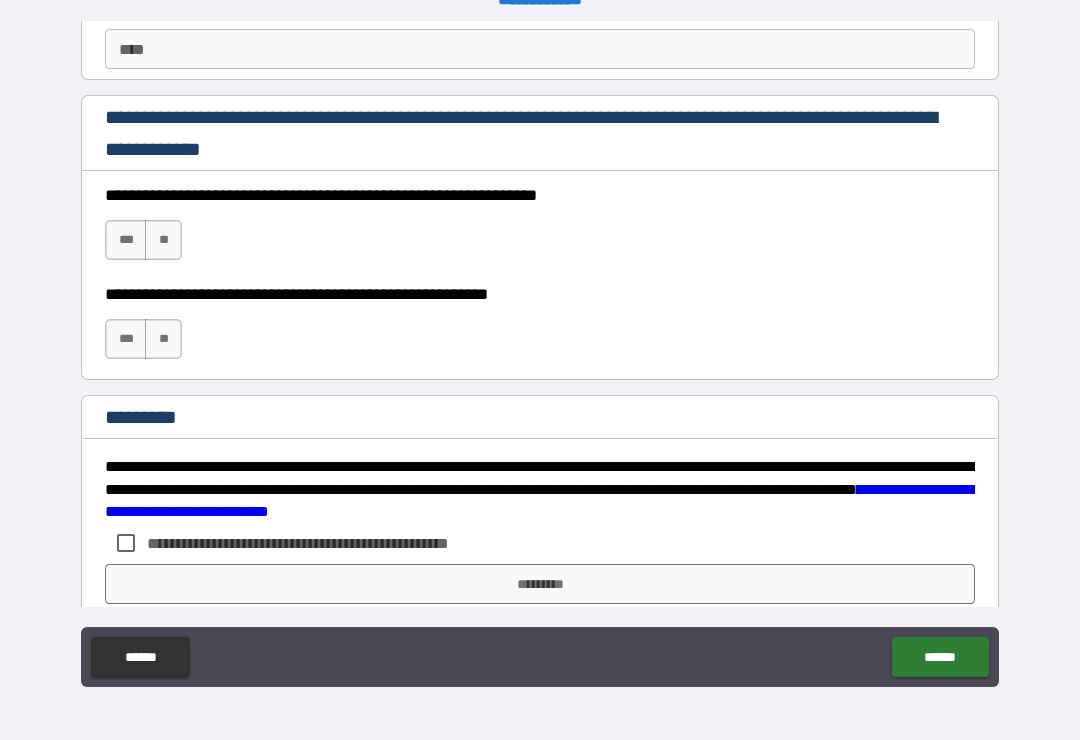 click on "***" at bounding box center [126, 240] 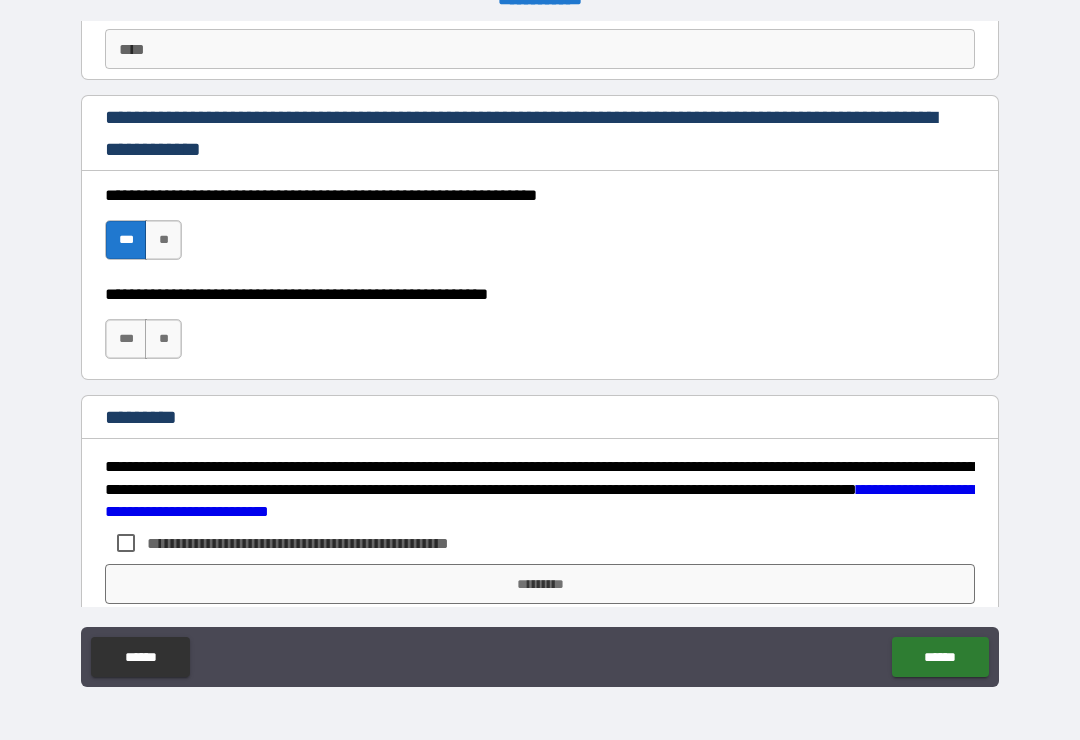 click on "***" at bounding box center (126, 339) 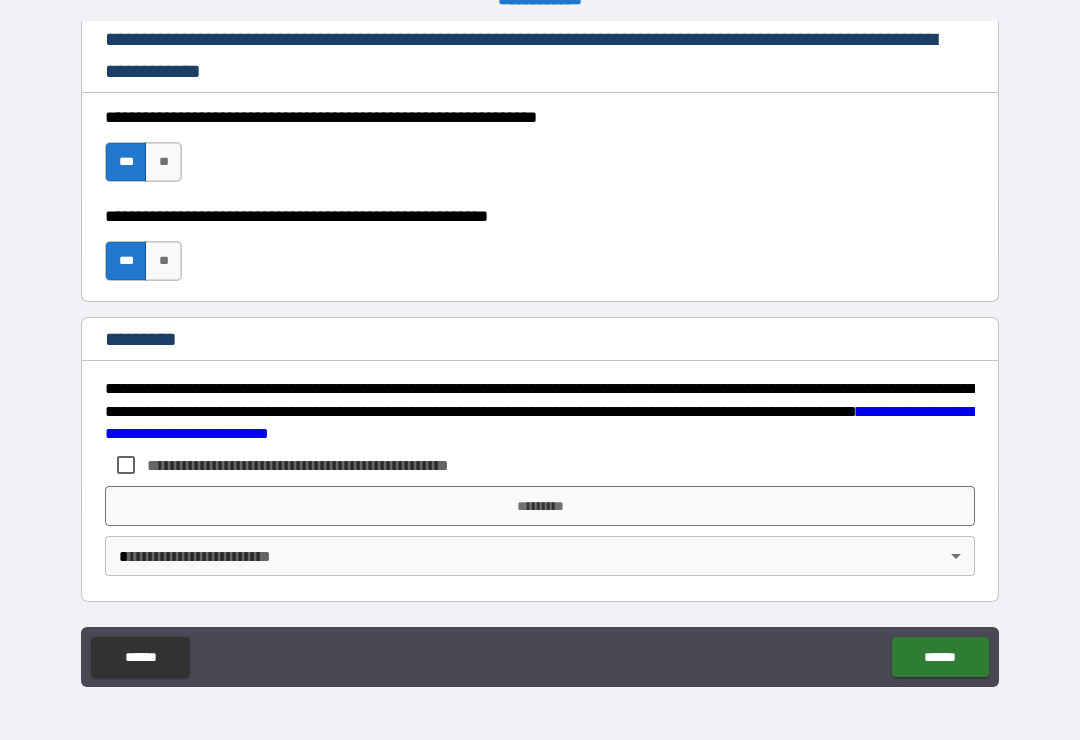 scroll, scrollTop: 2998, scrollLeft: 0, axis: vertical 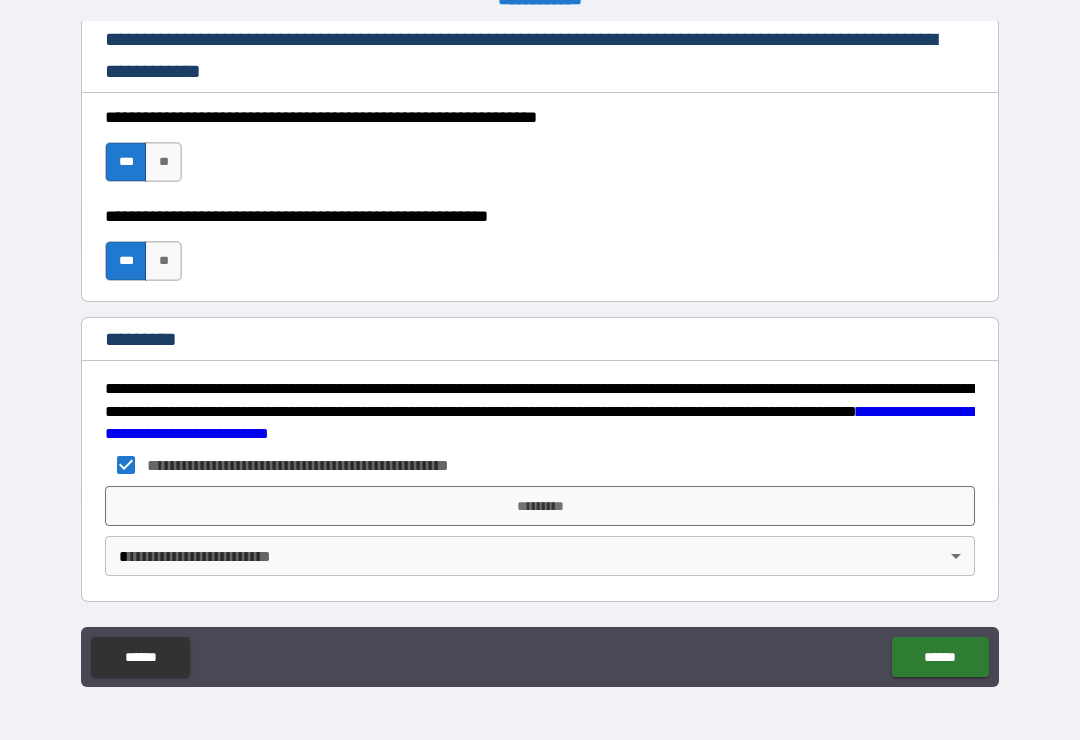 click on "*********" at bounding box center [540, 506] 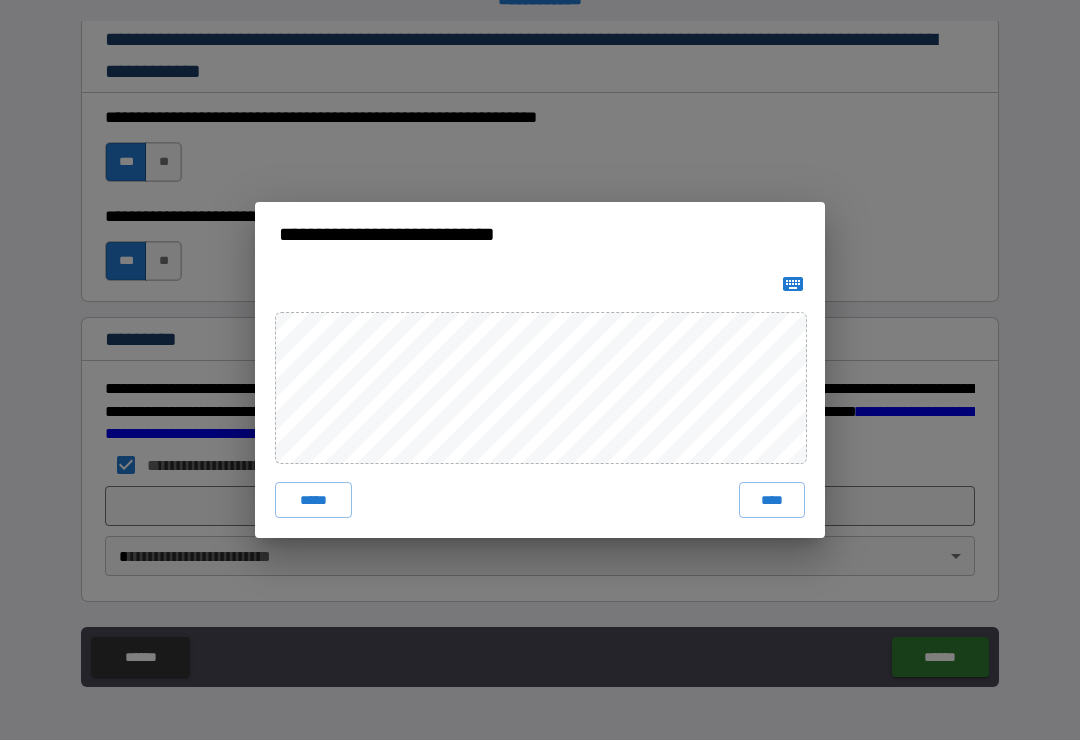 click on "****" at bounding box center [772, 500] 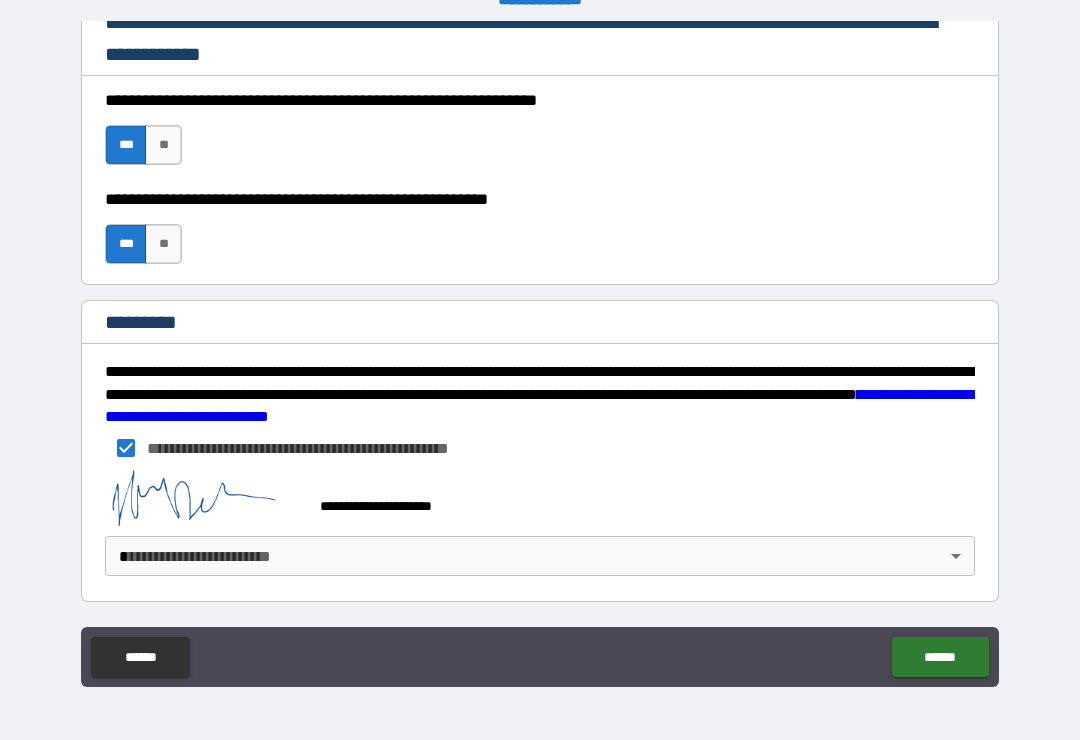 scroll, scrollTop: 3015, scrollLeft: 0, axis: vertical 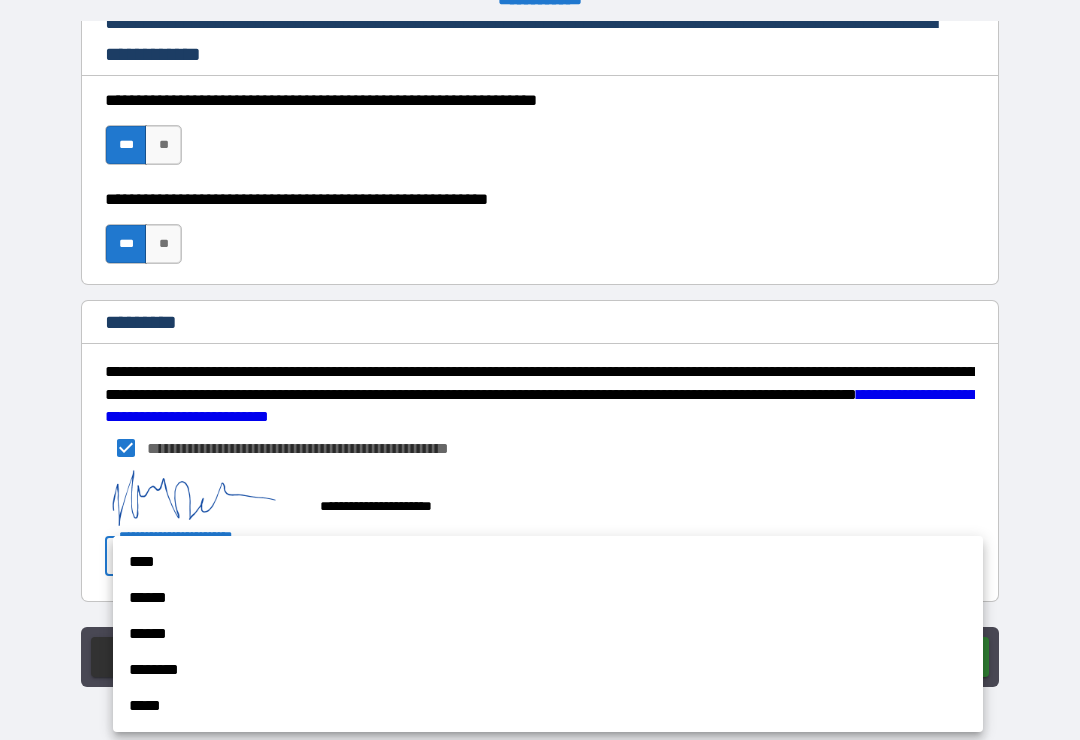 click on "******" at bounding box center (548, 598) 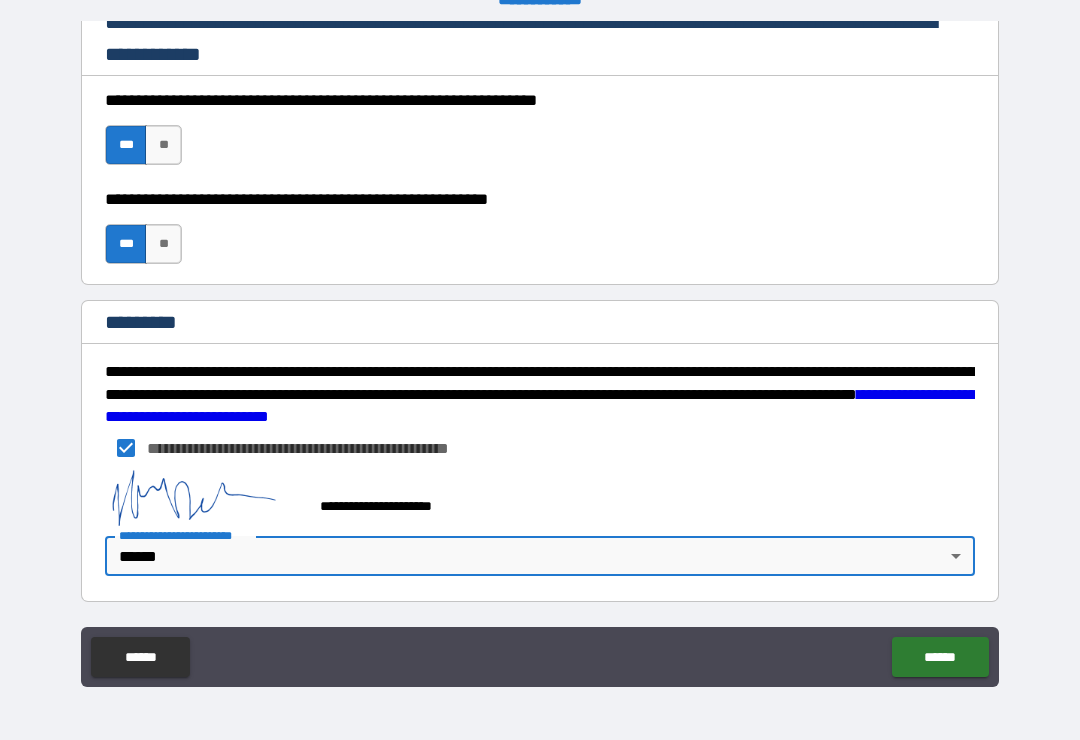 click on "******" at bounding box center (940, 657) 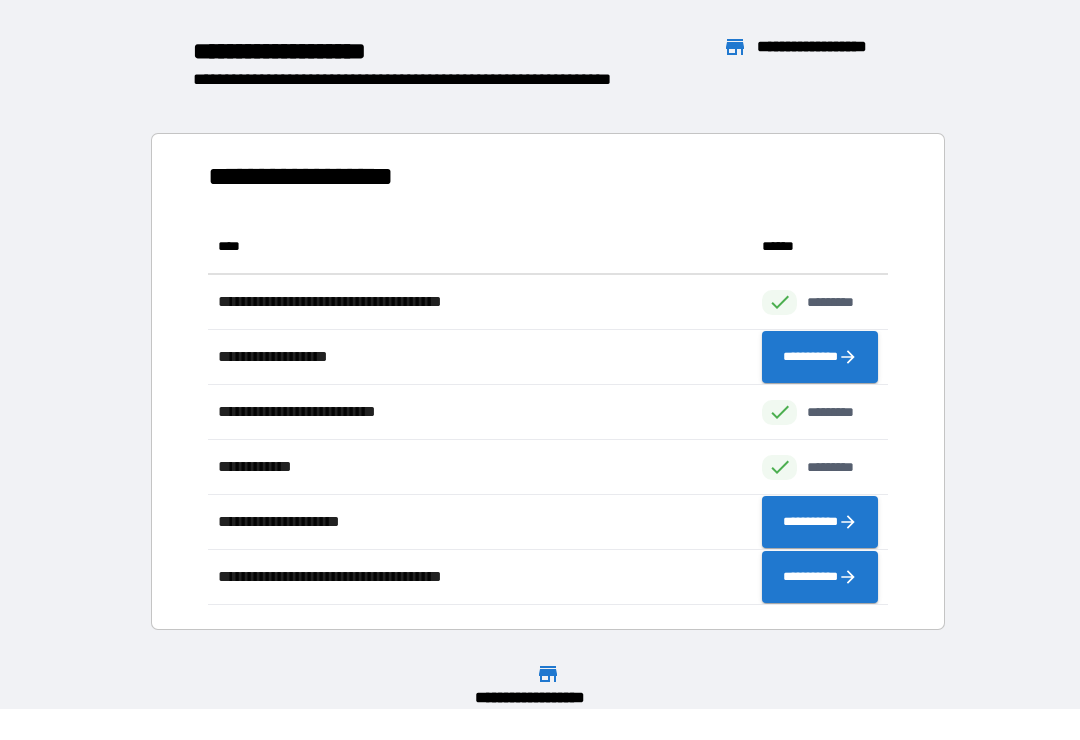 scroll, scrollTop: 386, scrollLeft: 680, axis: both 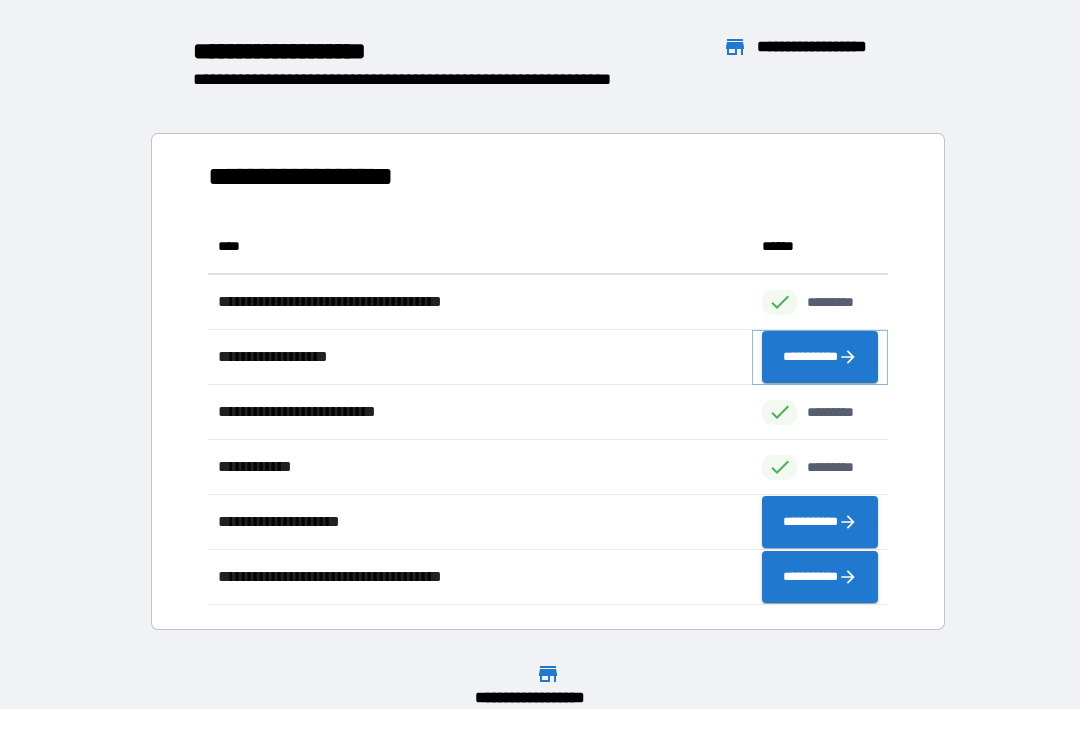 click on "**********" at bounding box center [820, 357] 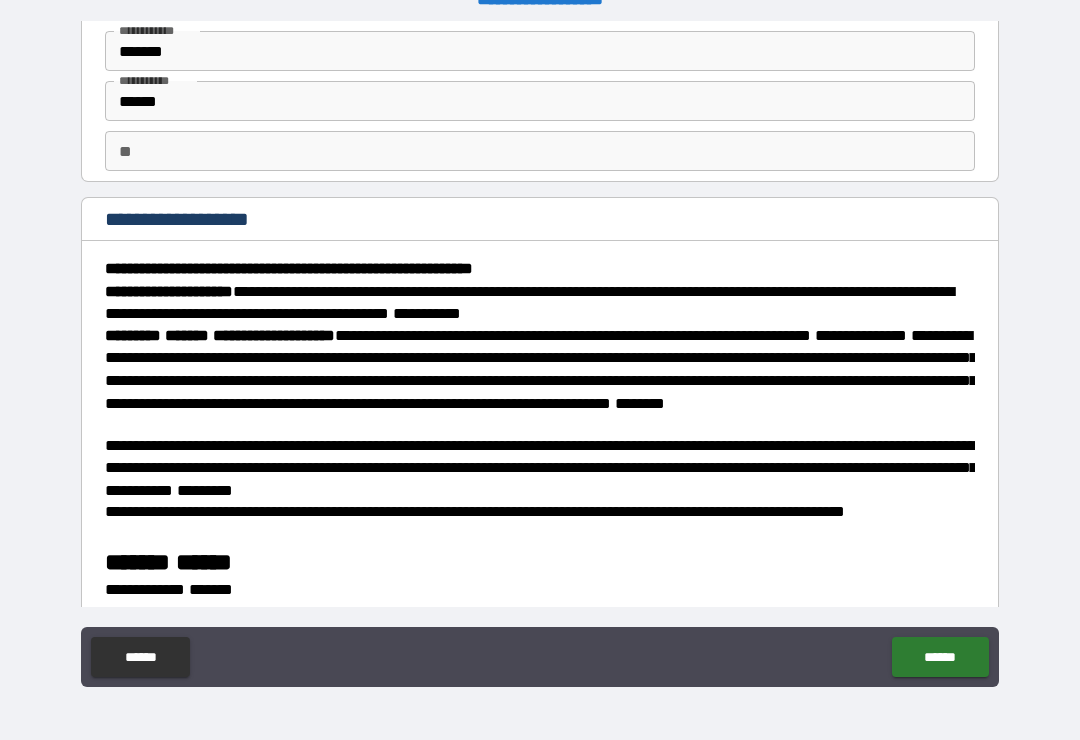 scroll, scrollTop: 79, scrollLeft: 0, axis: vertical 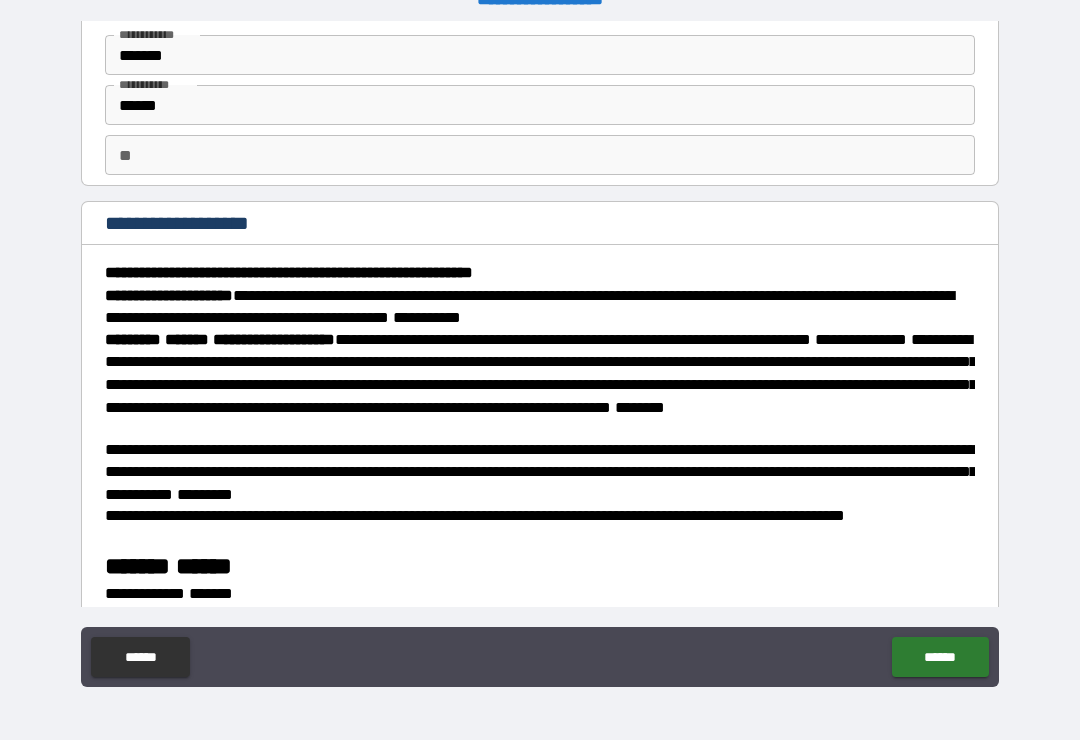 click on "**" at bounding box center (540, 155) 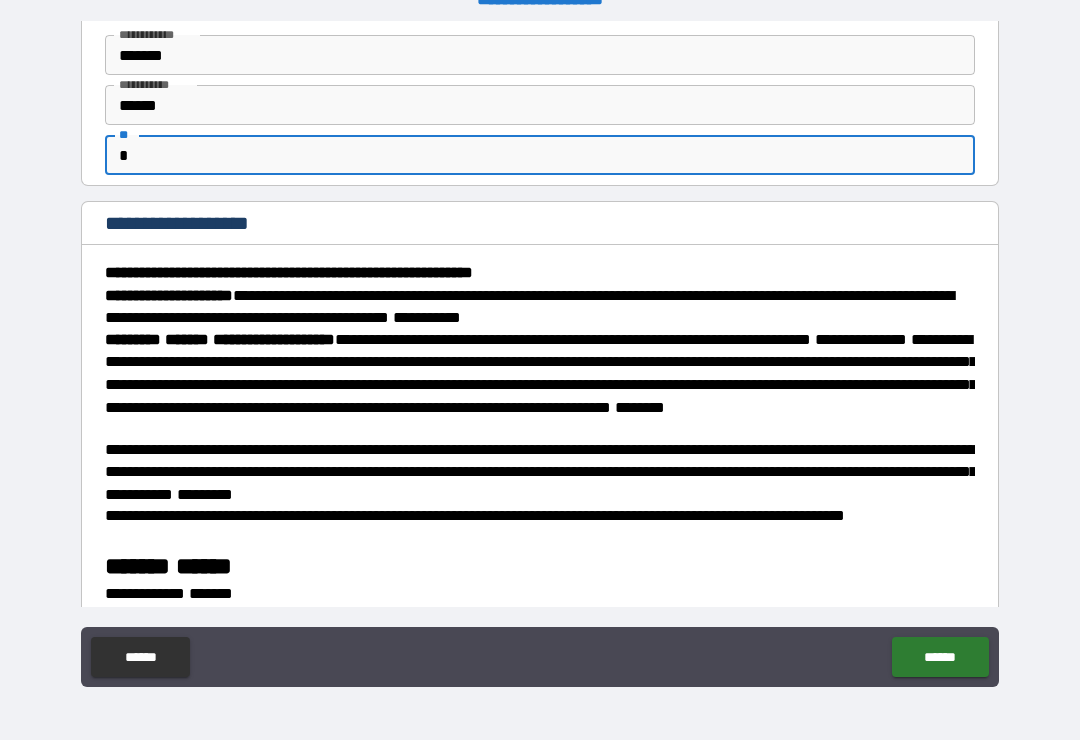 click on "**********" at bounding box center [540, 357] 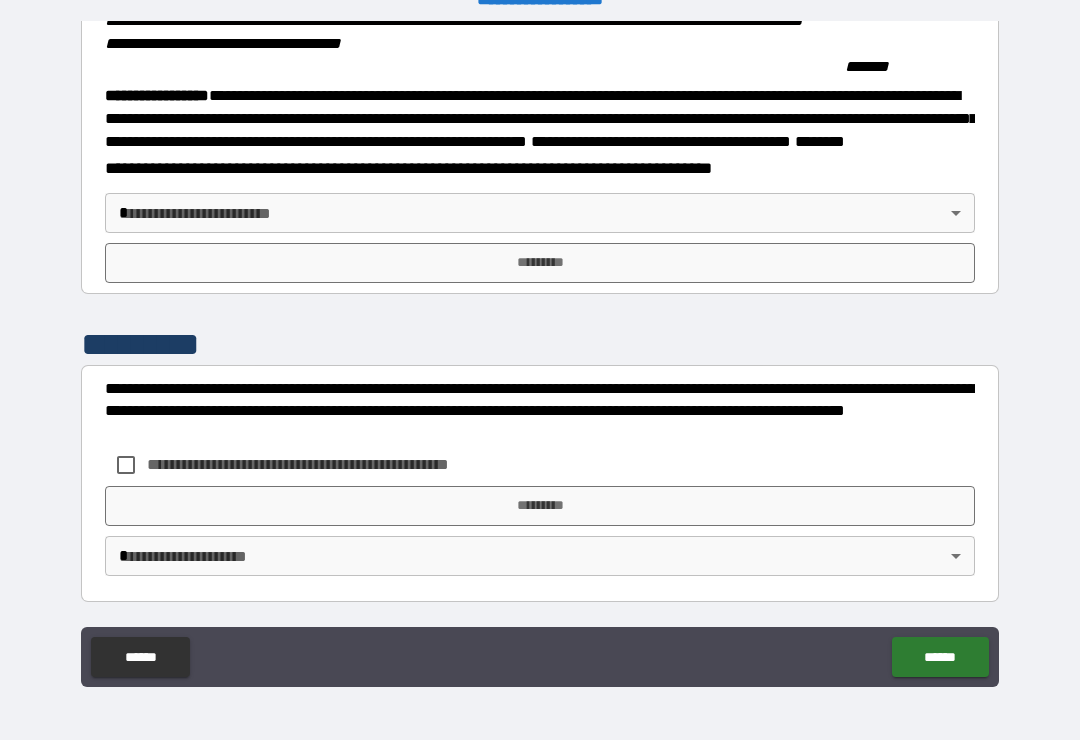 scroll, scrollTop: 2215, scrollLeft: 0, axis: vertical 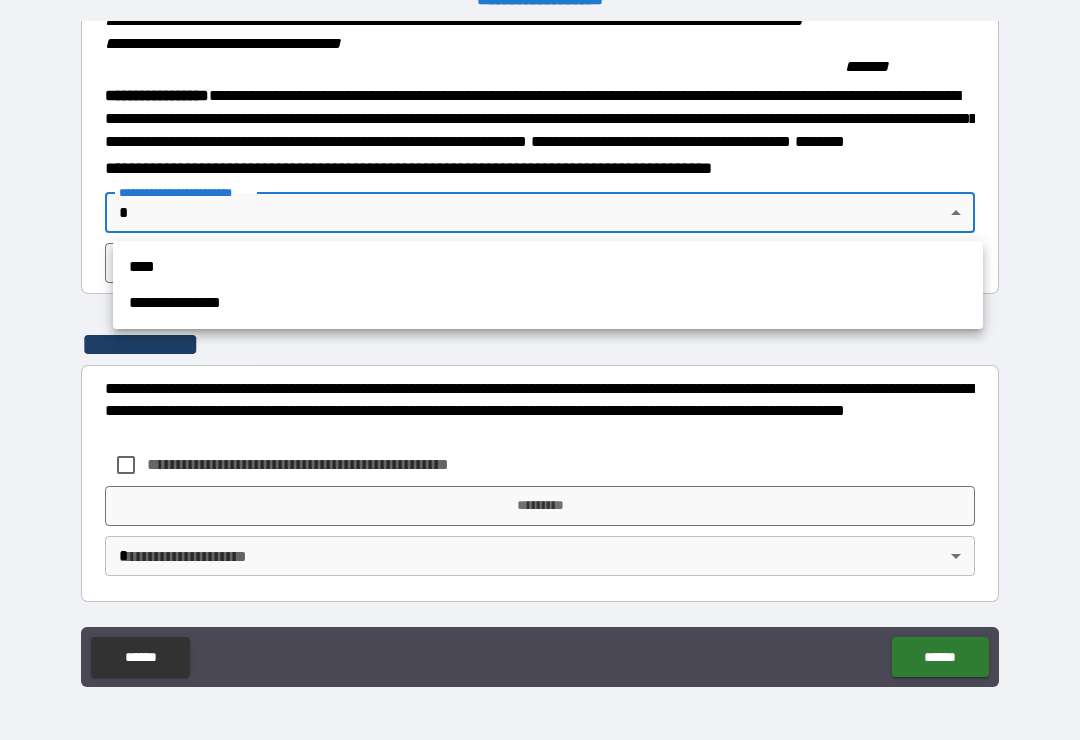 click on "**********" at bounding box center [548, 303] 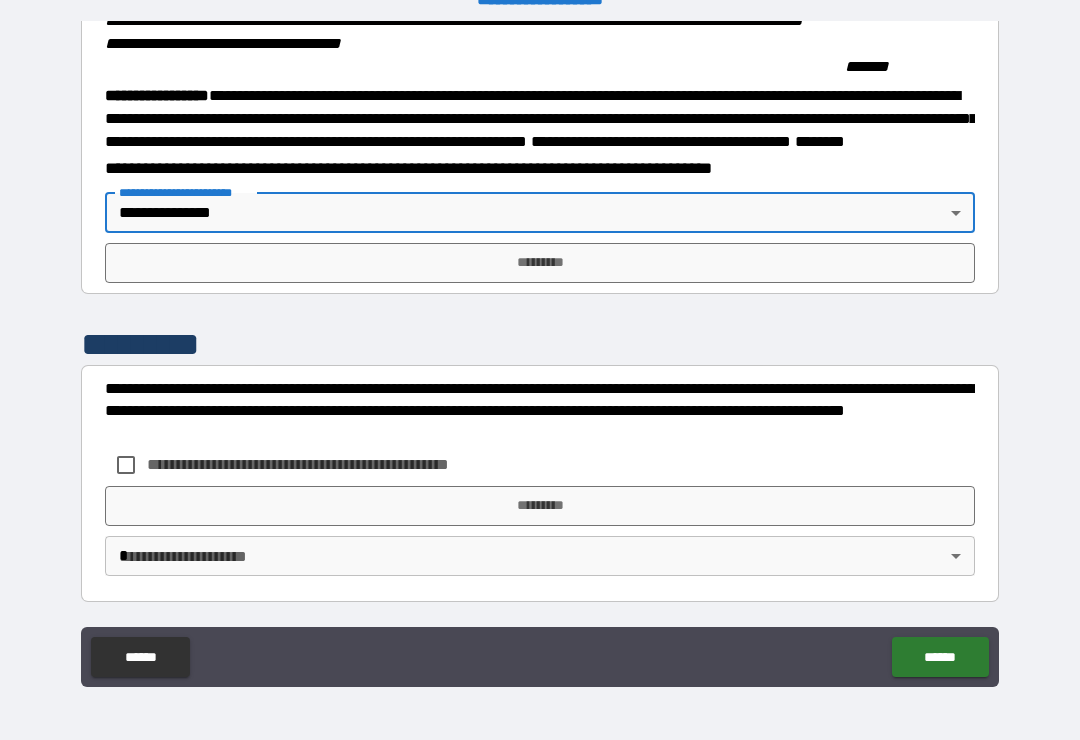 click on "*********" at bounding box center [540, 263] 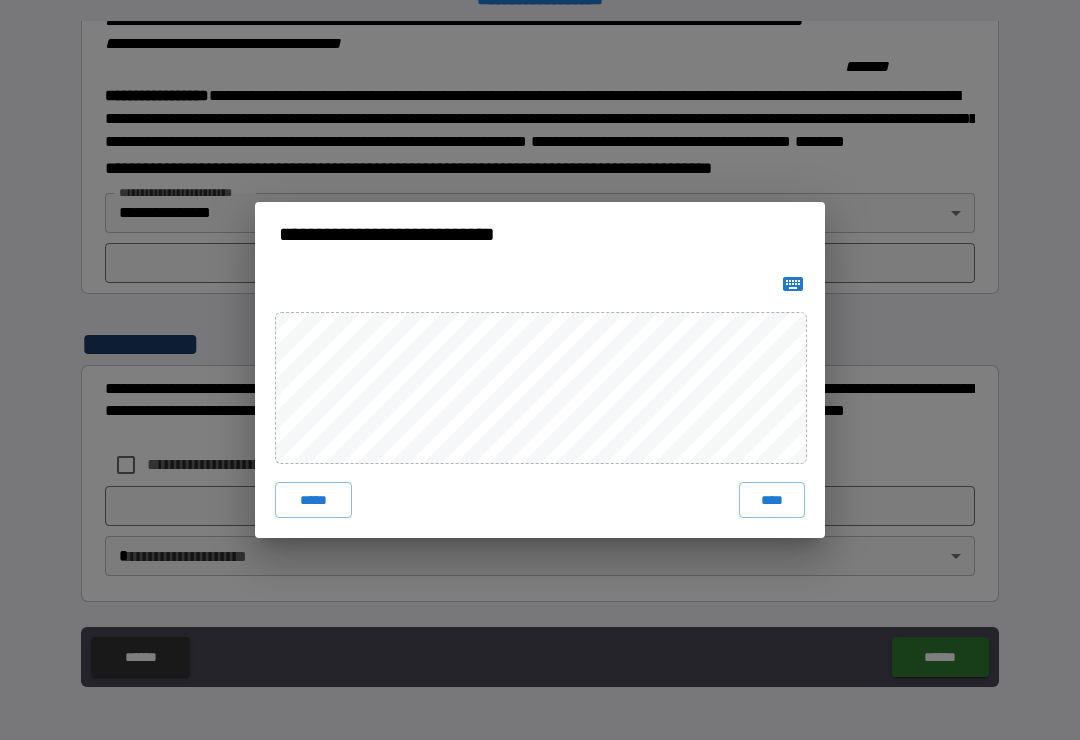 click on "****" at bounding box center (772, 500) 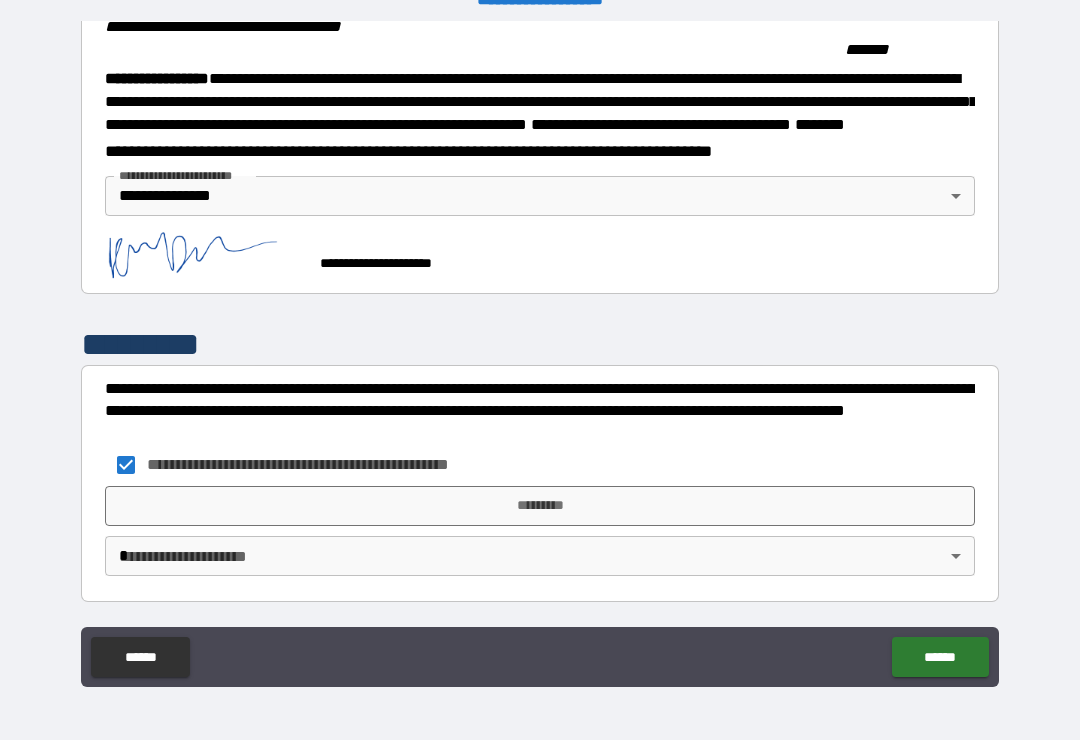click on "*********" at bounding box center [540, 506] 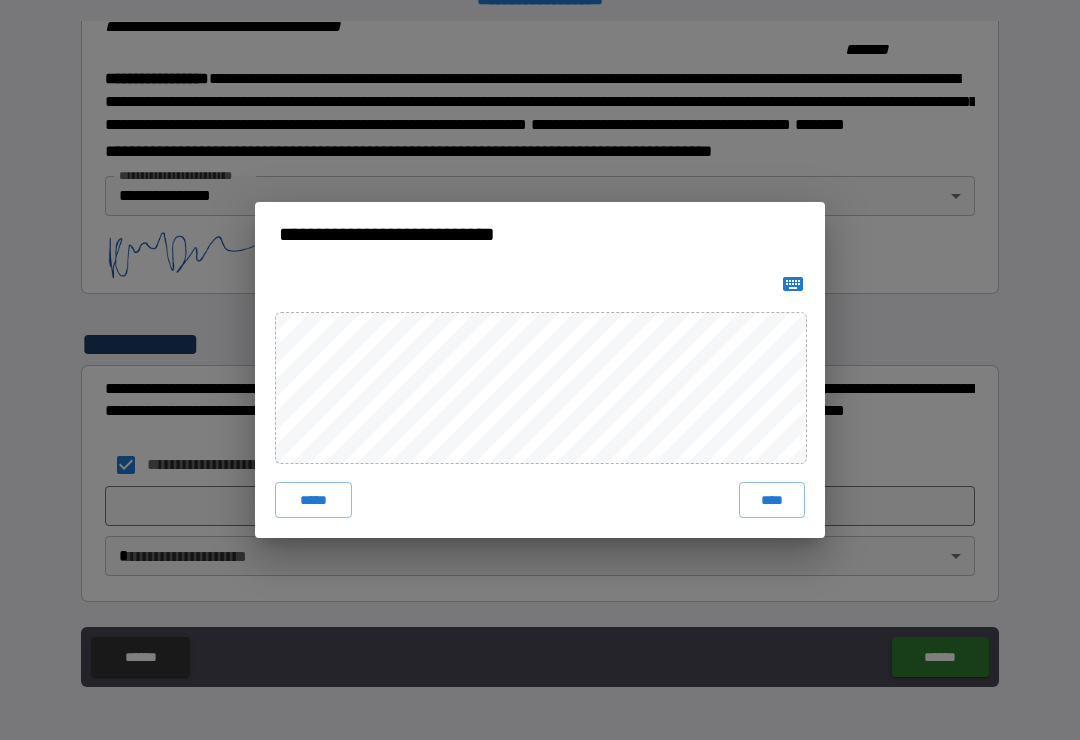 click on "****" at bounding box center [772, 500] 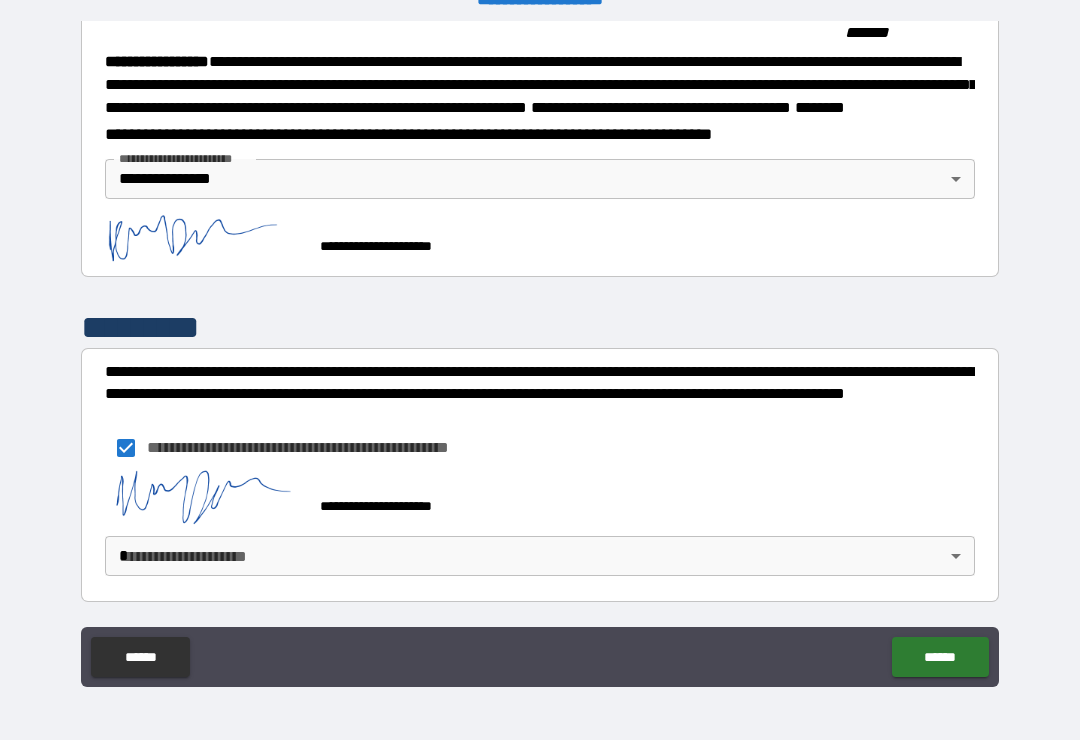 click on "**********" at bounding box center [540, 354] 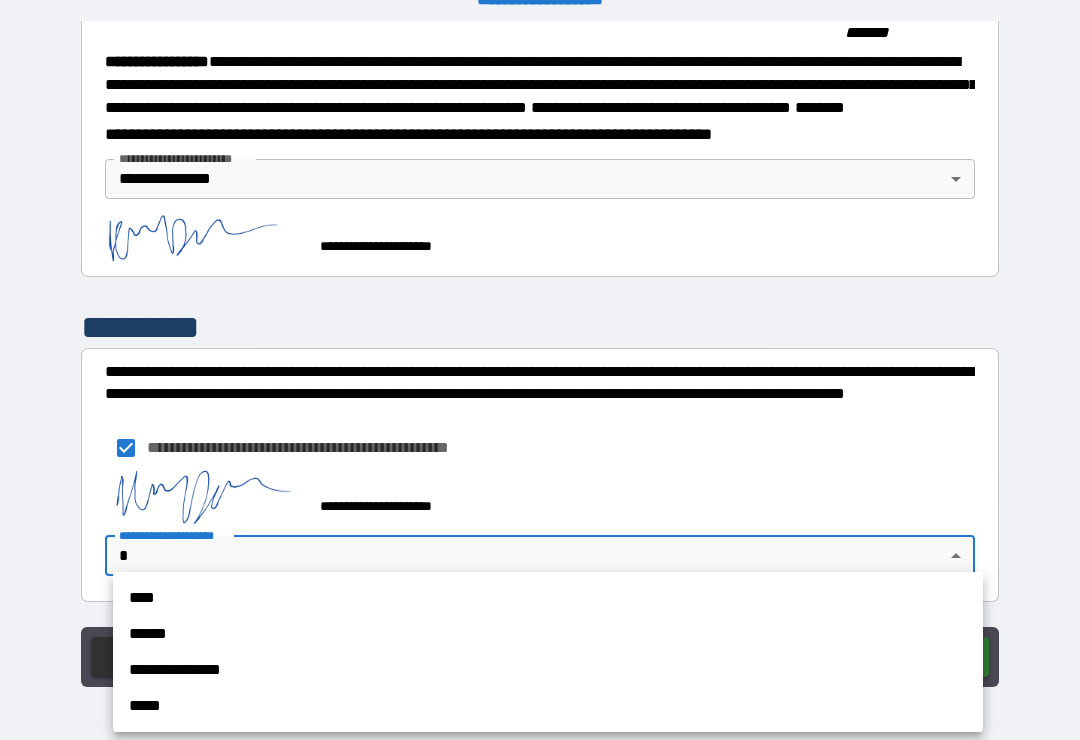 click on "**********" at bounding box center (548, 670) 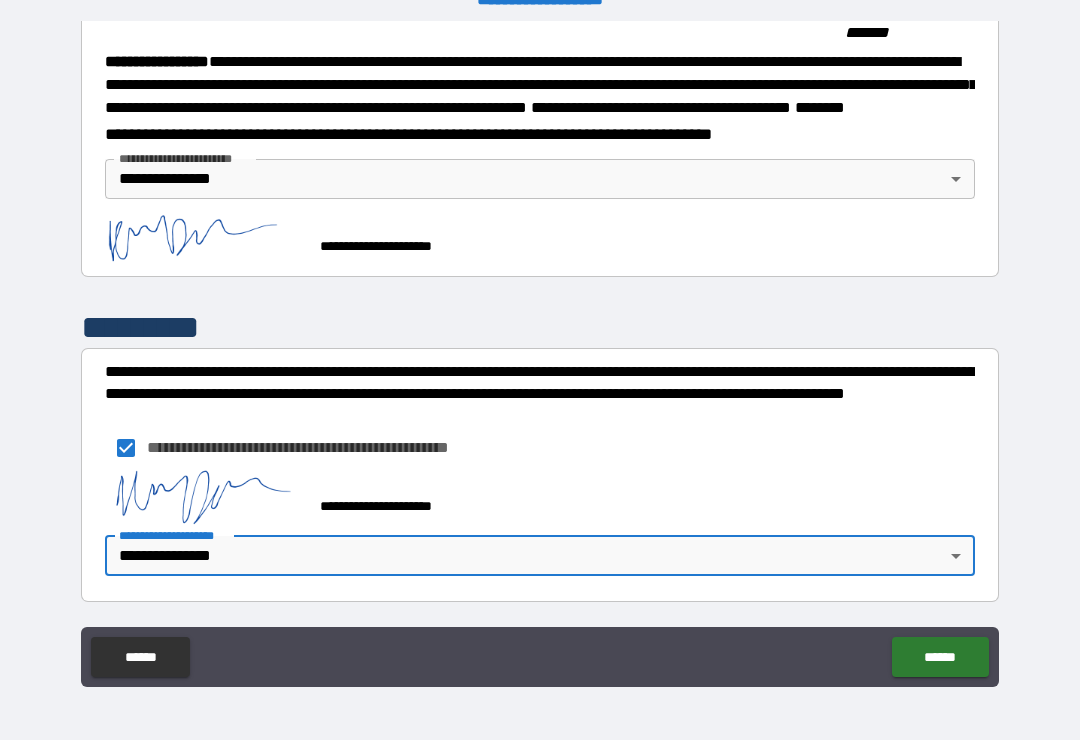 scroll, scrollTop: 0, scrollLeft: 0, axis: both 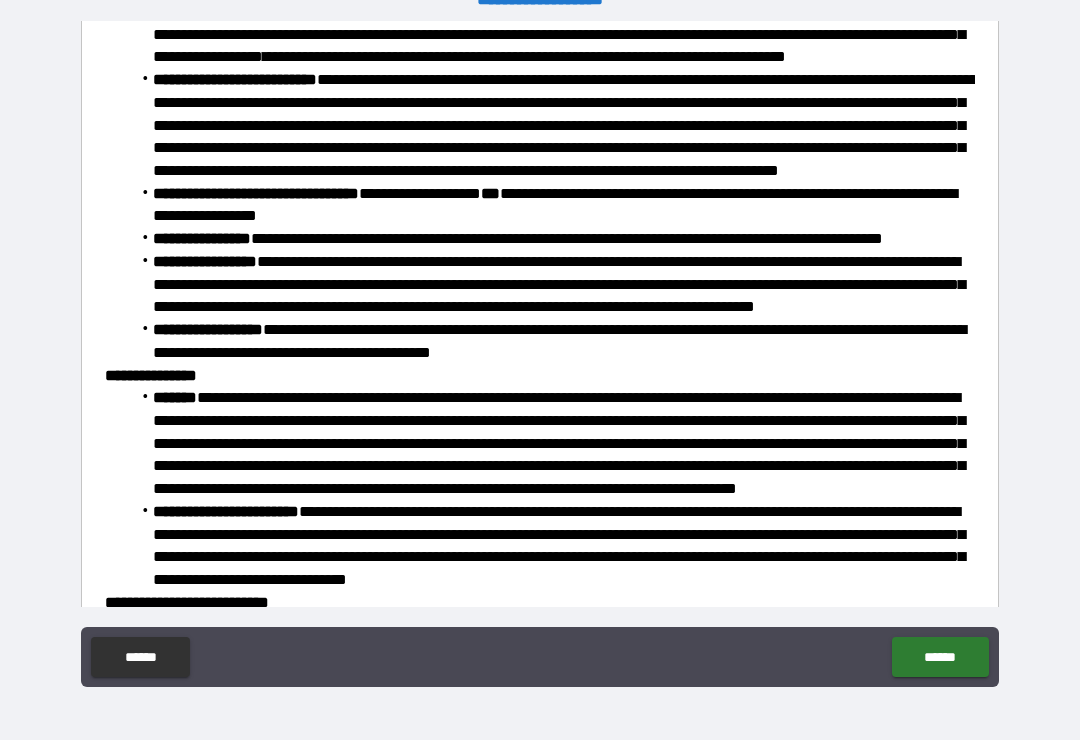 click on "******" at bounding box center [940, 657] 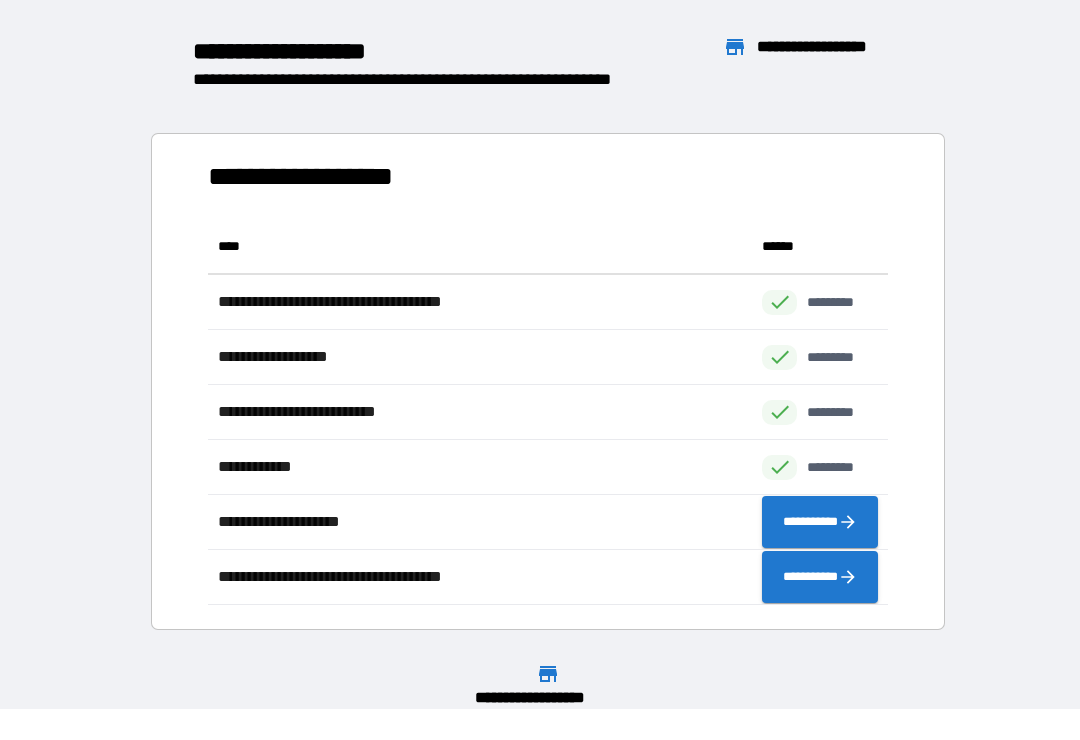 scroll, scrollTop: 1, scrollLeft: 1, axis: both 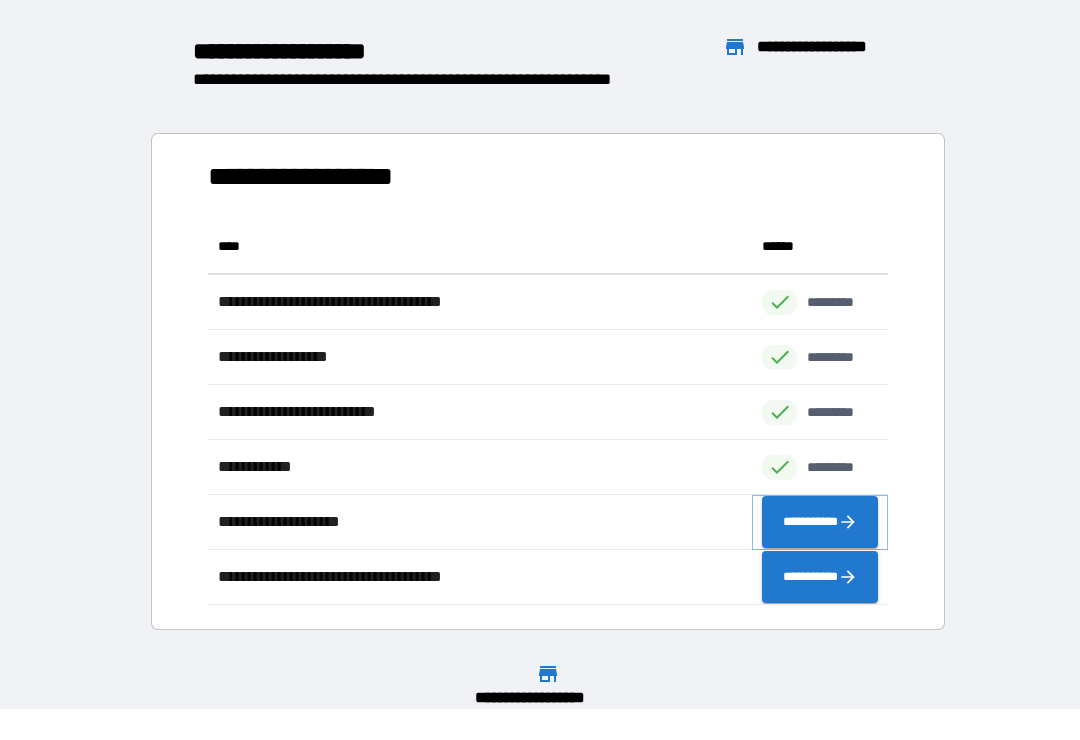 click on "**********" at bounding box center (820, 522) 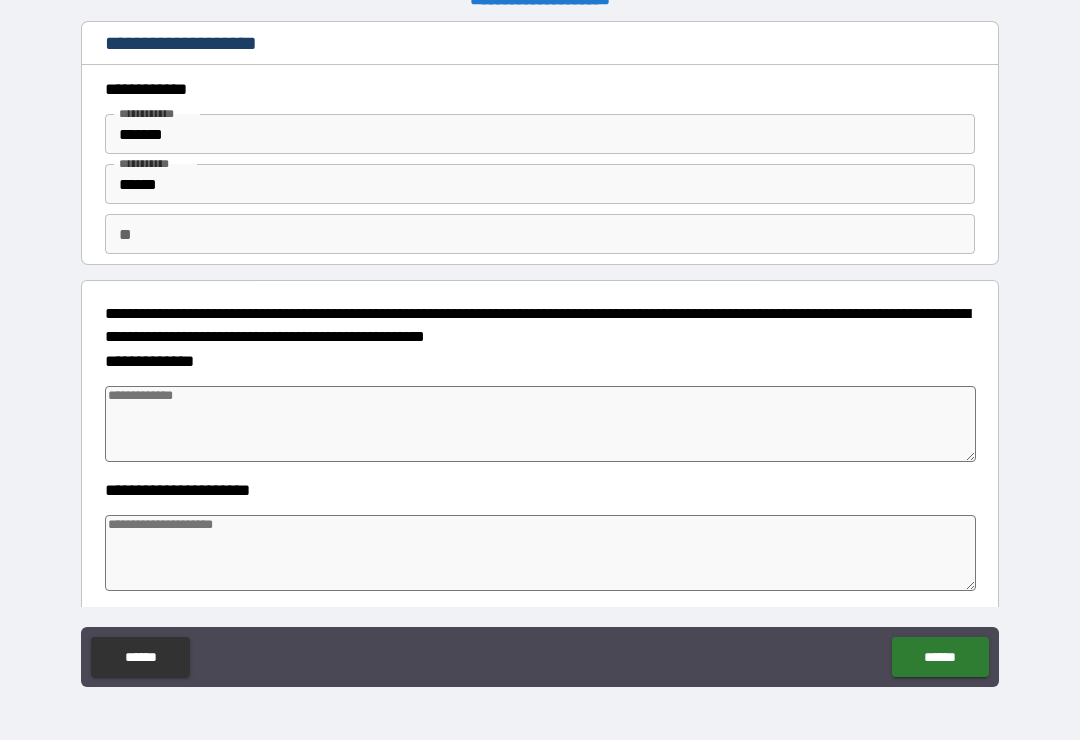 click at bounding box center [540, 424] 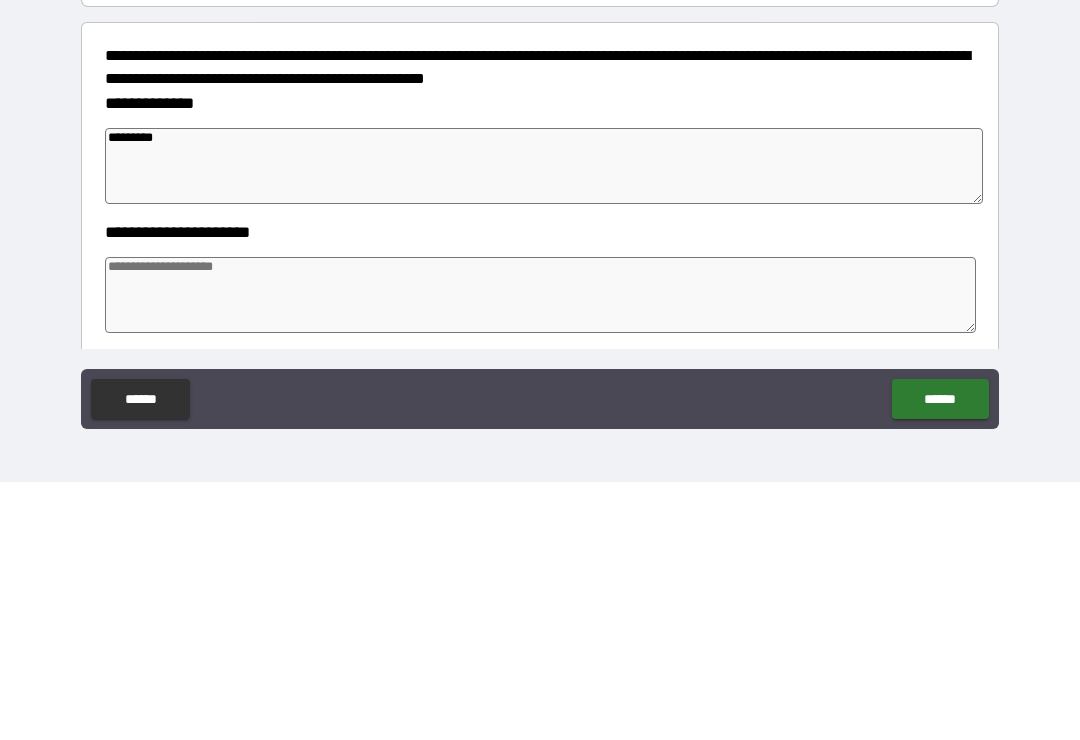 click on "**********" at bounding box center [540, 540] 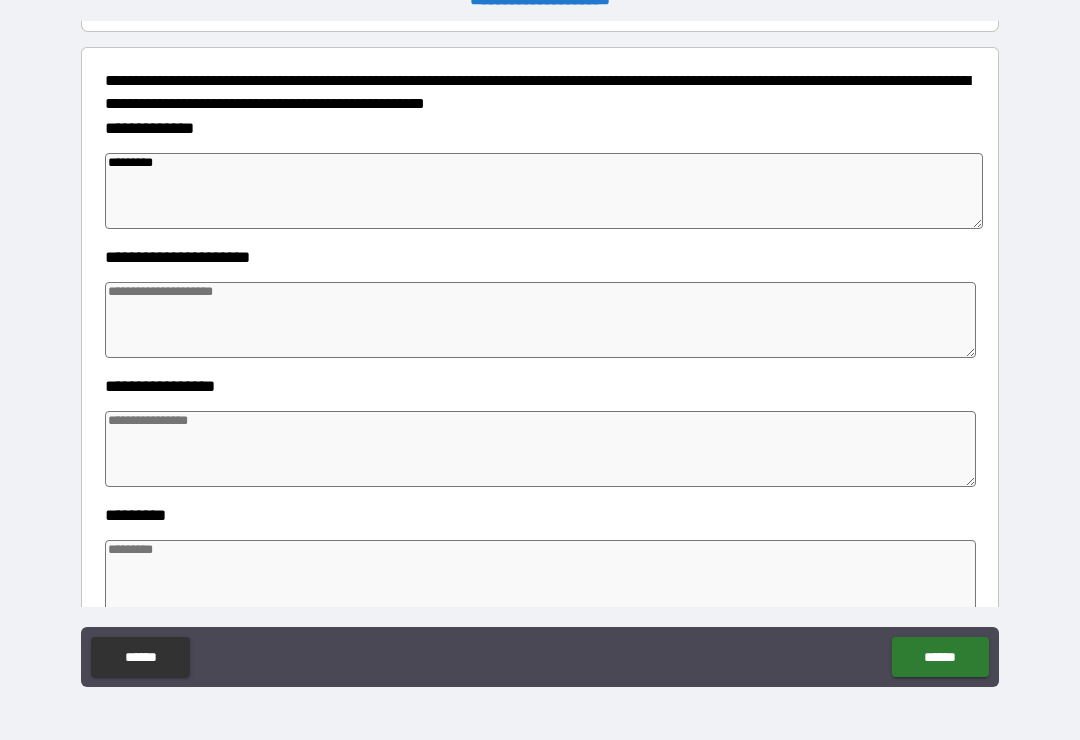 scroll, scrollTop: 263, scrollLeft: 0, axis: vertical 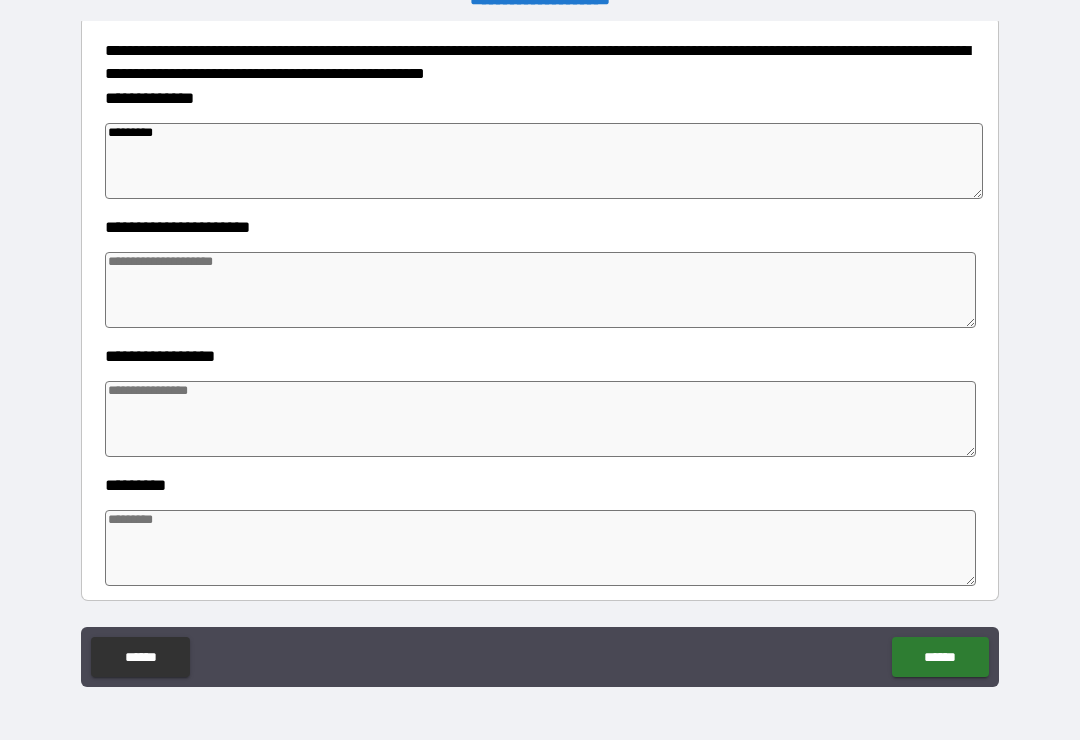 click at bounding box center (540, 290) 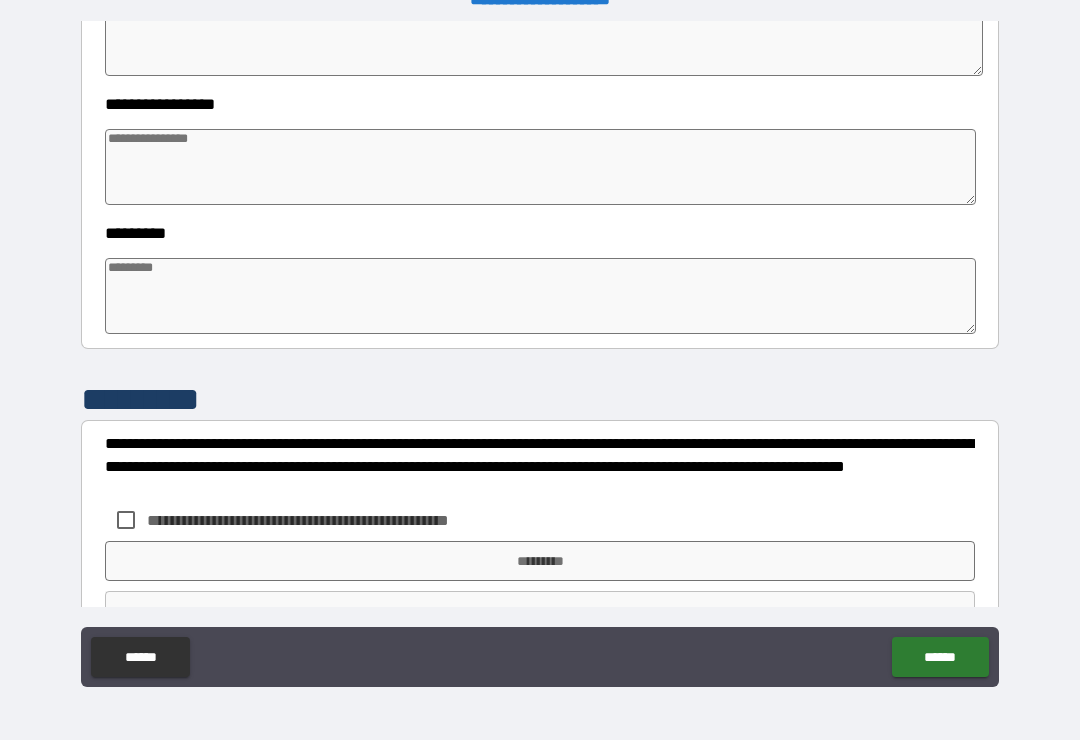 scroll, scrollTop: 512, scrollLeft: 0, axis: vertical 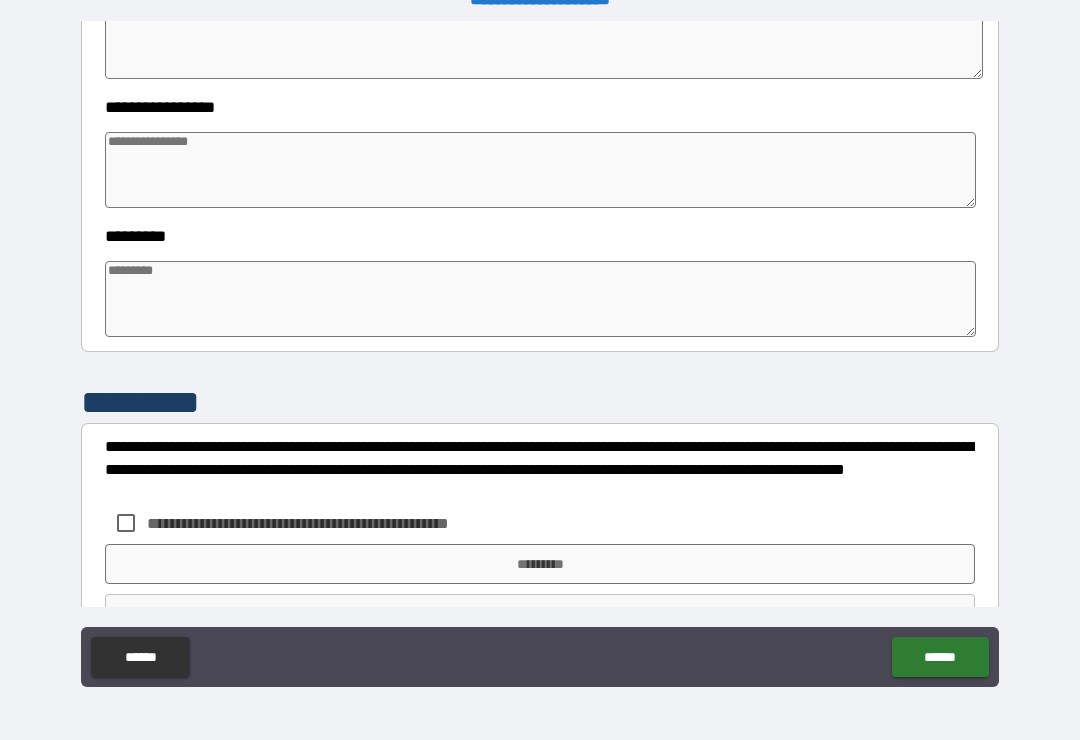 click at bounding box center (540, 170) 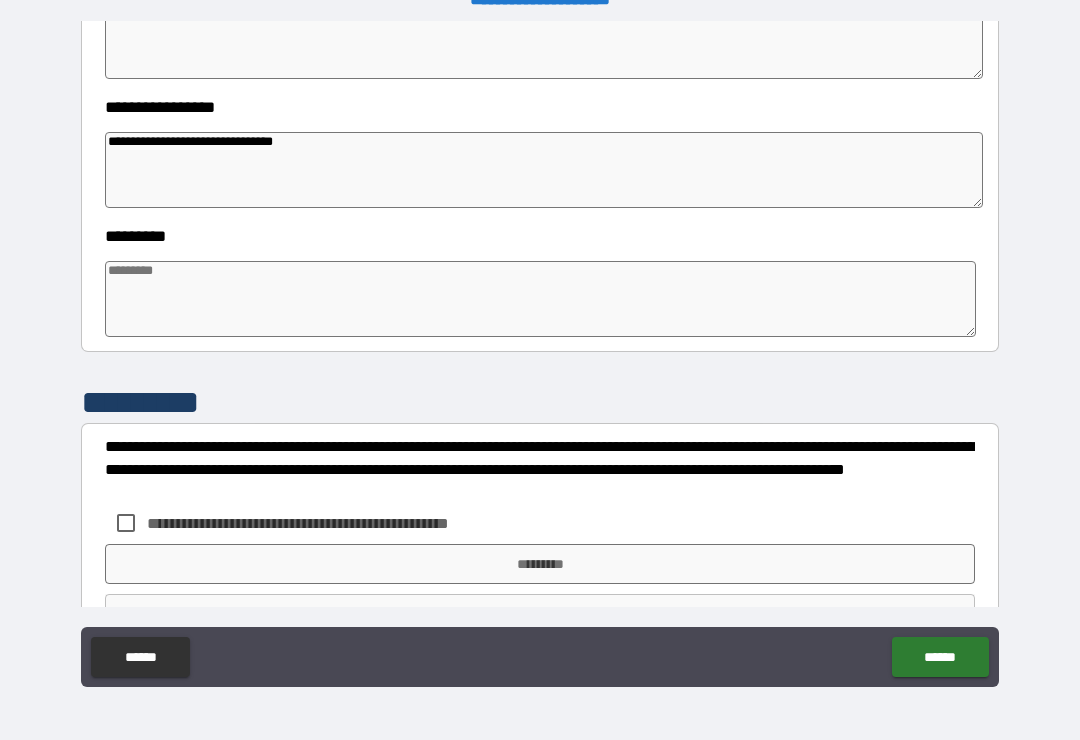 click at bounding box center (540, 299) 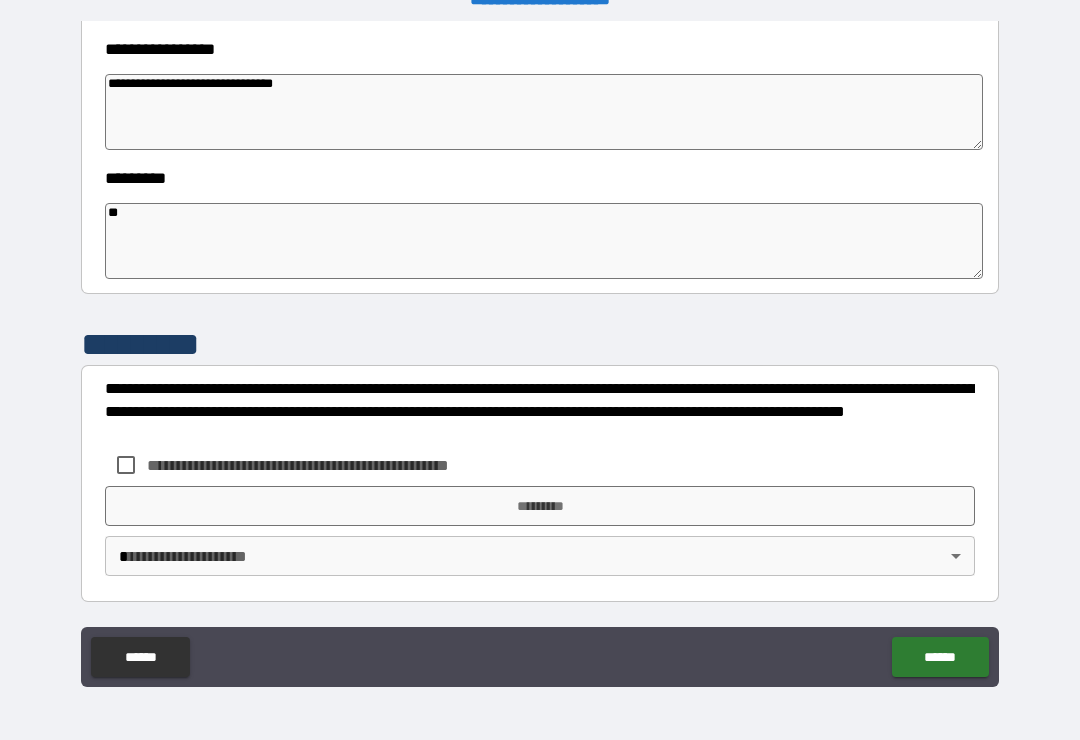 click on "**********" at bounding box center (540, 357) 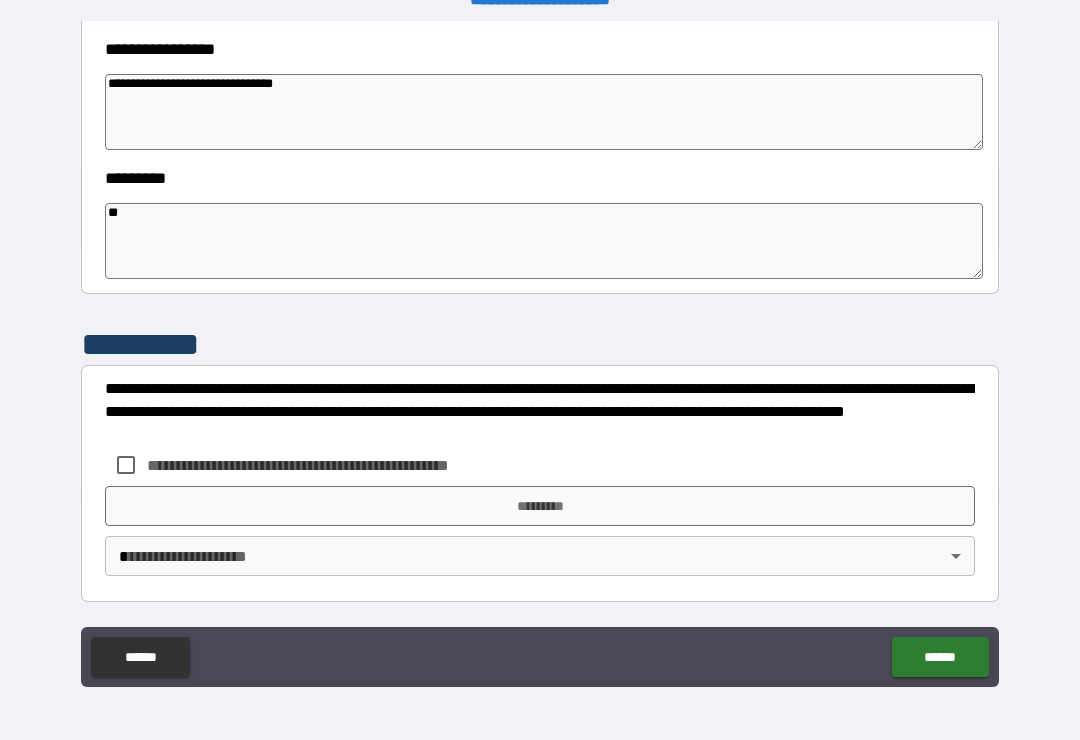 scroll, scrollTop: 570, scrollLeft: 0, axis: vertical 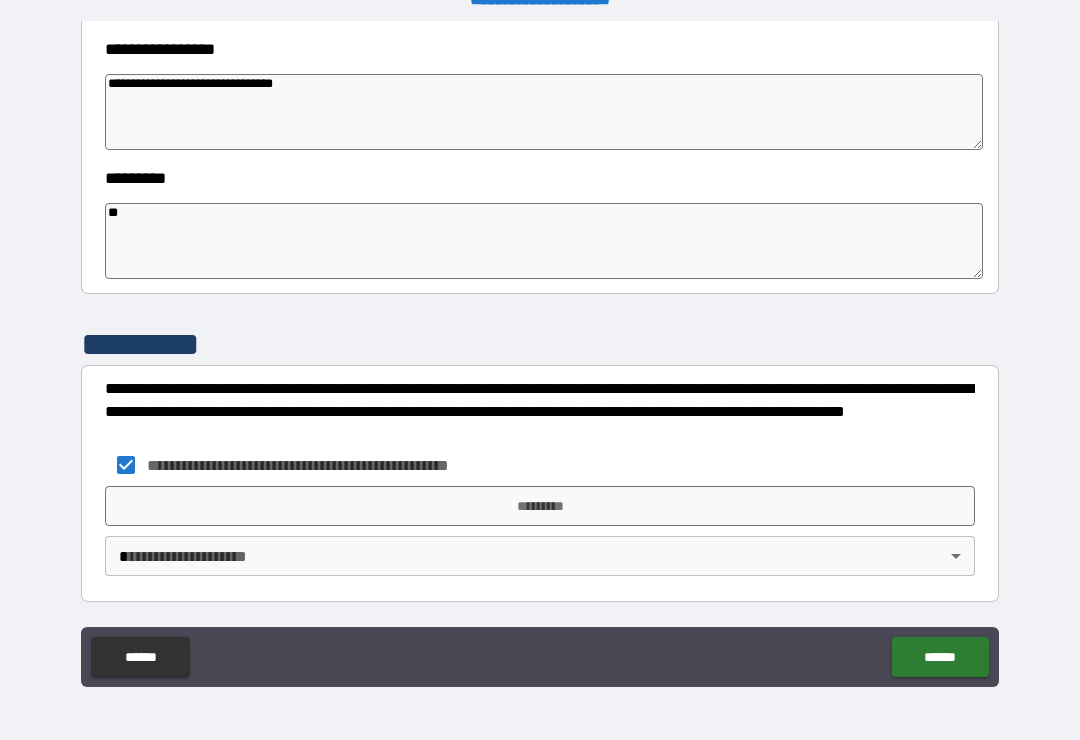 click on "*********" at bounding box center [540, 506] 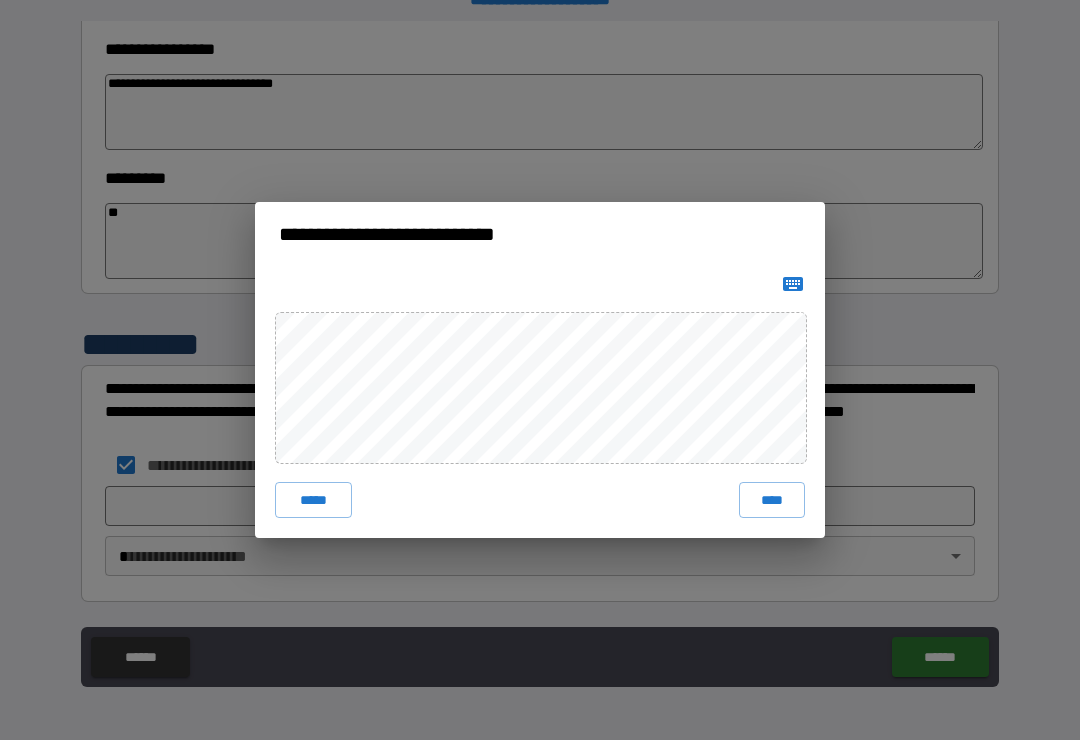 click on "****" at bounding box center (772, 500) 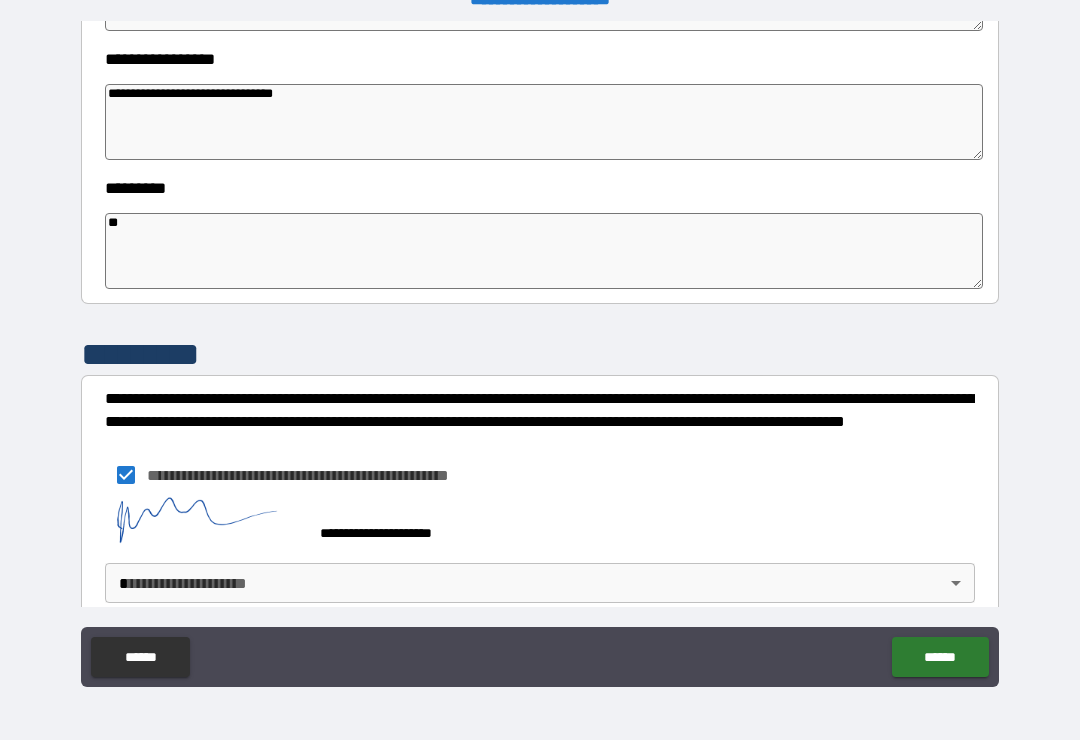 click on "**********" at bounding box center [540, 354] 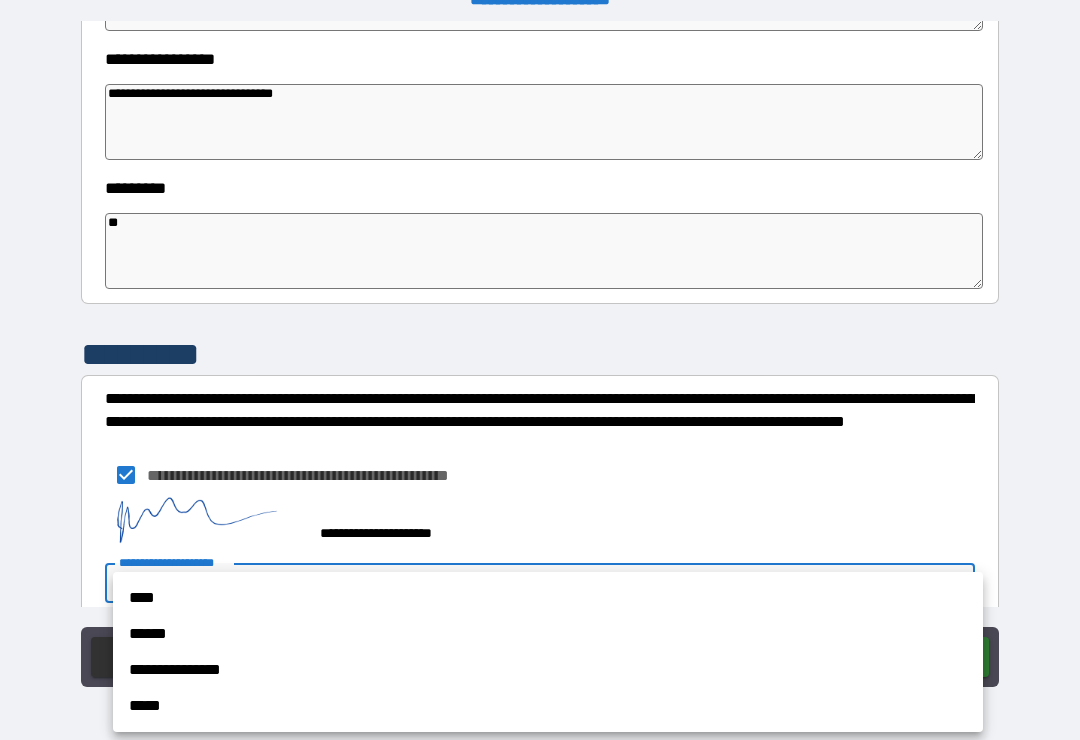 click on "**********" at bounding box center (548, 670) 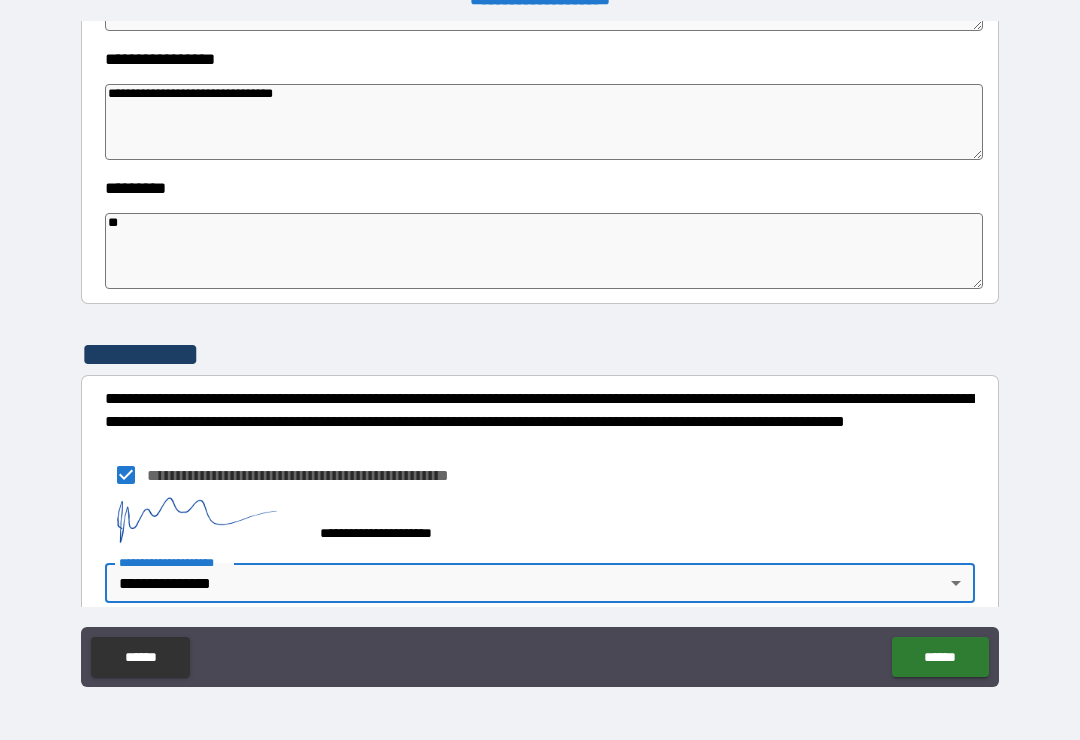 click on "******" at bounding box center (940, 657) 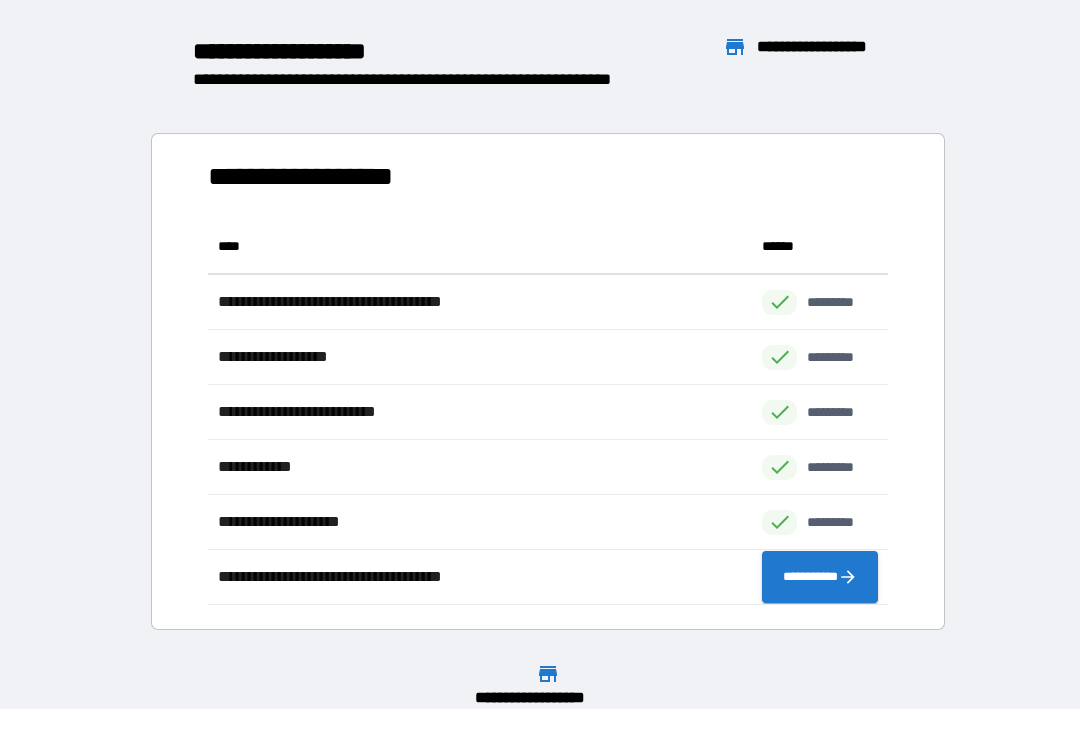 scroll, scrollTop: 1, scrollLeft: 1, axis: both 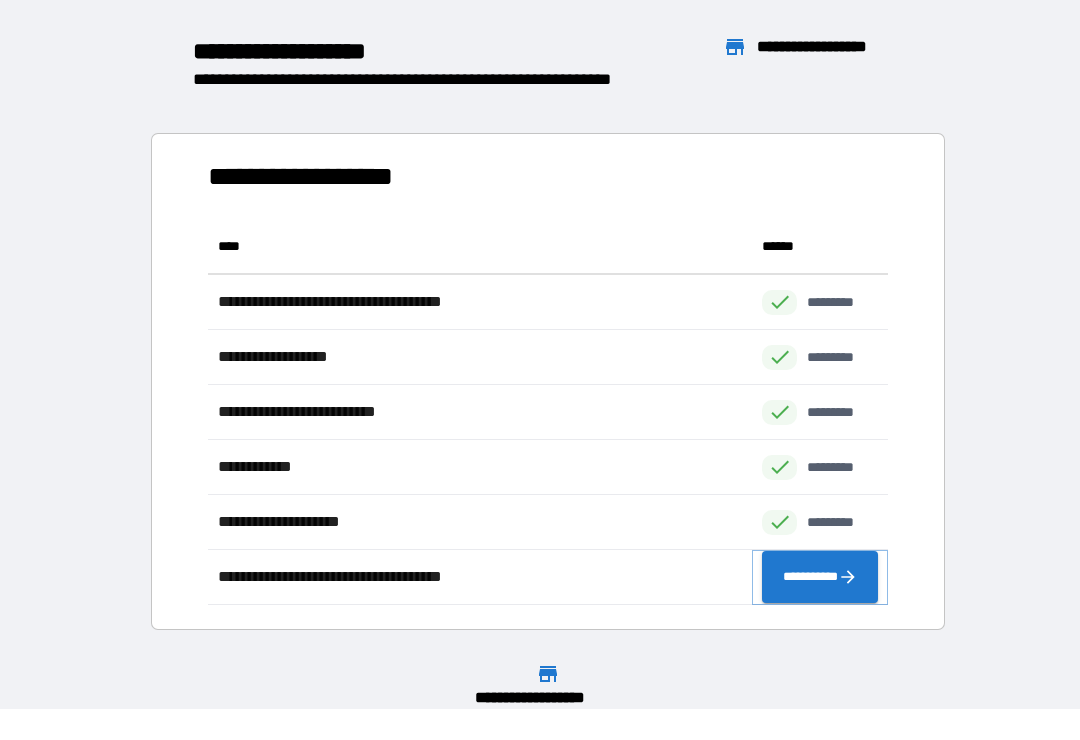 click on "**********" at bounding box center [820, 577] 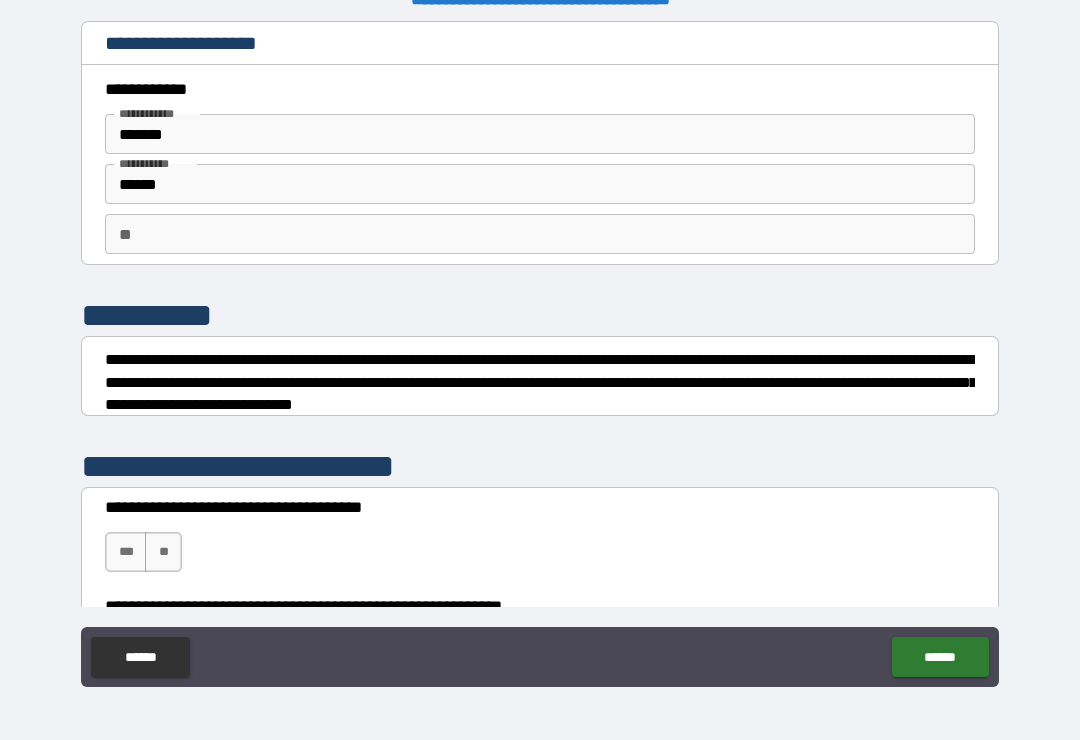 click on "**" at bounding box center (540, 234) 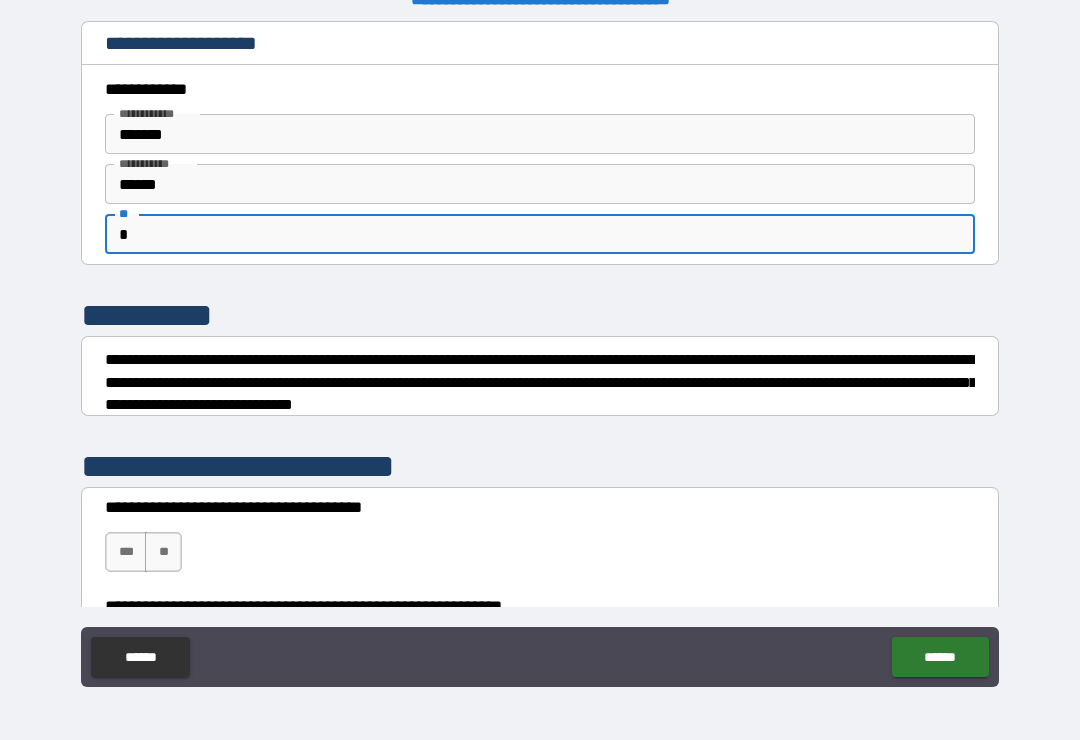 click on "**********" at bounding box center (540, 357) 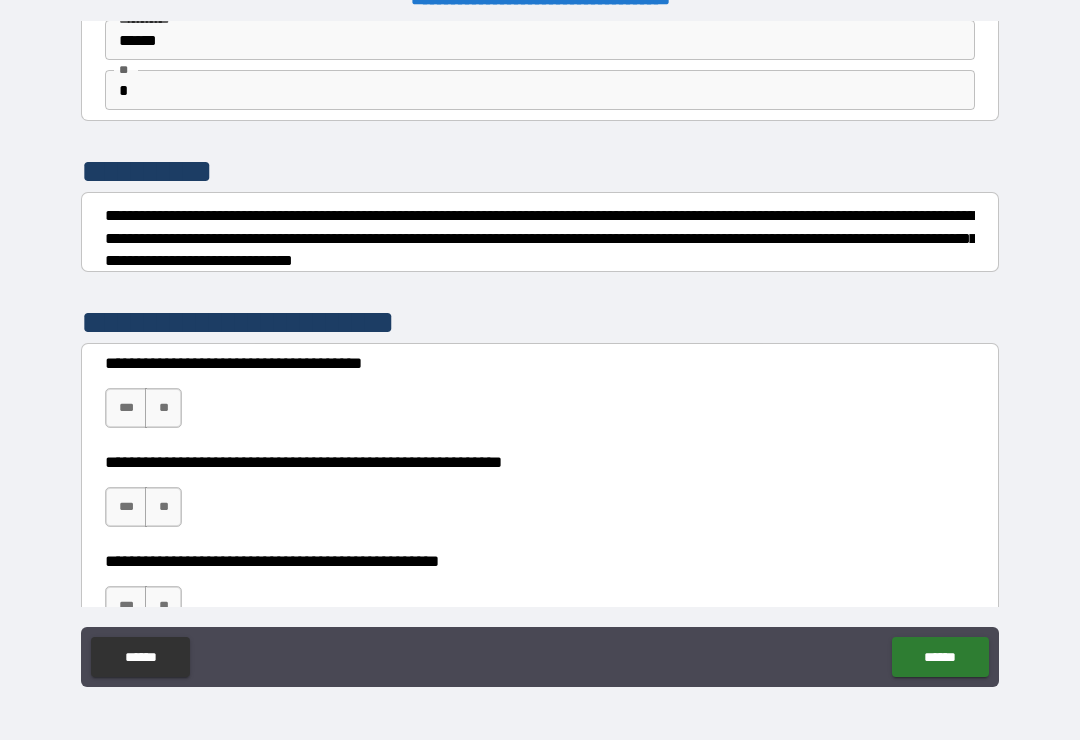 scroll, scrollTop: 209, scrollLeft: 0, axis: vertical 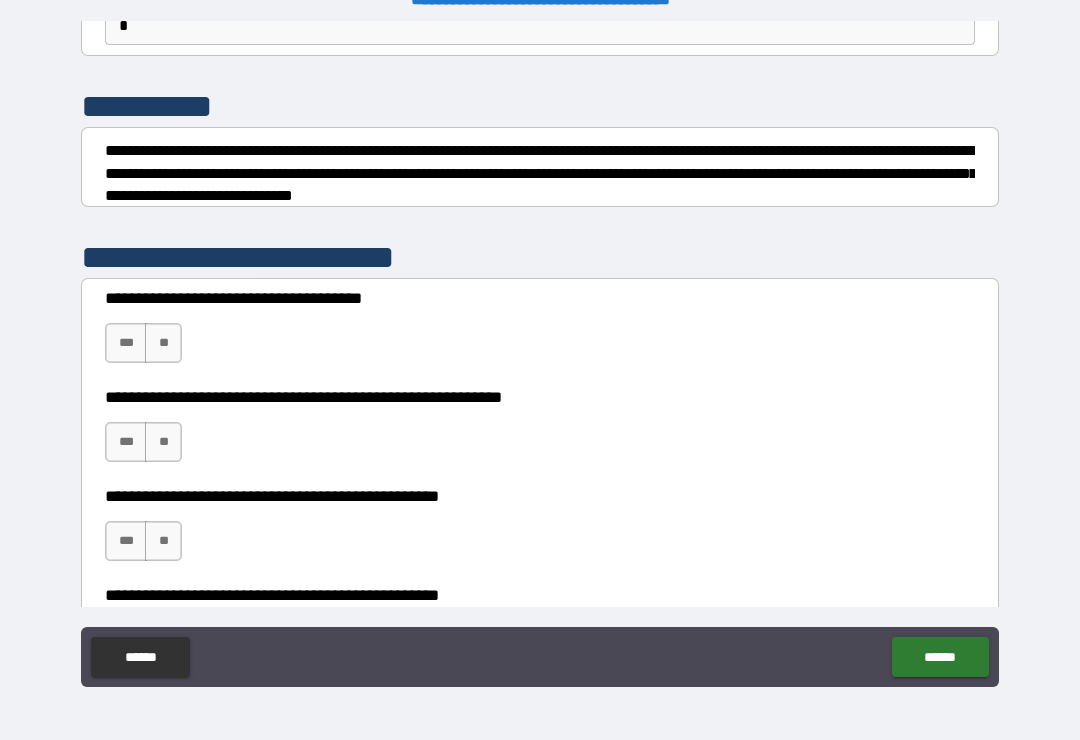 click on "**" at bounding box center (163, 343) 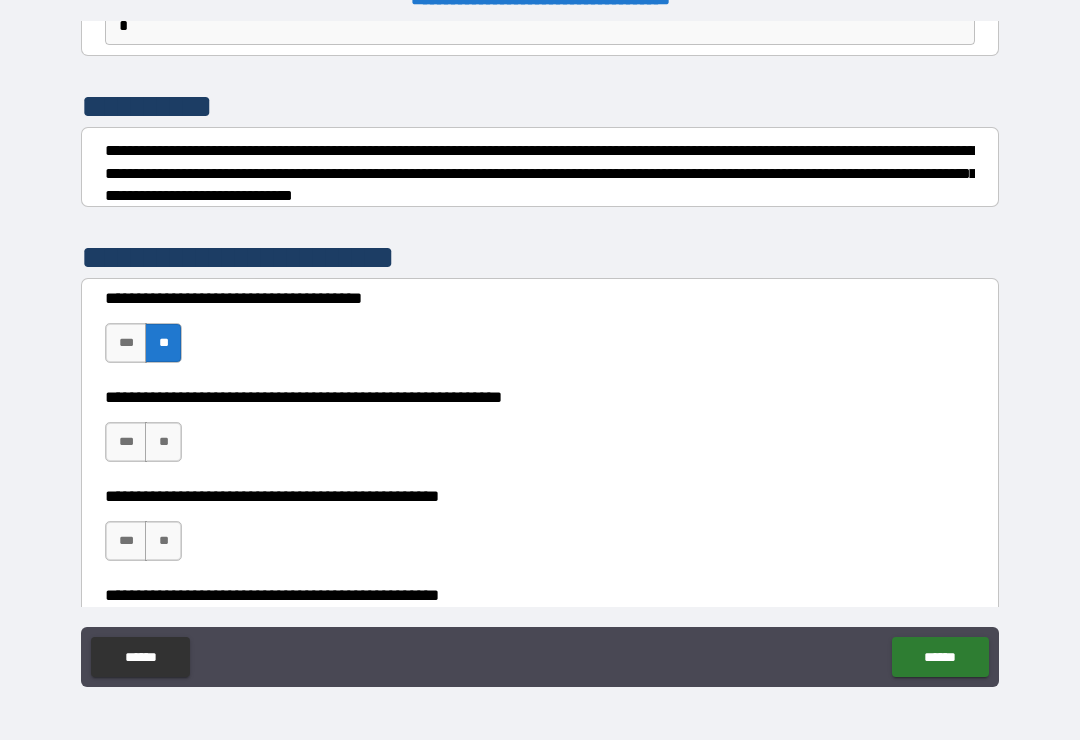 click on "**" at bounding box center (163, 442) 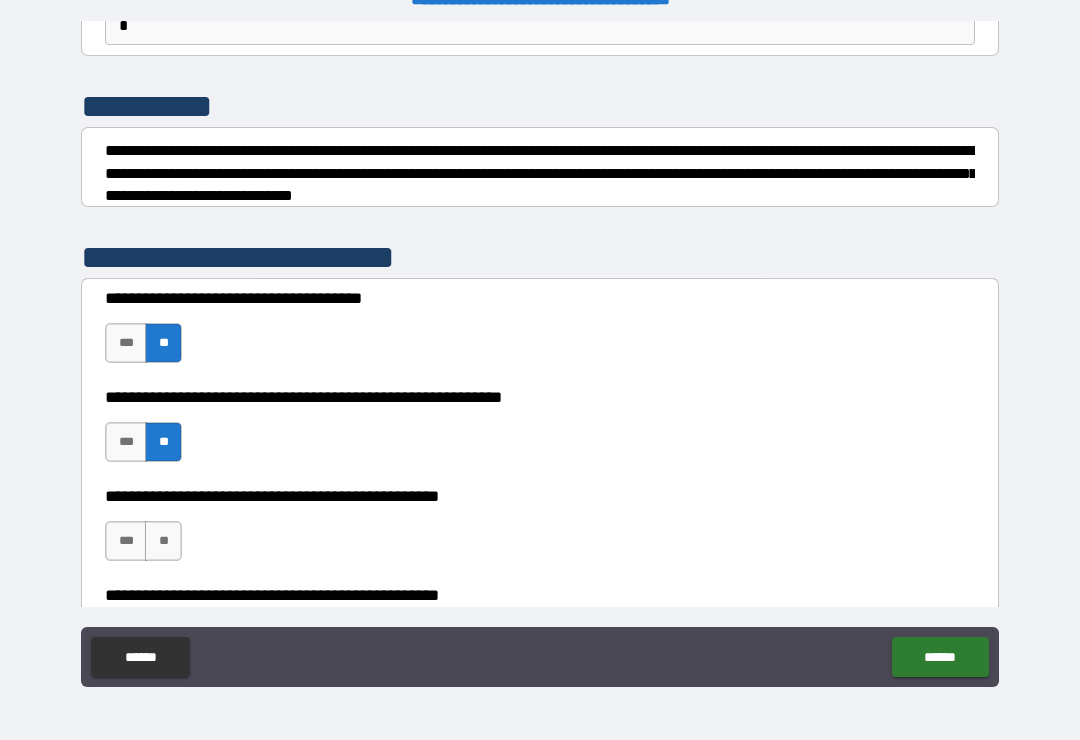 scroll, scrollTop: 263, scrollLeft: 0, axis: vertical 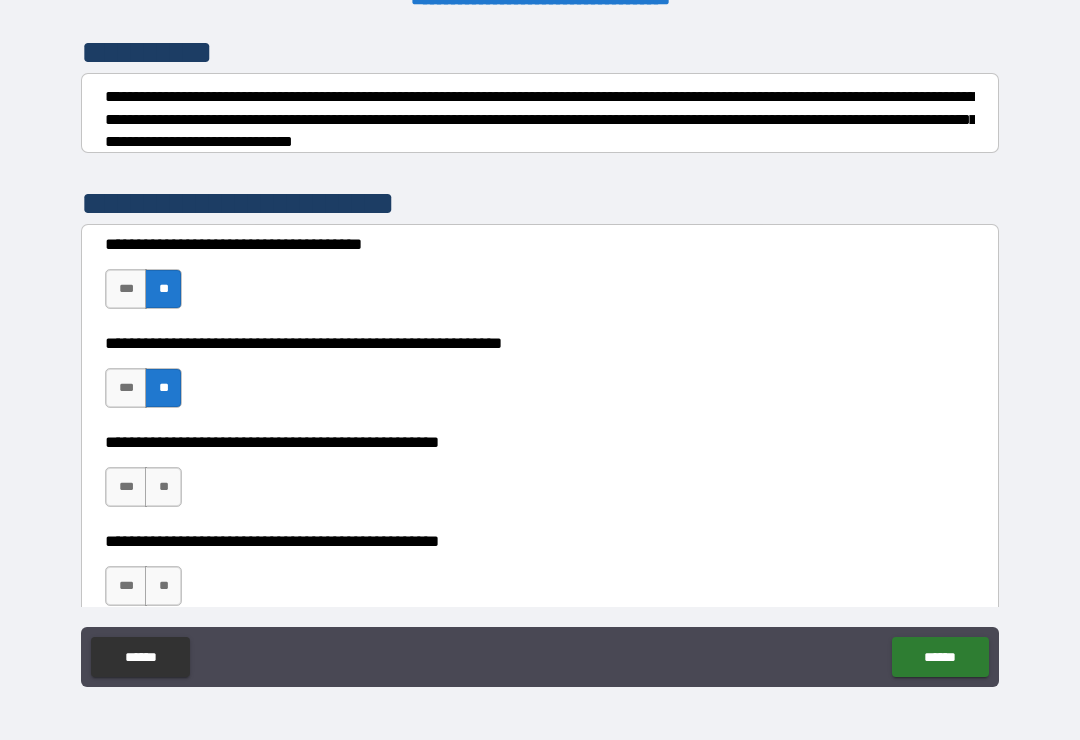 click on "**" at bounding box center [163, 487] 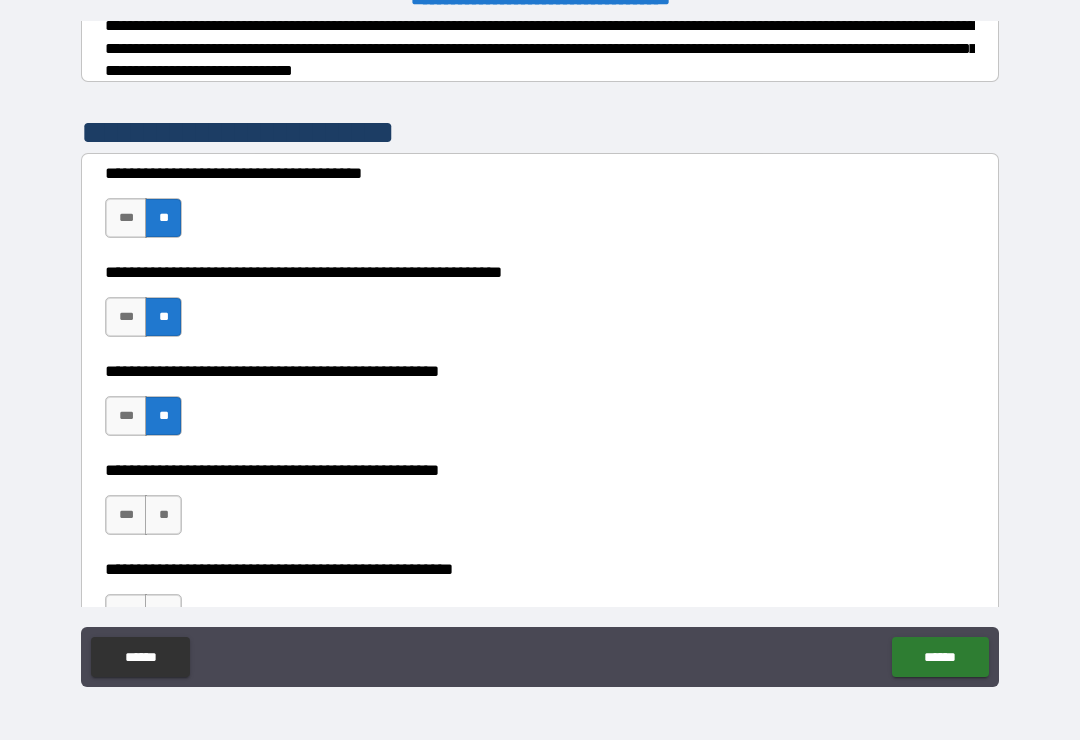 scroll, scrollTop: 480, scrollLeft: 0, axis: vertical 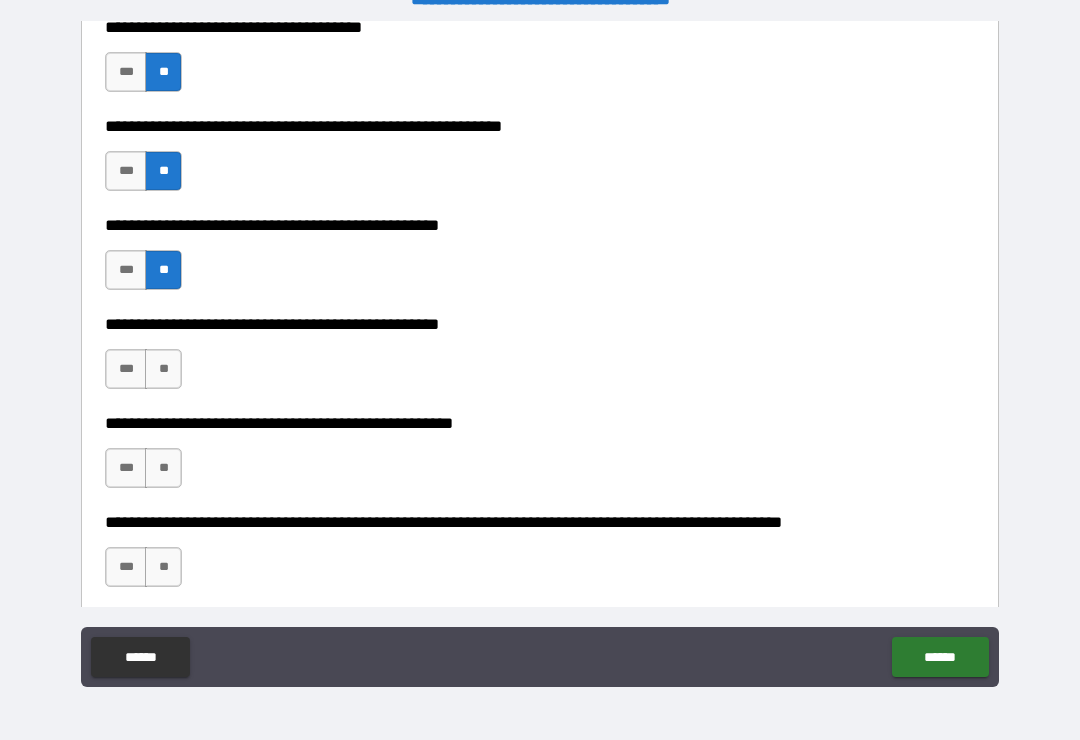click on "**" at bounding box center [163, 369] 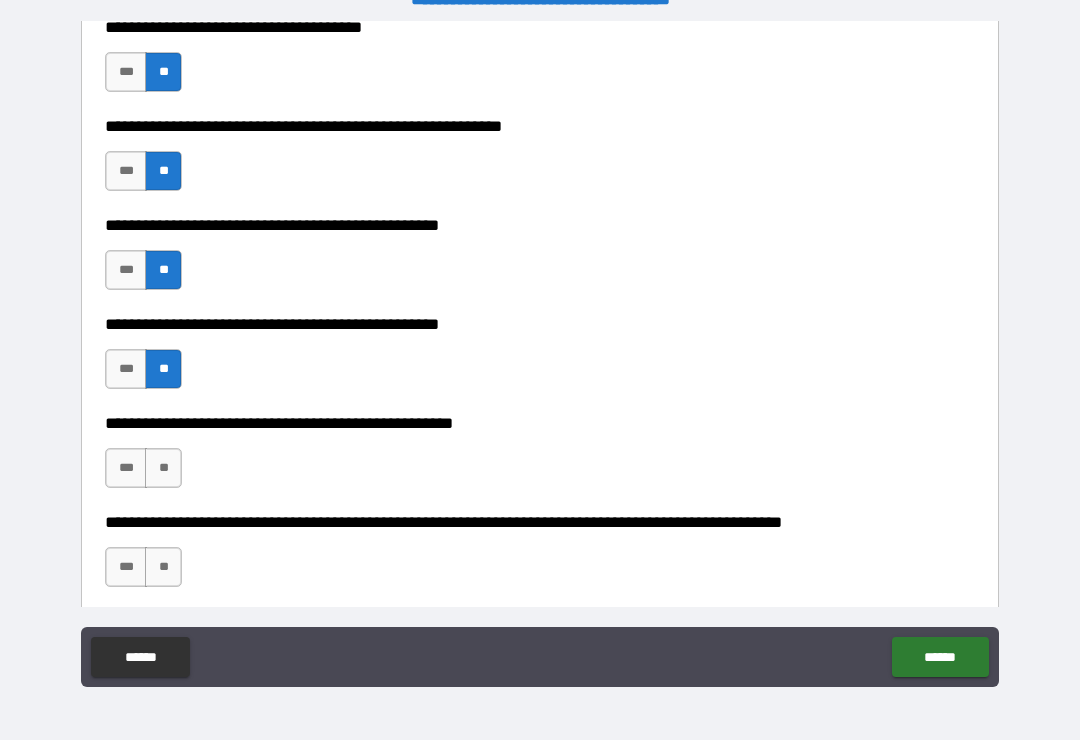 click on "**" at bounding box center (163, 468) 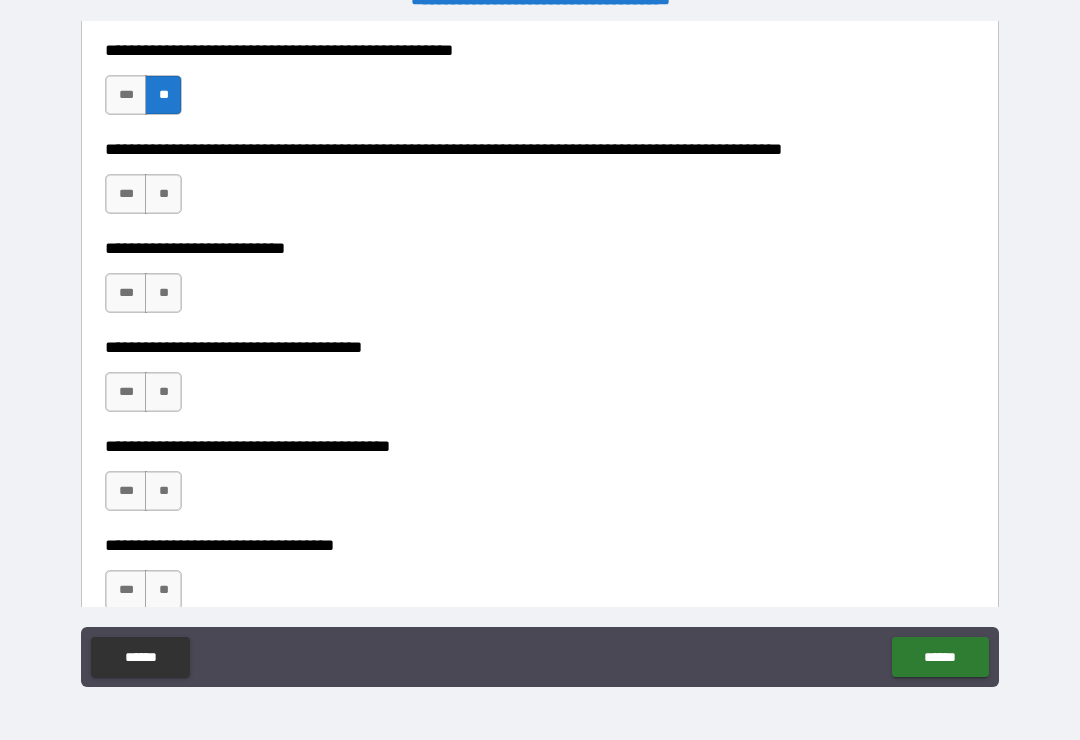 scroll, scrollTop: 855, scrollLeft: 0, axis: vertical 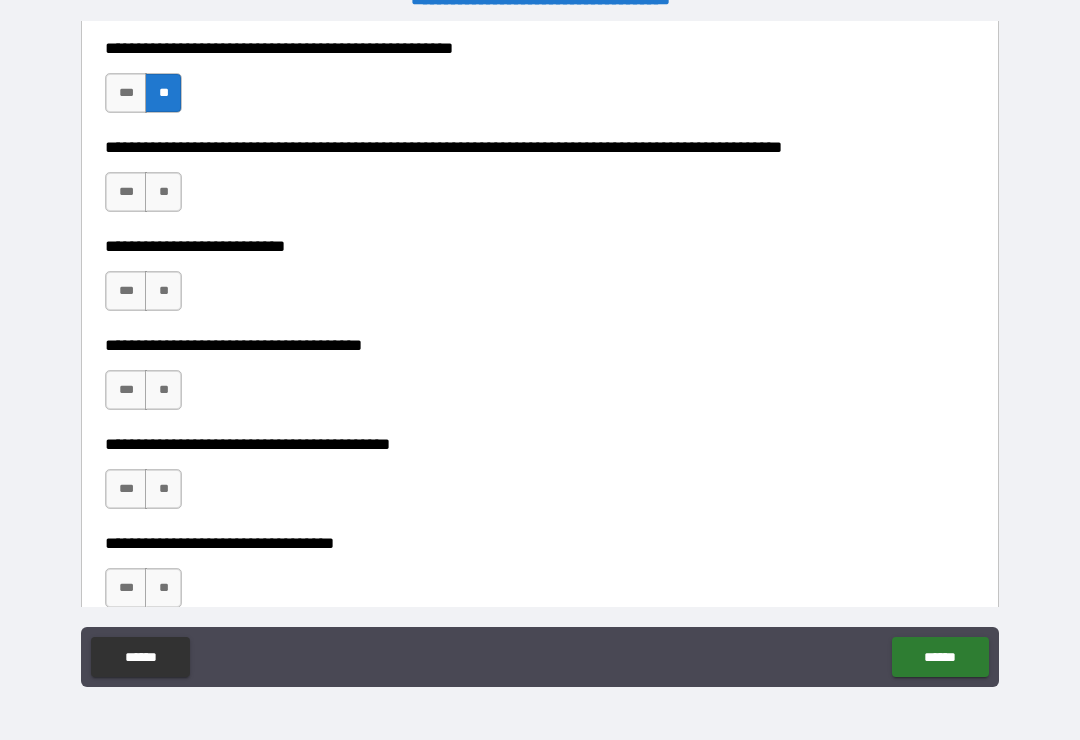click on "**" at bounding box center [163, 192] 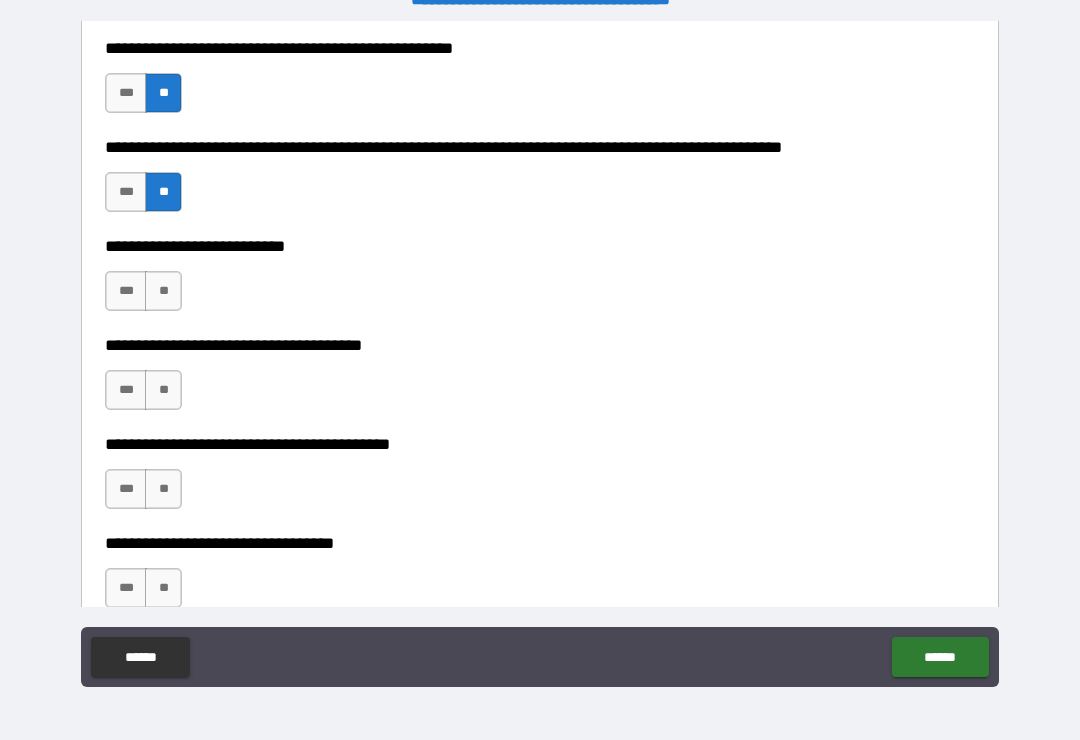 click on "**" at bounding box center (163, 291) 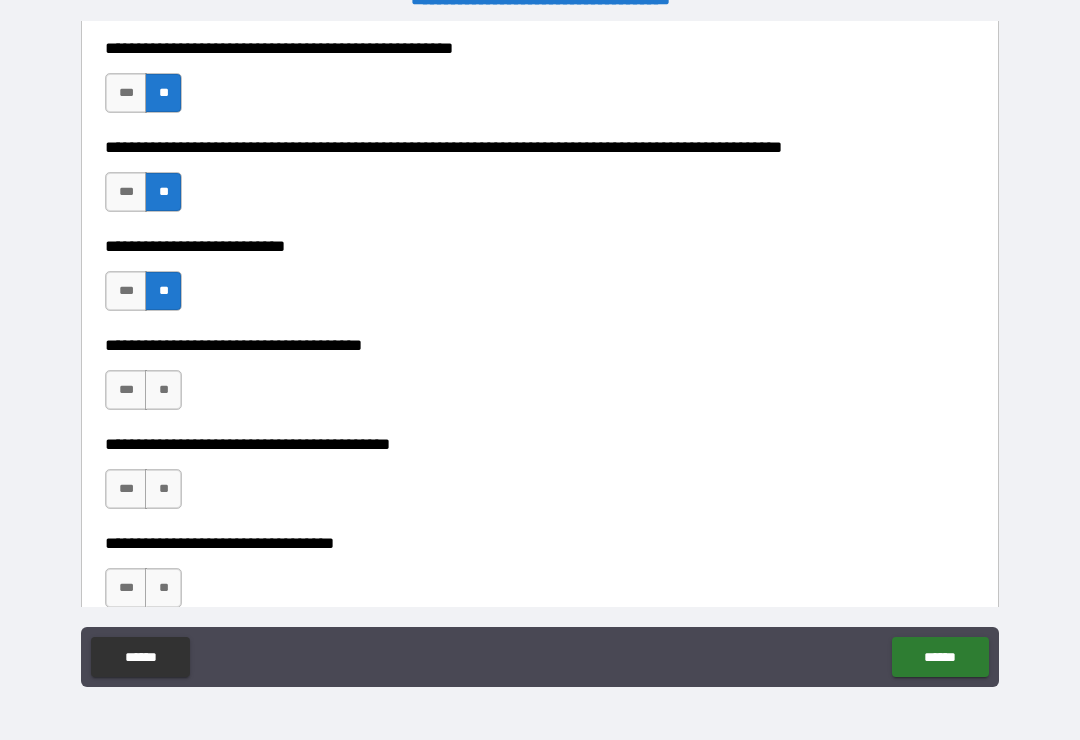click on "**" at bounding box center (163, 390) 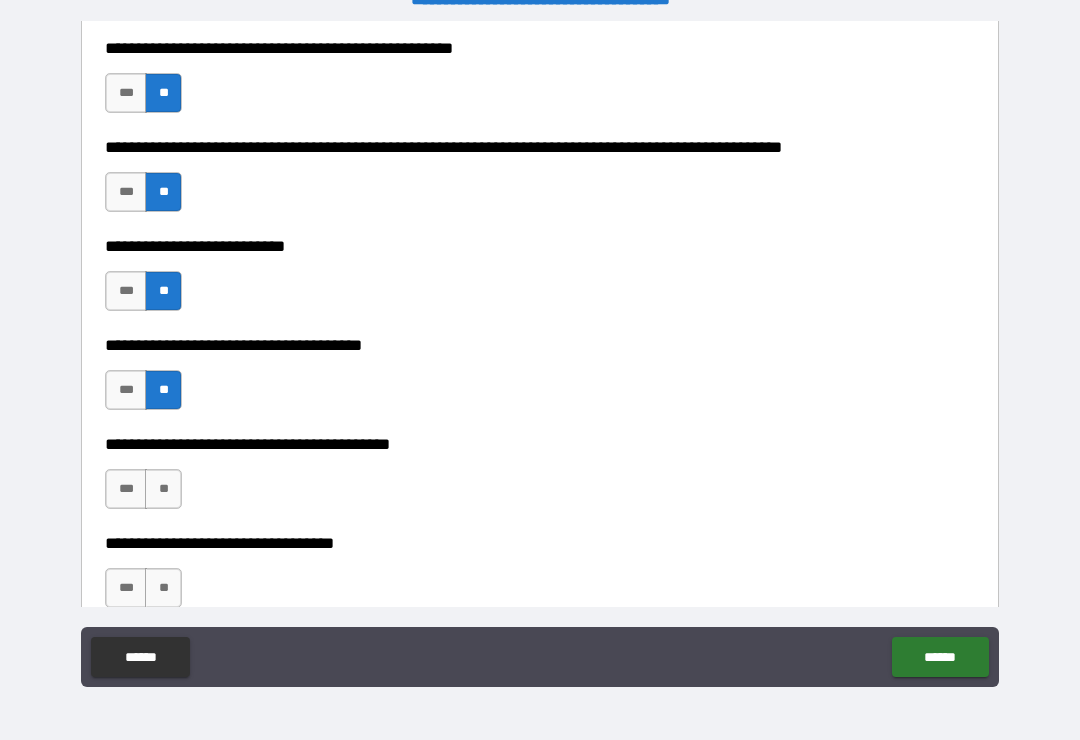 click on "**" at bounding box center (163, 489) 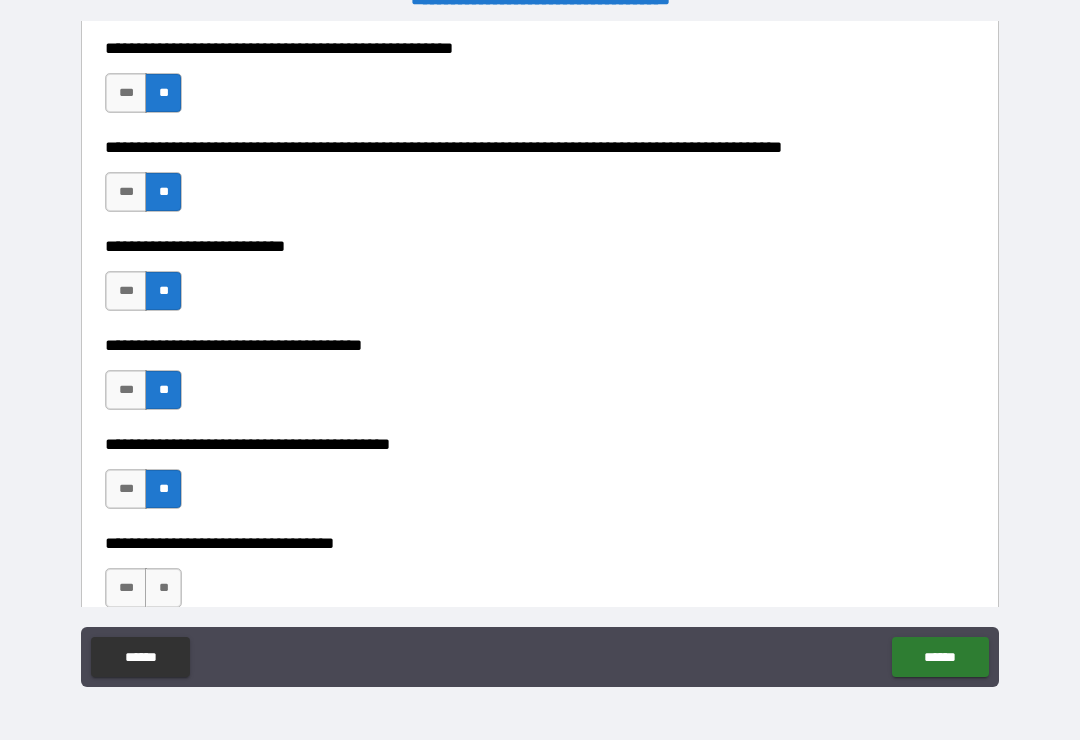 click on "**" at bounding box center (163, 588) 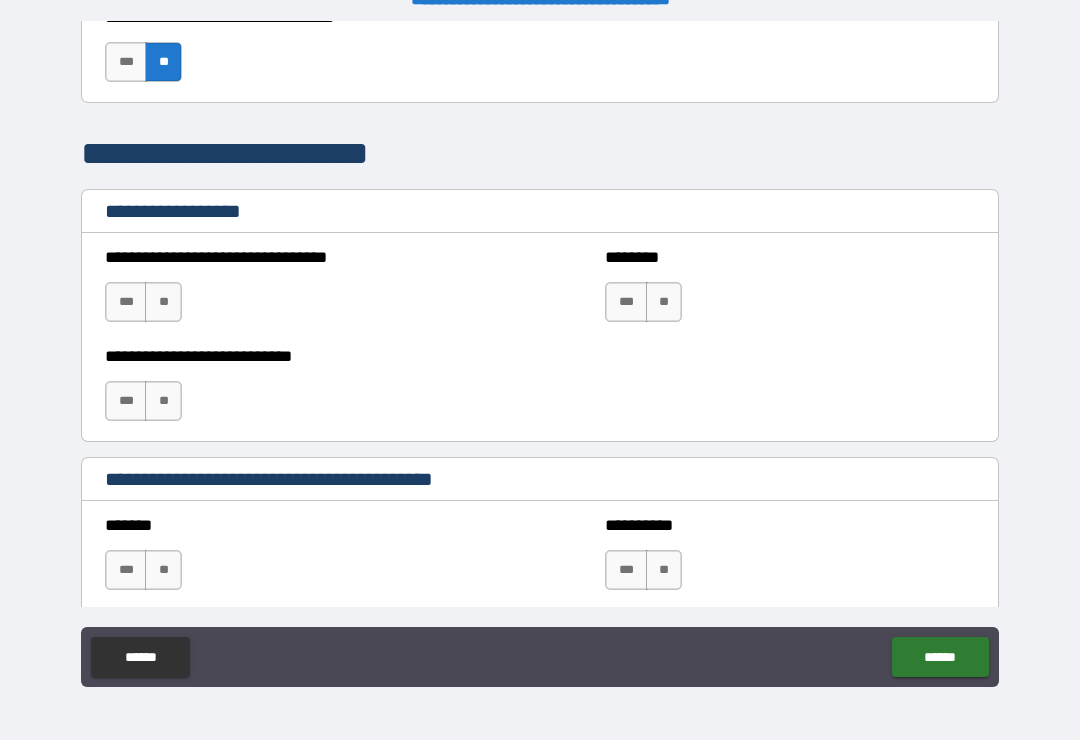 scroll, scrollTop: 1389, scrollLeft: 0, axis: vertical 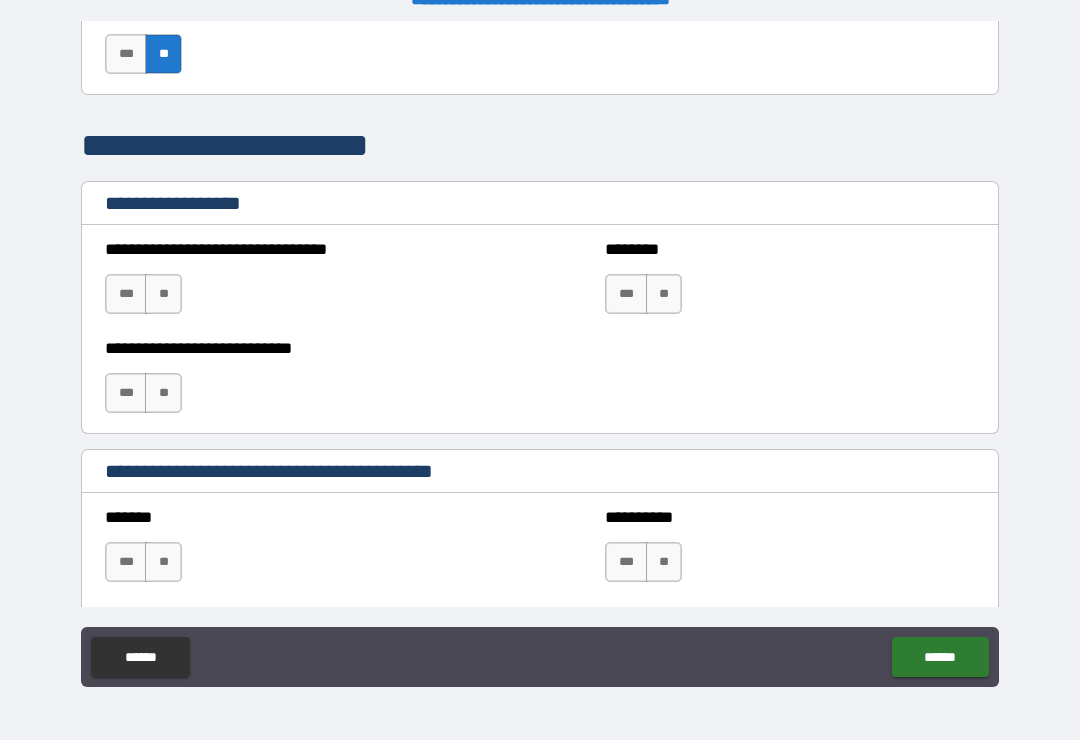 click on "**" at bounding box center (163, 294) 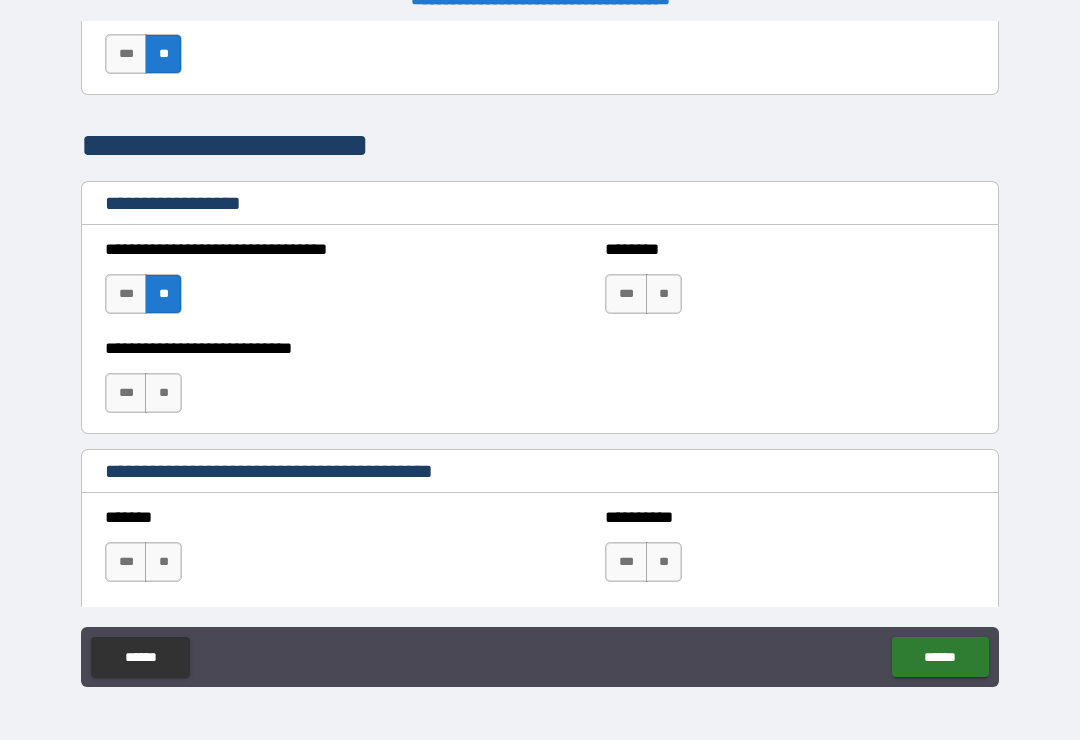 click on "**" at bounding box center [163, 393] 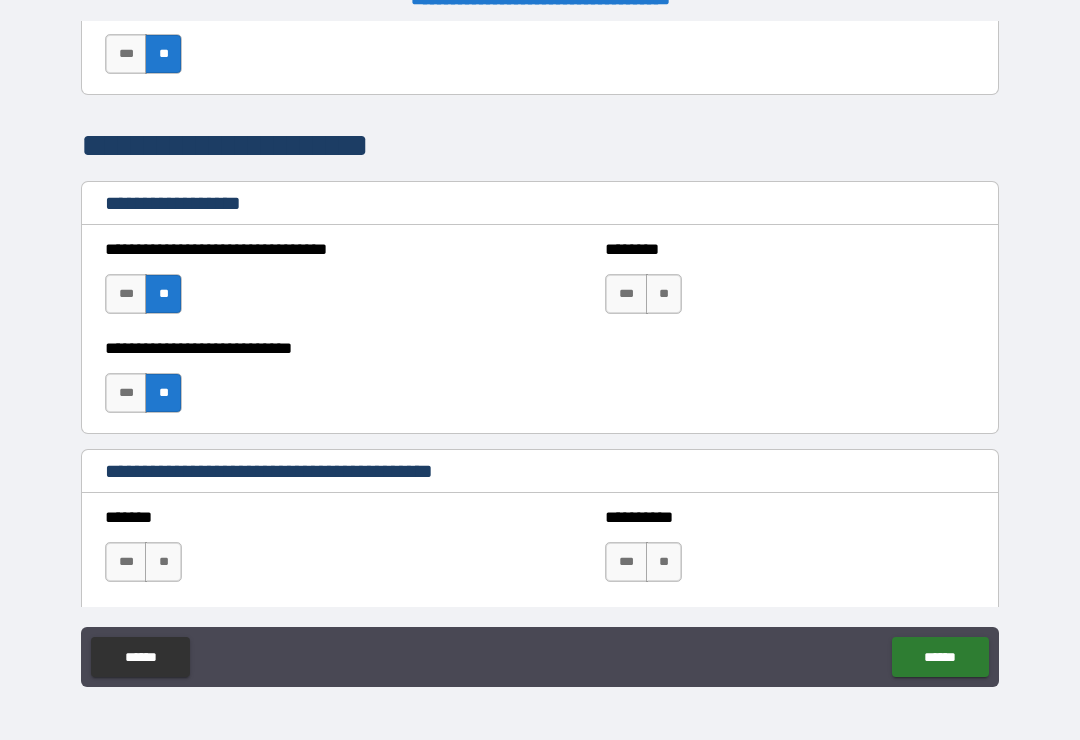 click on "**" at bounding box center (664, 294) 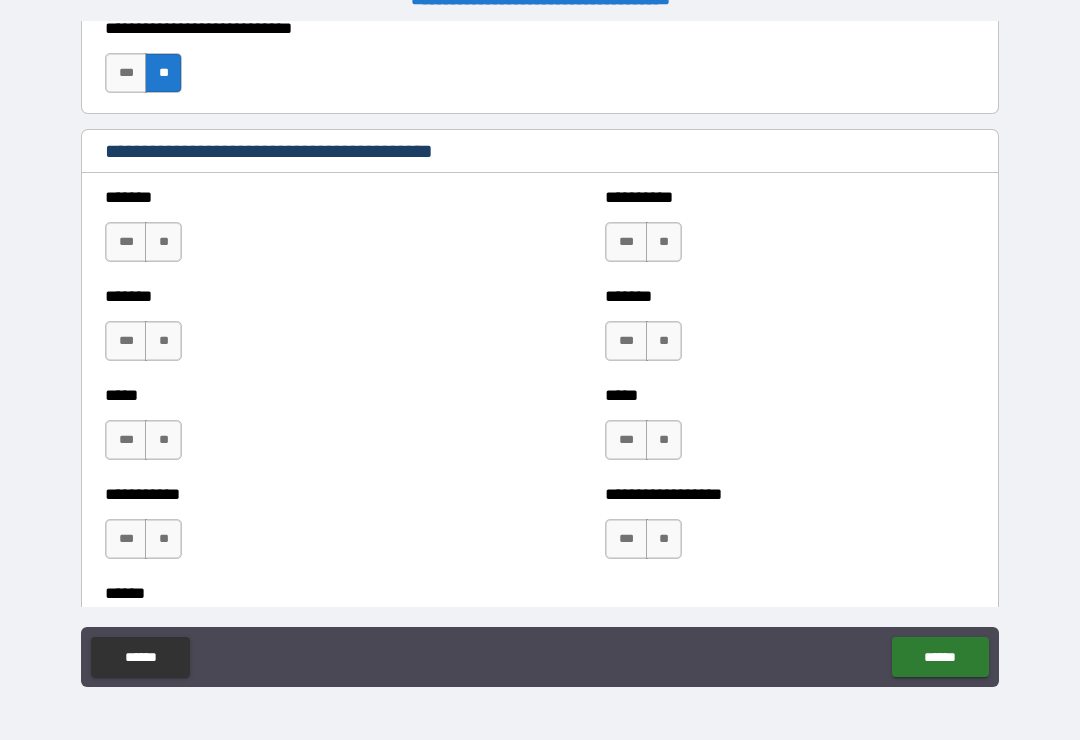 scroll, scrollTop: 1714, scrollLeft: 0, axis: vertical 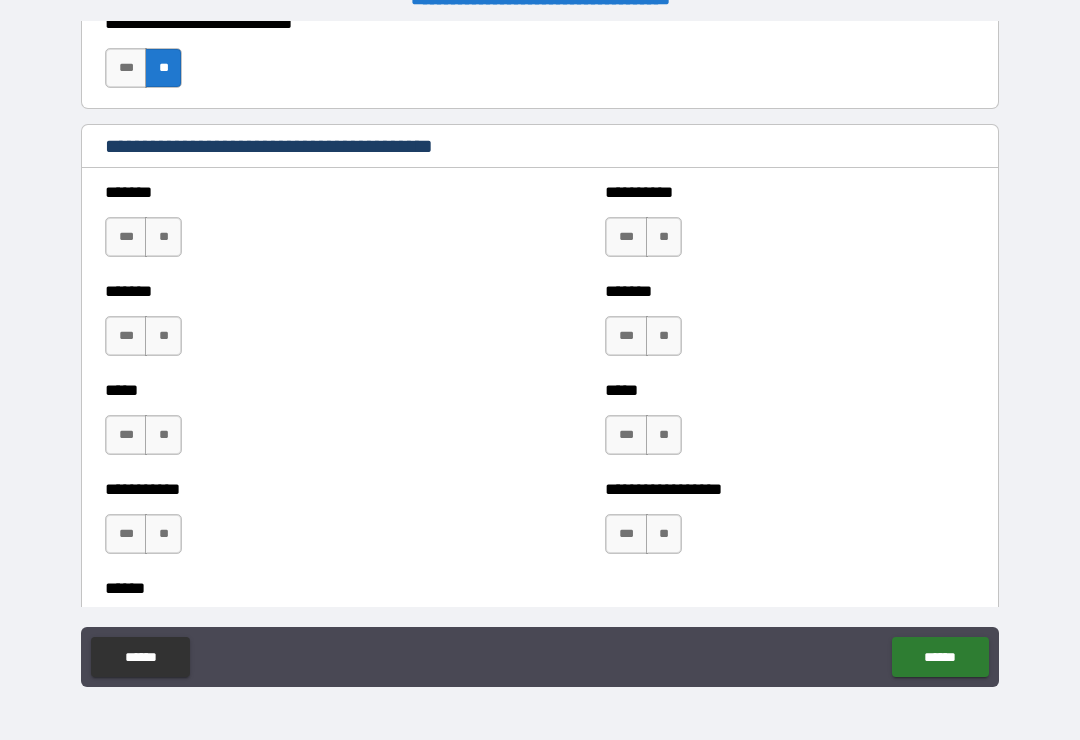 click on "**" at bounding box center [163, 237] 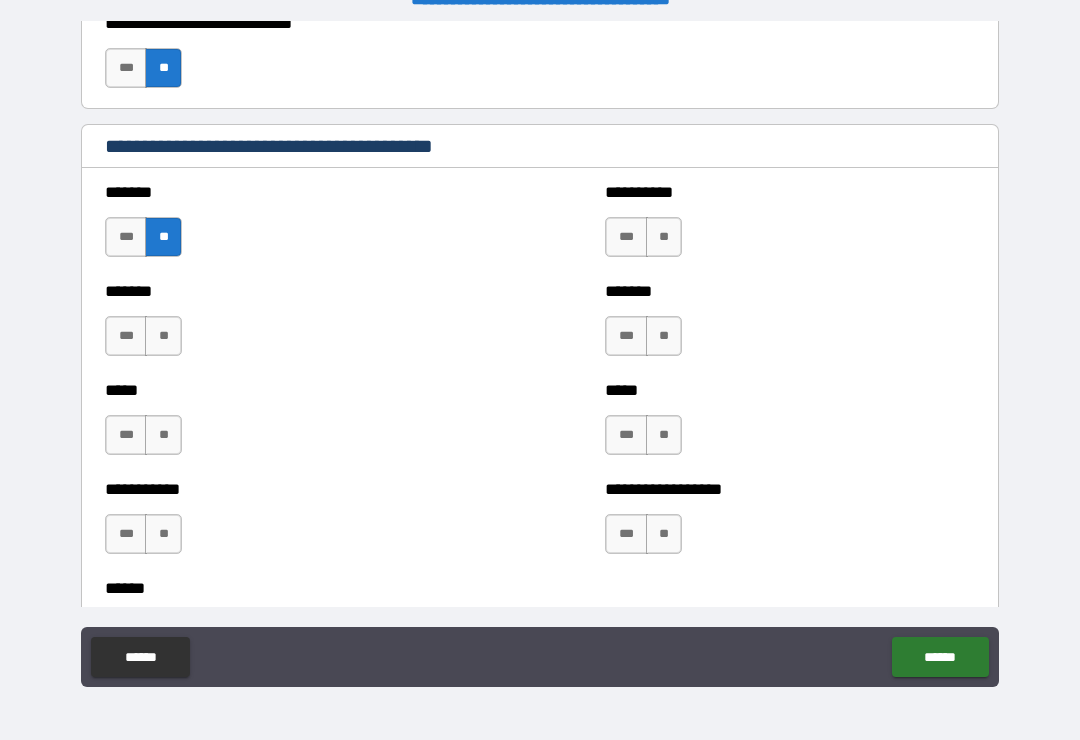 click on "**" at bounding box center (163, 336) 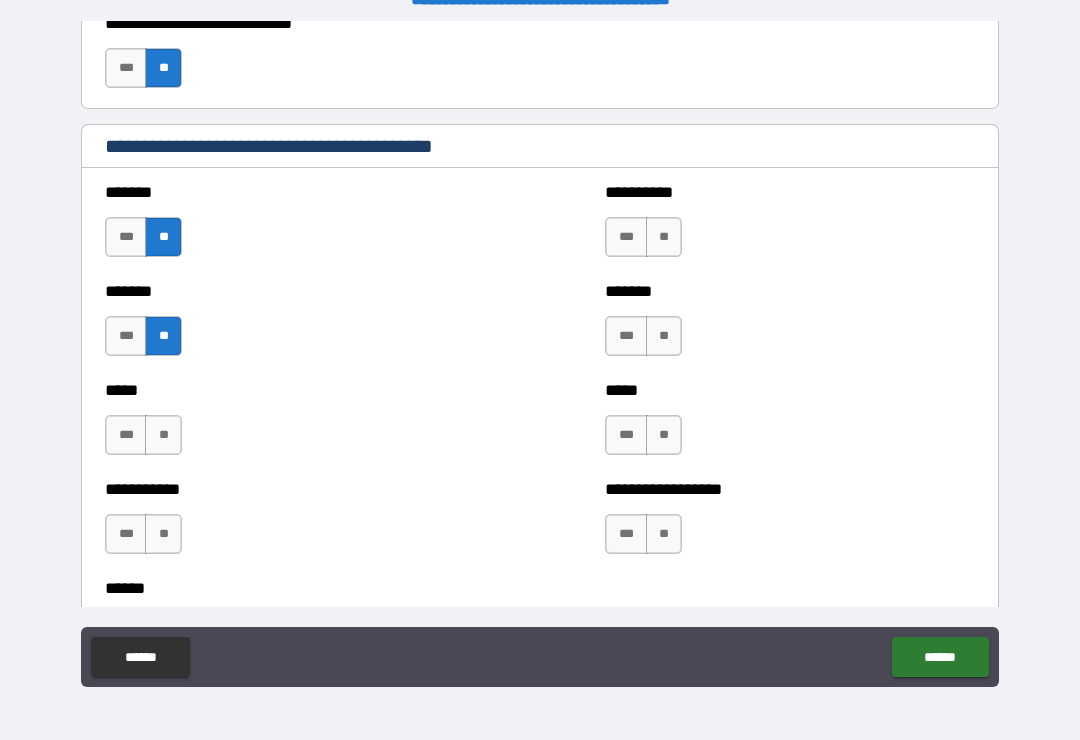 click on "**" at bounding box center [163, 435] 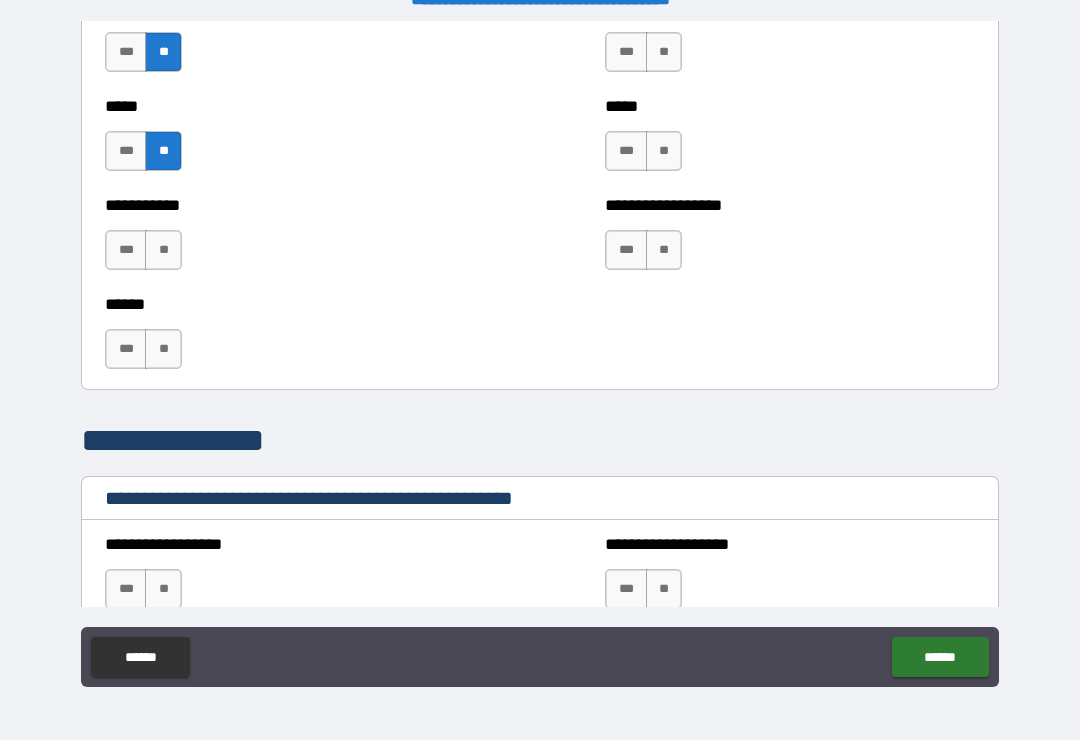 scroll, scrollTop: 2012, scrollLeft: 0, axis: vertical 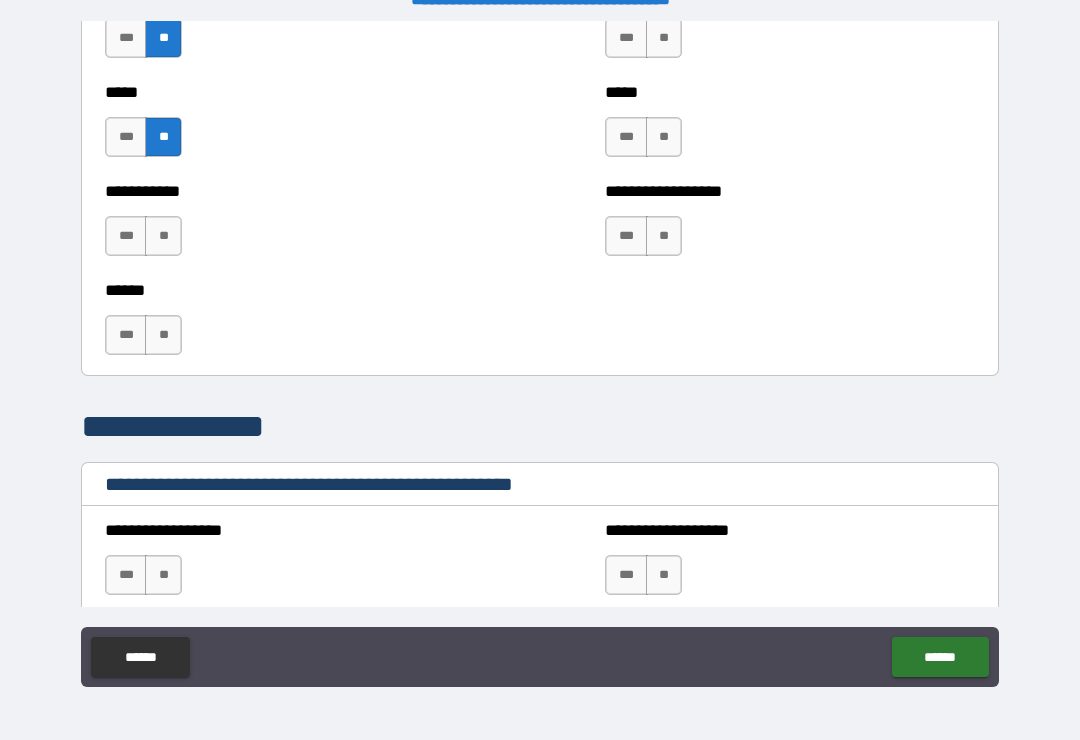click on "**" at bounding box center (163, 236) 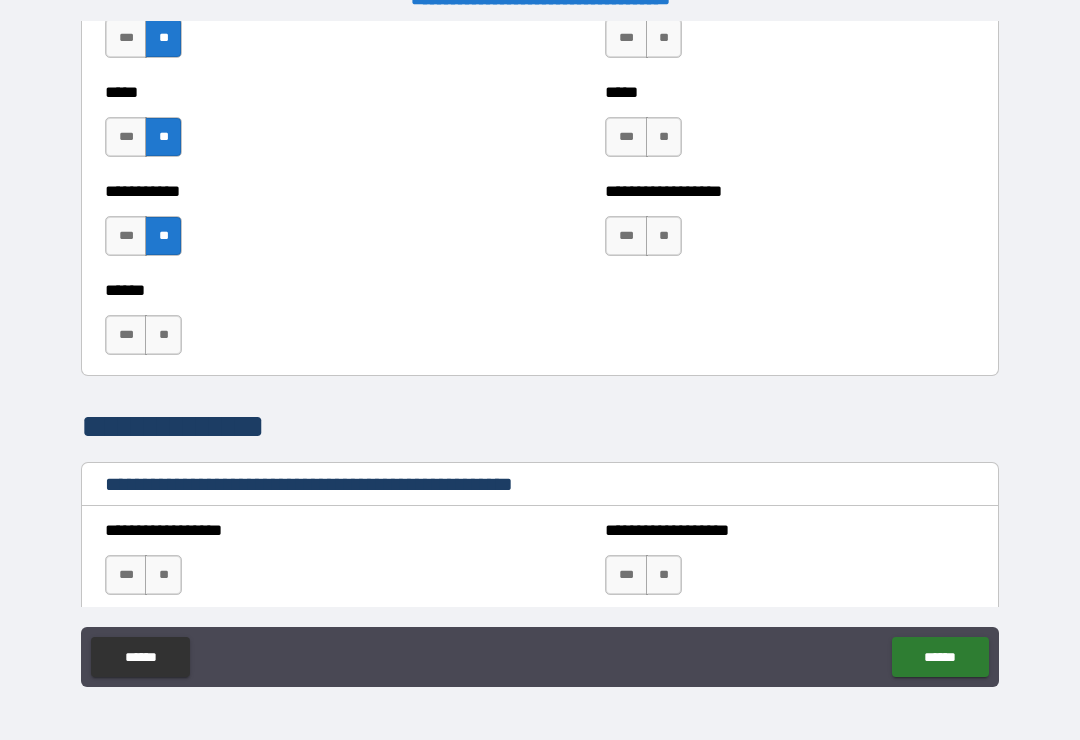click on "**" at bounding box center [163, 335] 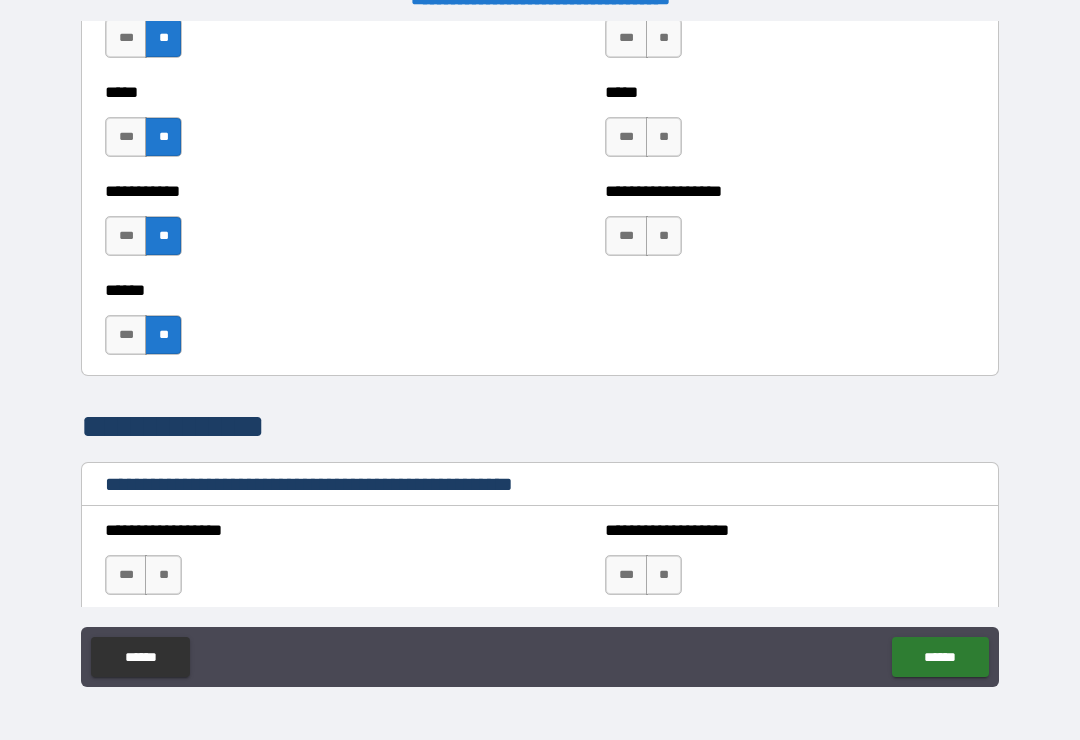 click on "**" at bounding box center (664, 236) 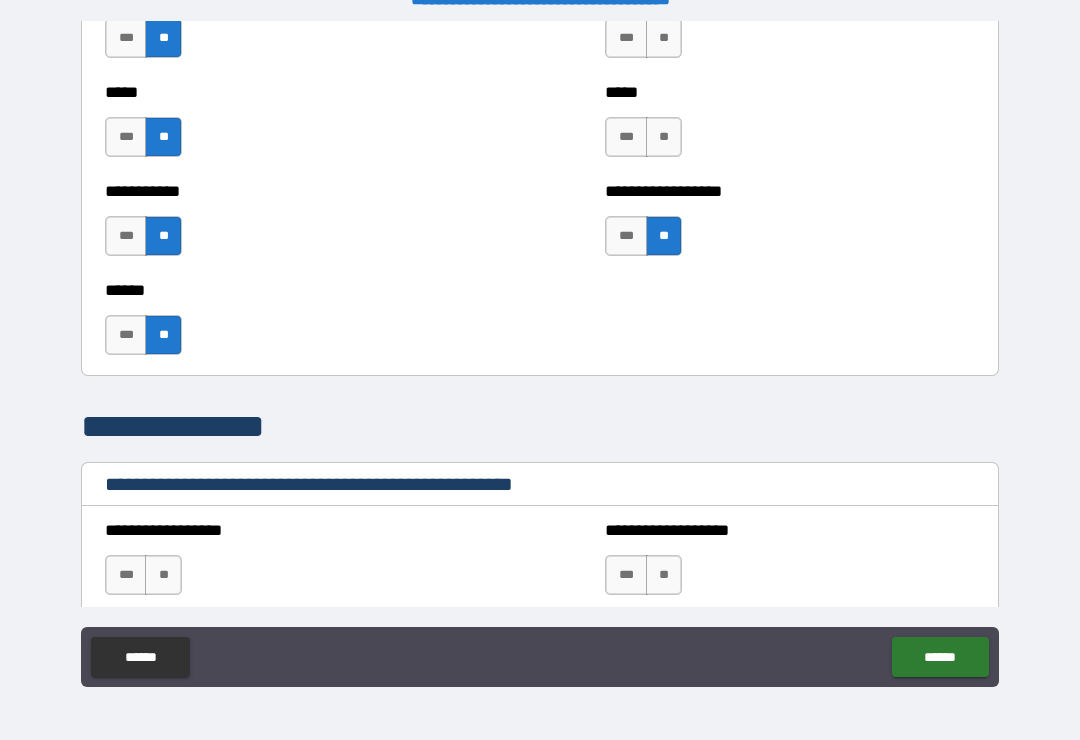 click on "**" at bounding box center [664, 137] 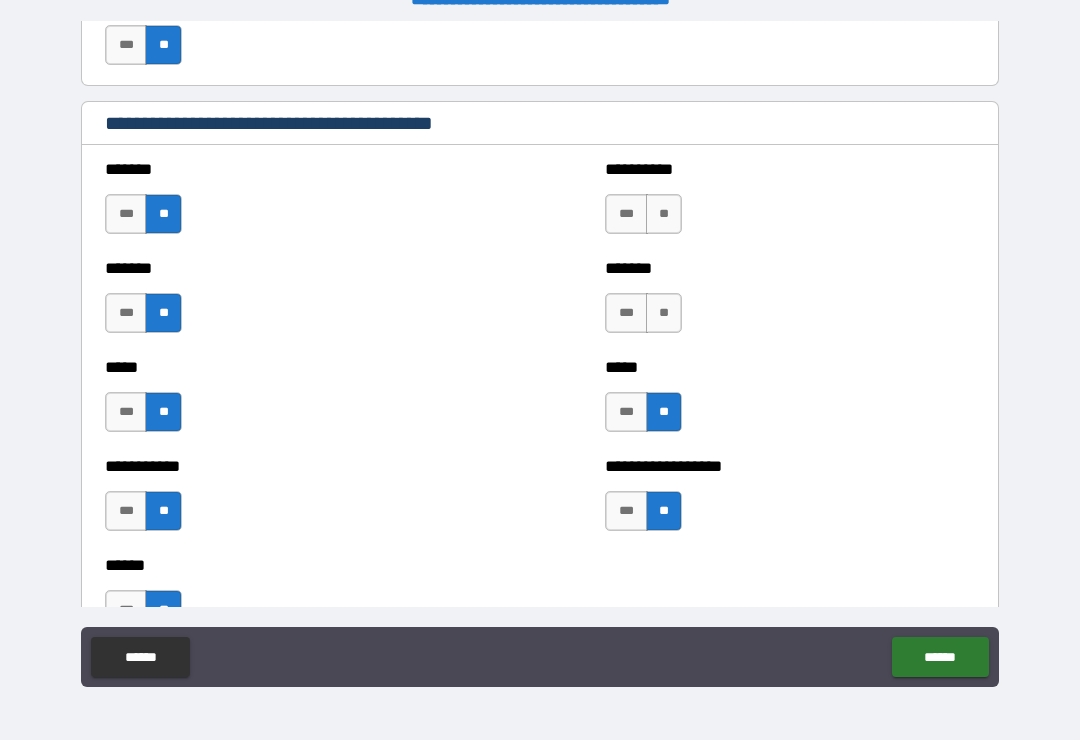 scroll, scrollTop: 1727, scrollLeft: 0, axis: vertical 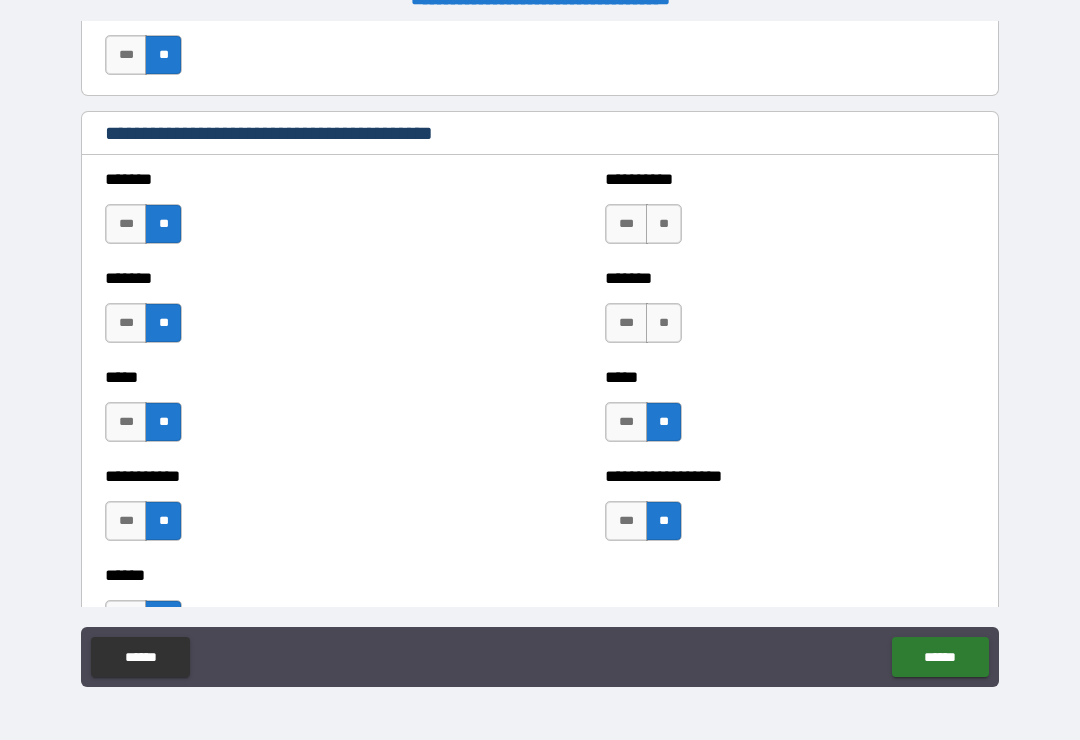 click on "**" at bounding box center (664, 323) 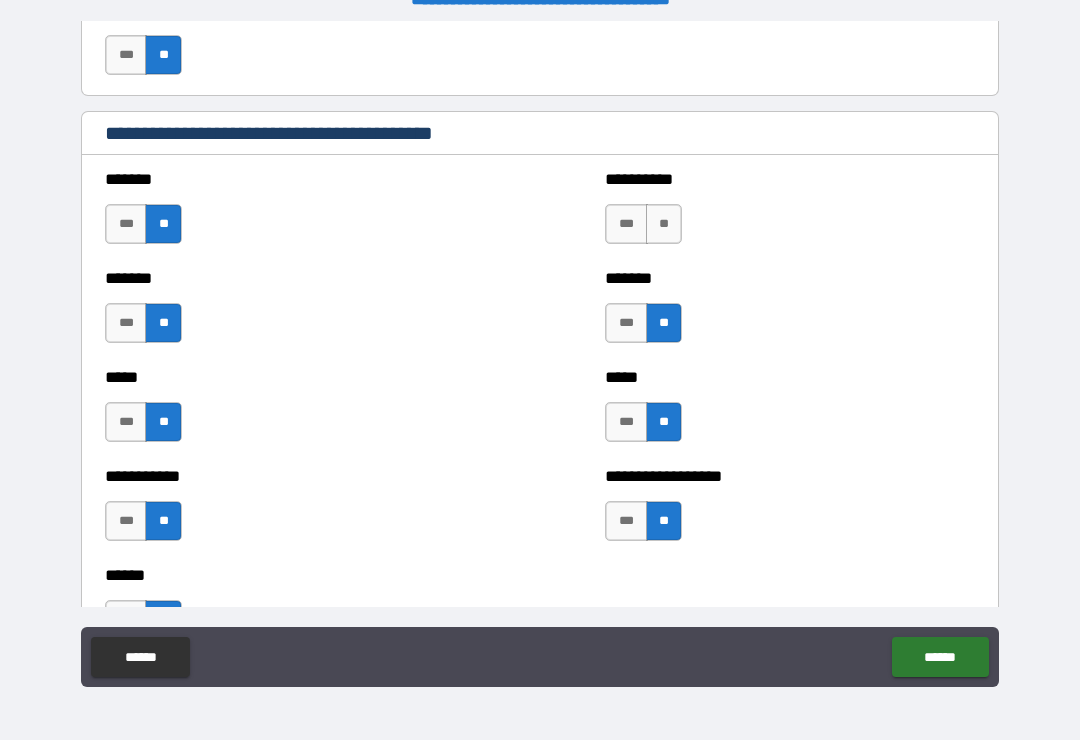 click on "**" at bounding box center [664, 224] 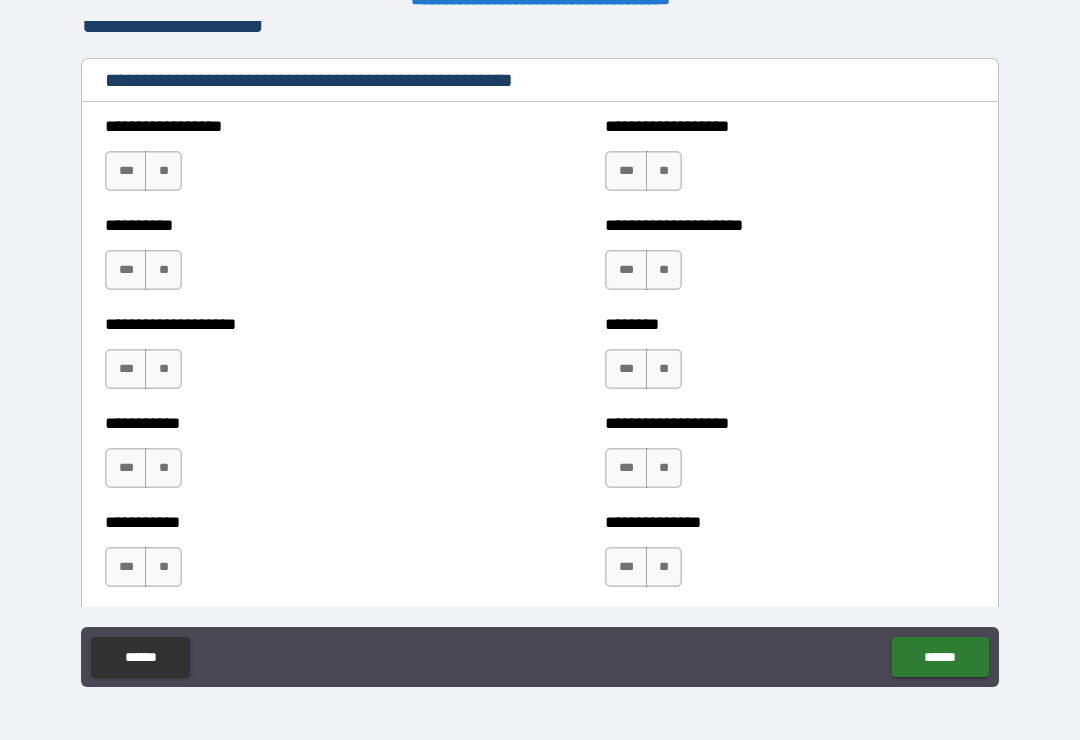 scroll, scrollTop: 2442, scrollLeft: 0, axis: vertical 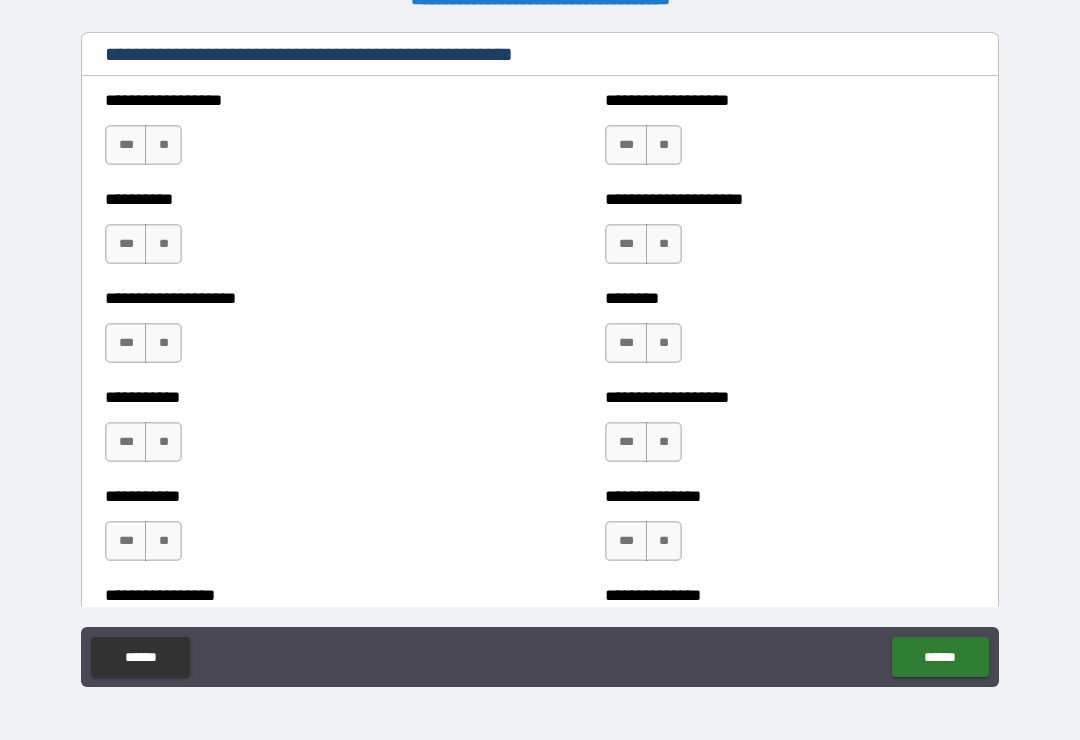 click on "**" at bounding box center [163, 145] 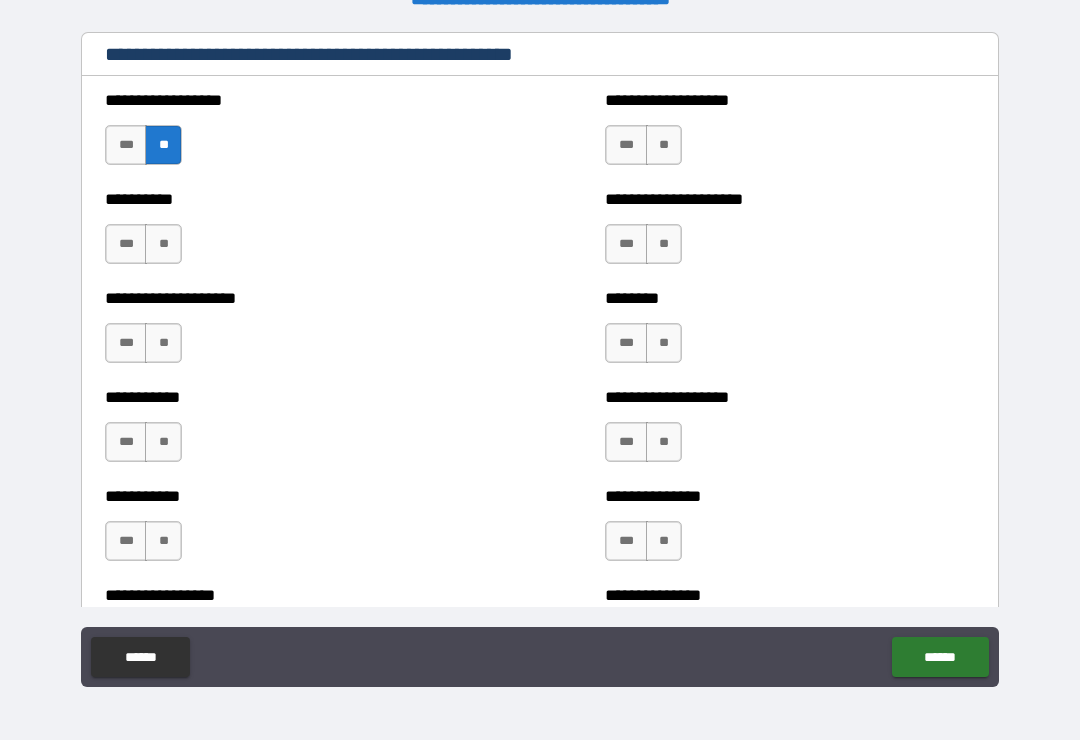 click on "**" at bounding box center (163, 244) 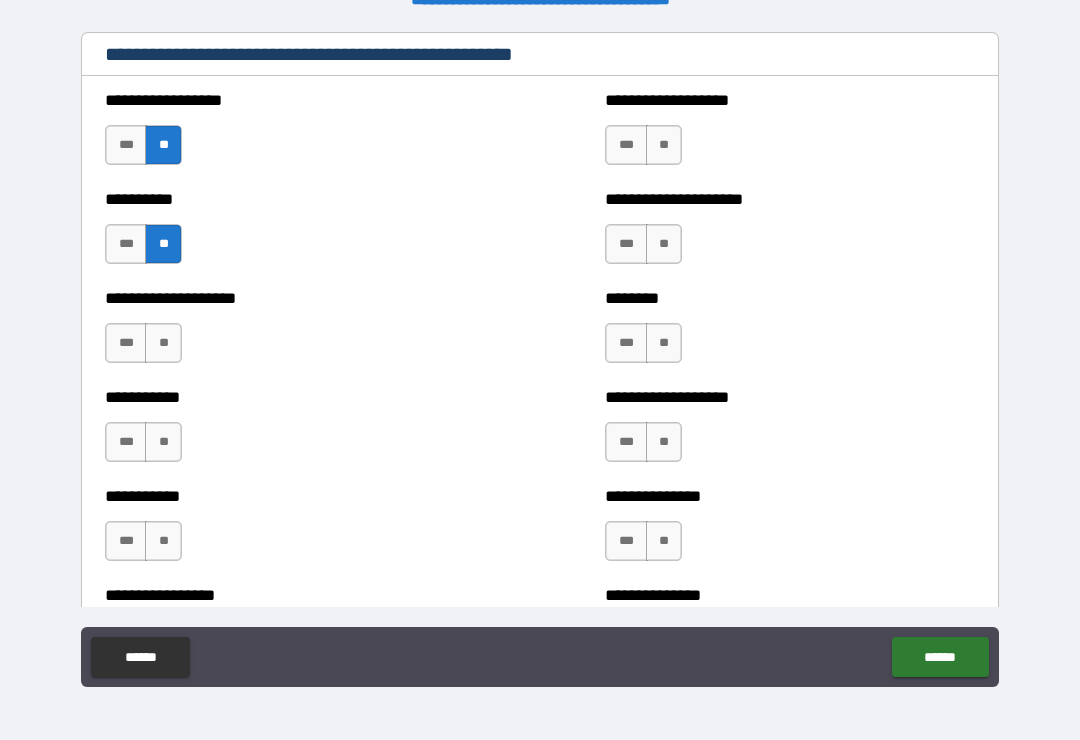 click on "**" at bounding box center [163, 343] 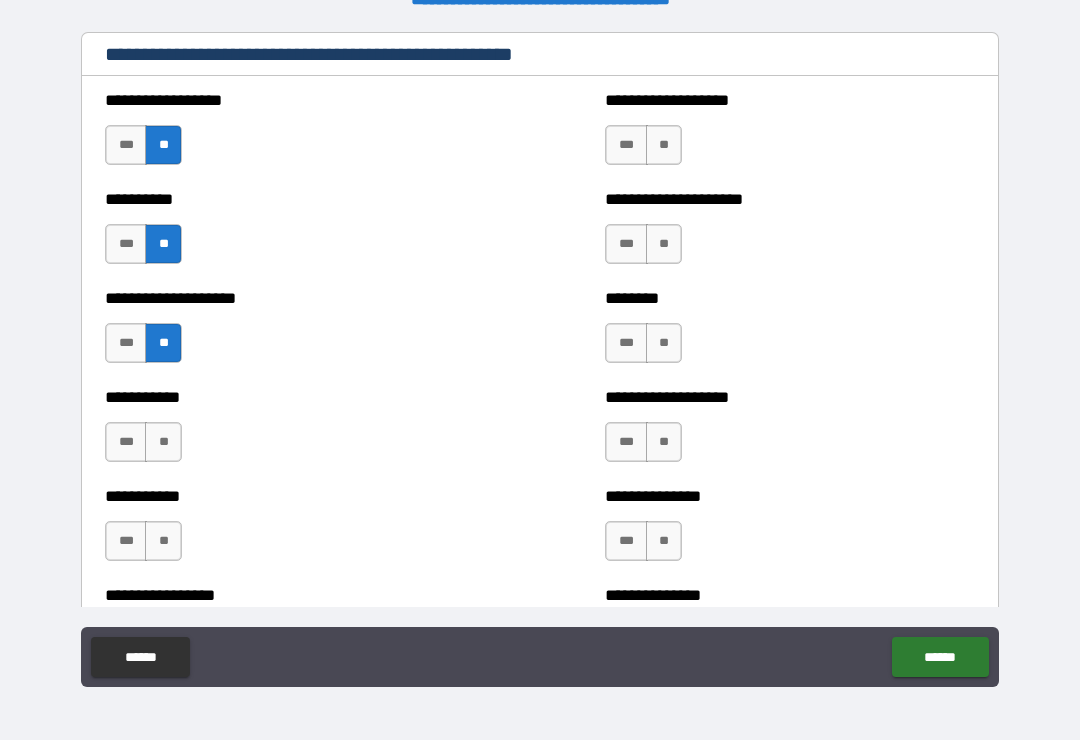 click on "**" at bounding box center (163, 442) 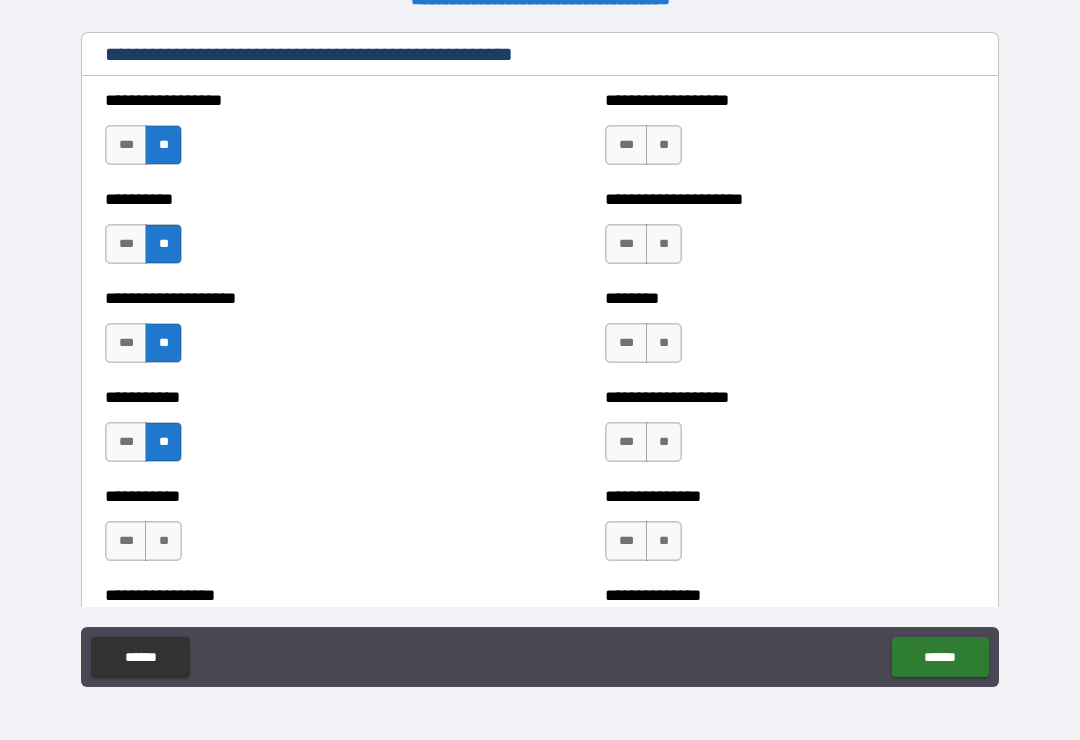 click on "**" at bounding box center (163, 541) 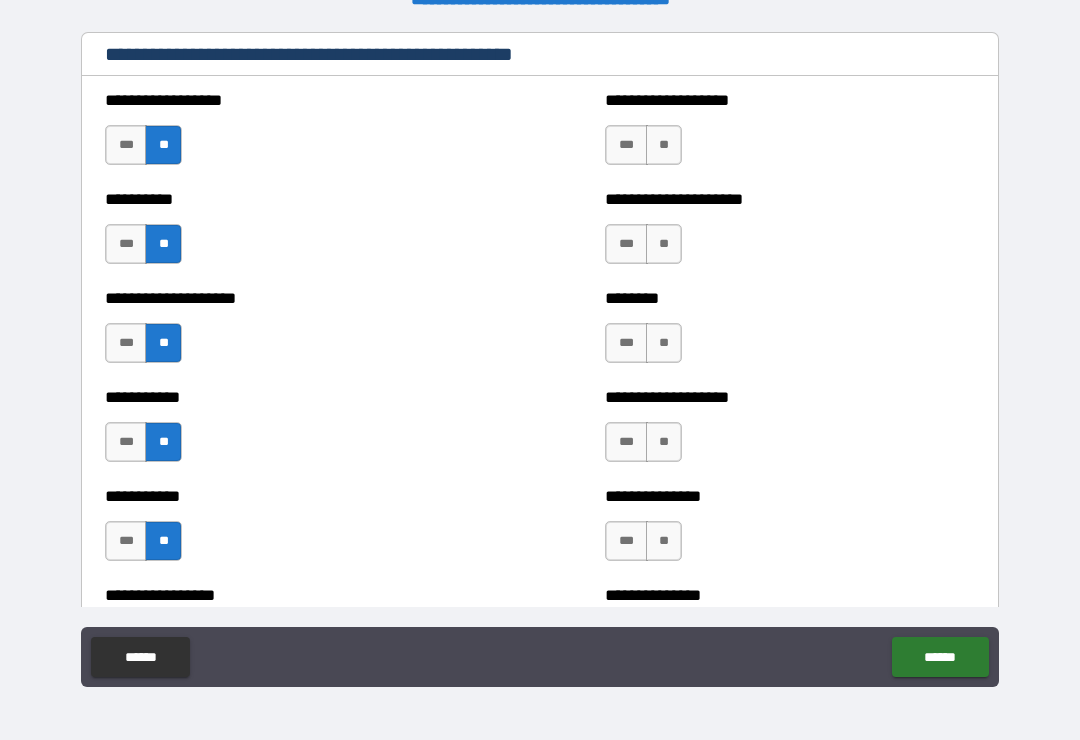 click on "**" at bounding box center [664, 145] 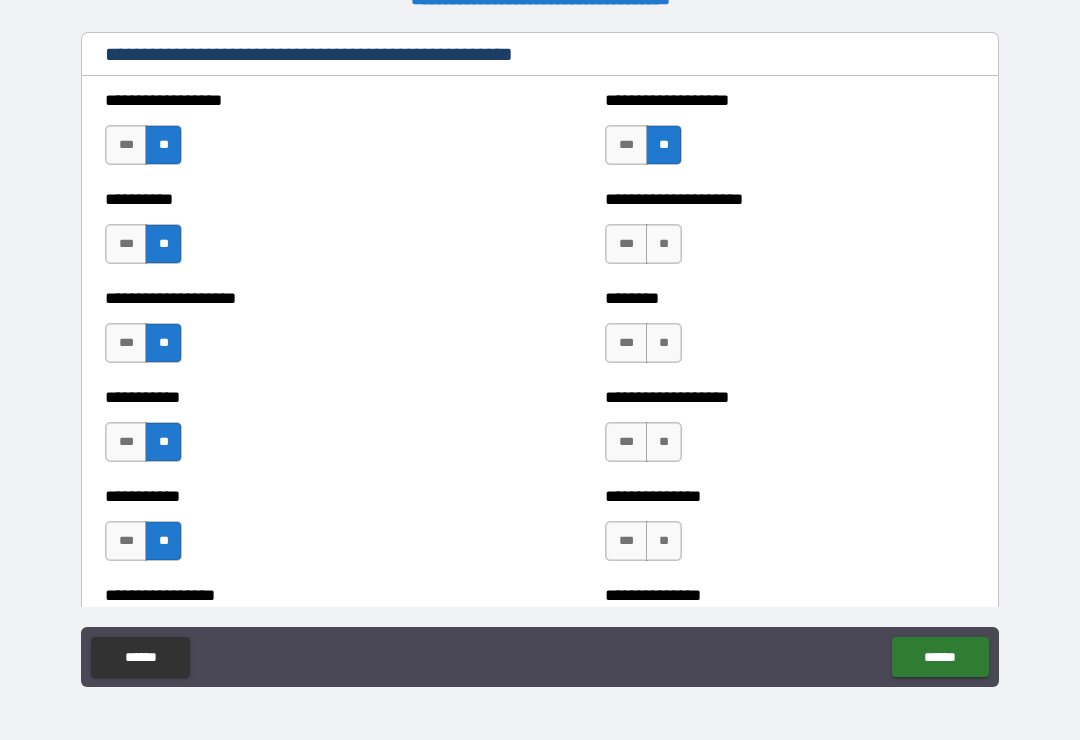 click on "**" at bounding box center (664, 244) 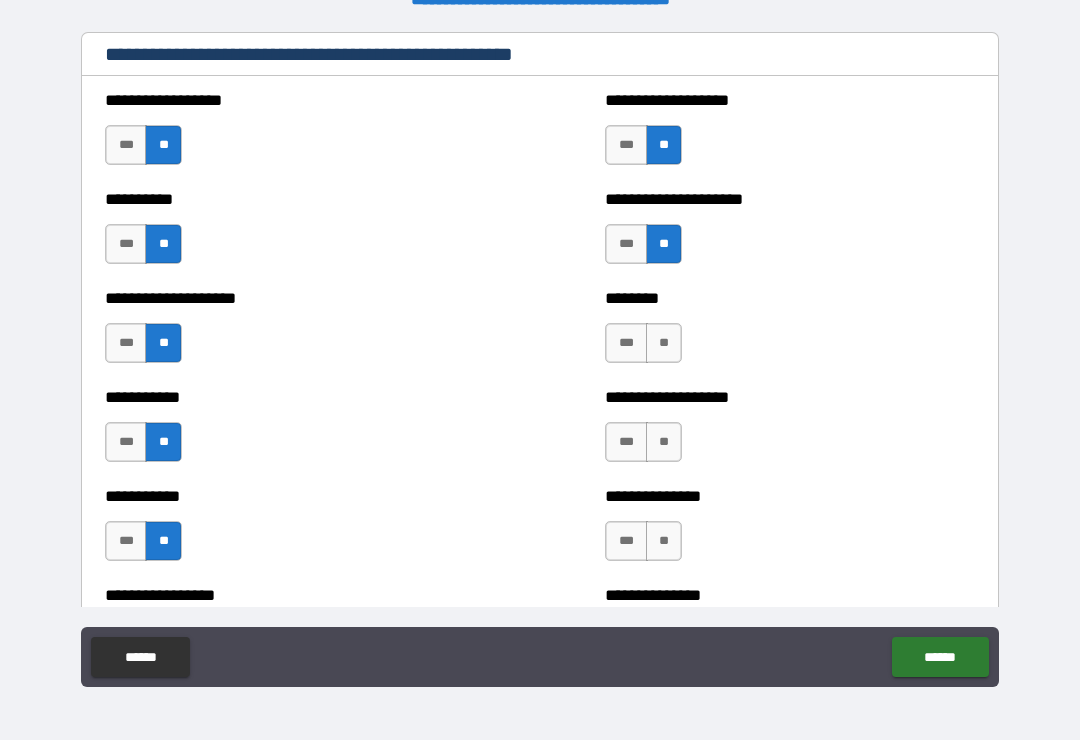 click on "**" at bounding box center (664, 343) 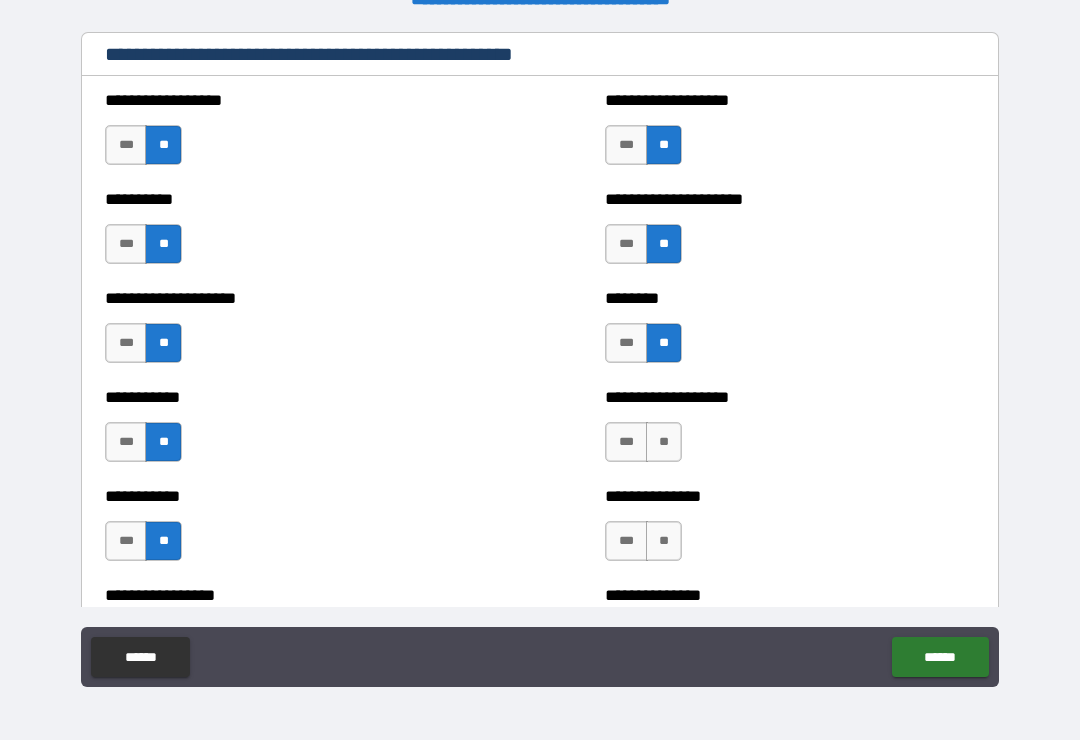 click on "**" at bounding box center (664, 442) 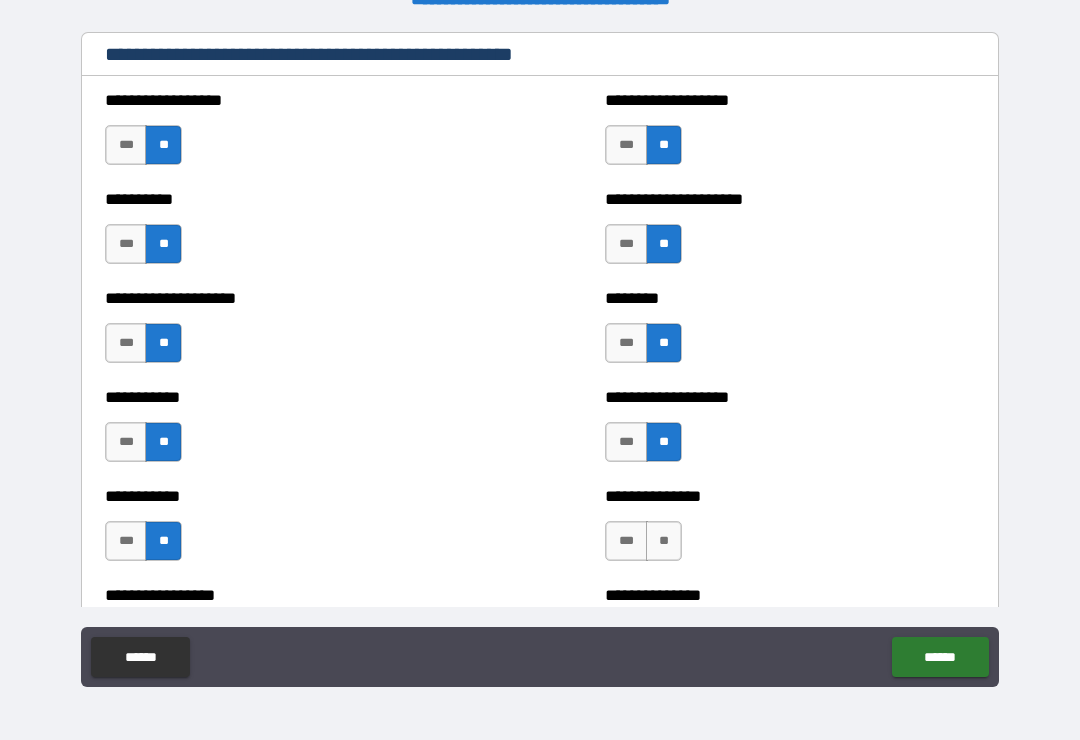 click on "**" at bounding box center [664, 541] 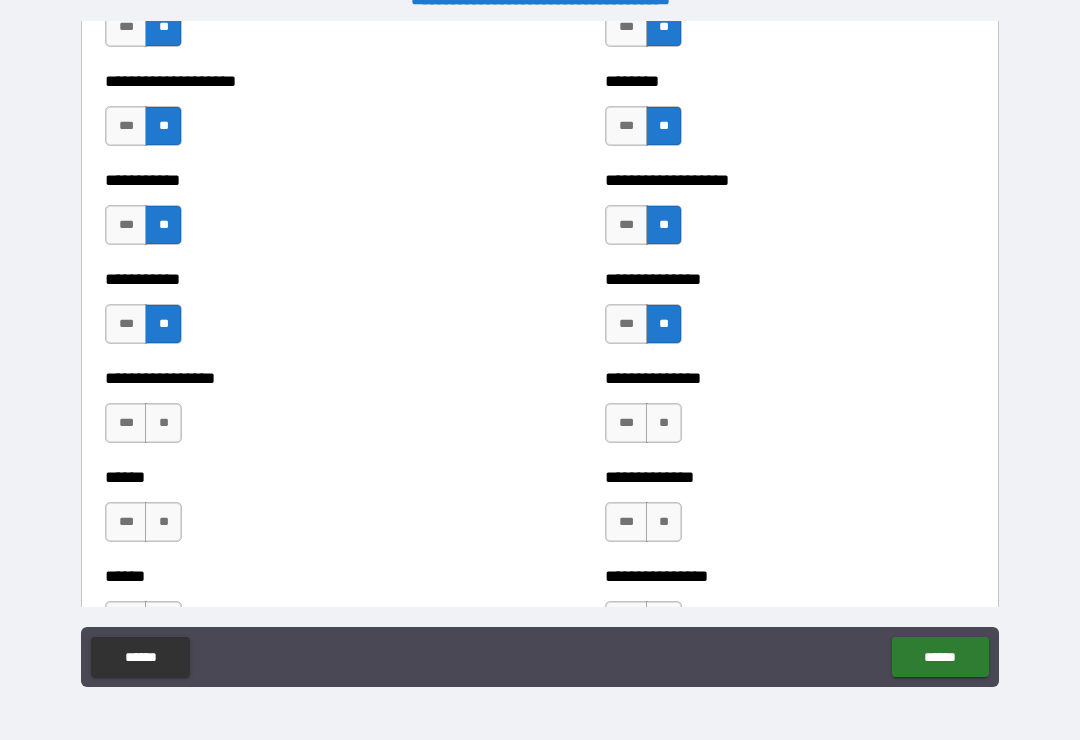 scroll, scrollTop: 2865, scrollLeft: 0, axis: vertical 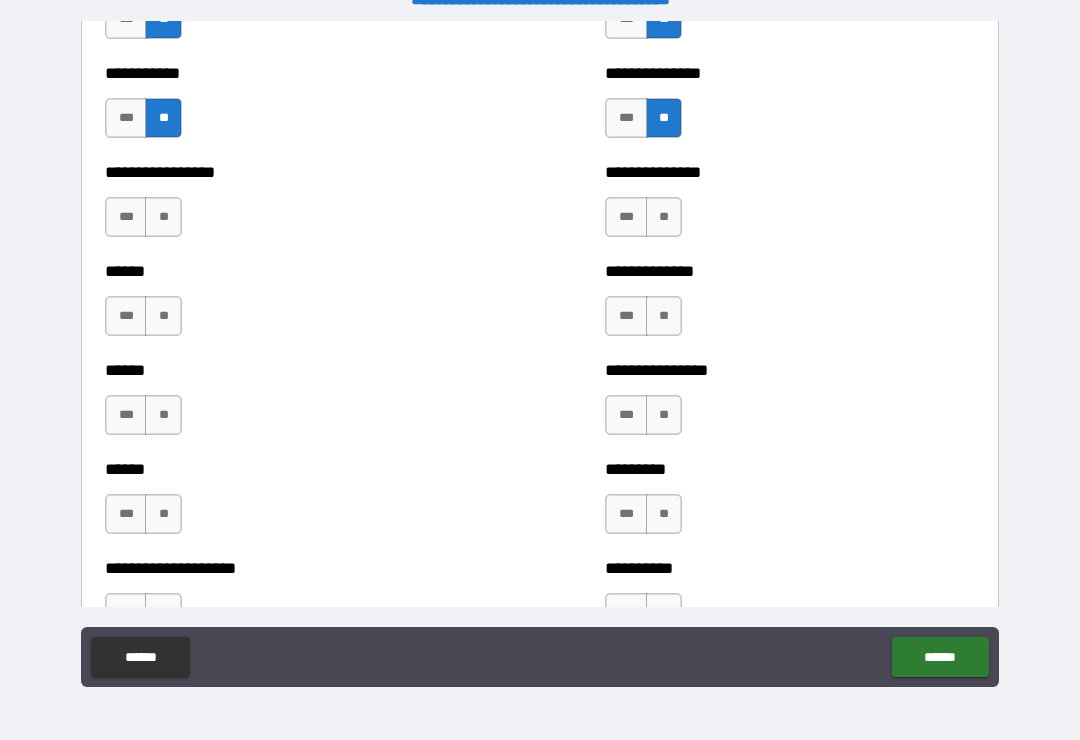 click on "**" at bounding box center [664, 217] 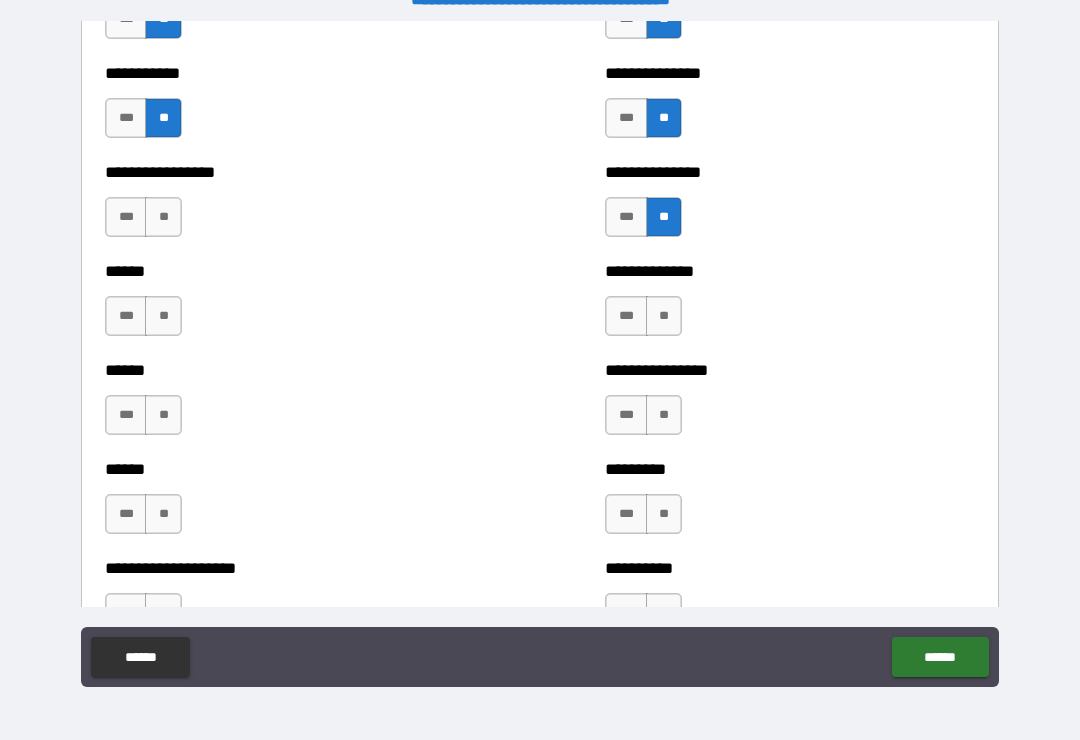 click on "**" at bounding box center (664, 316) 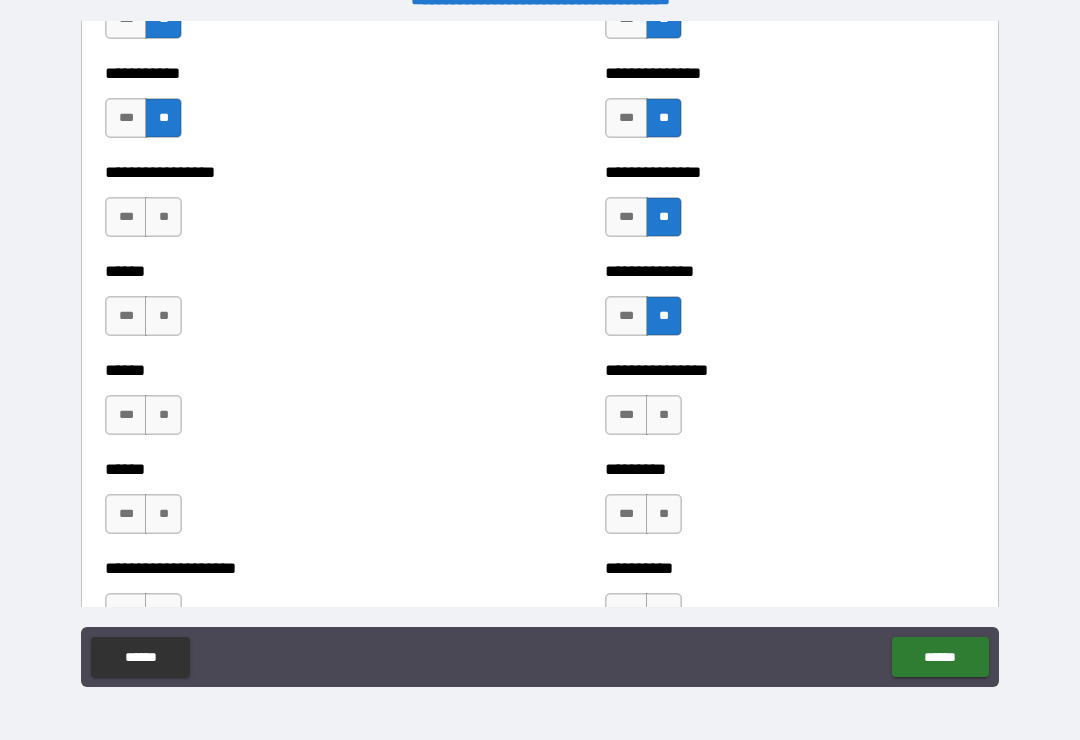 click on "**" at bounding box center (664, 415) 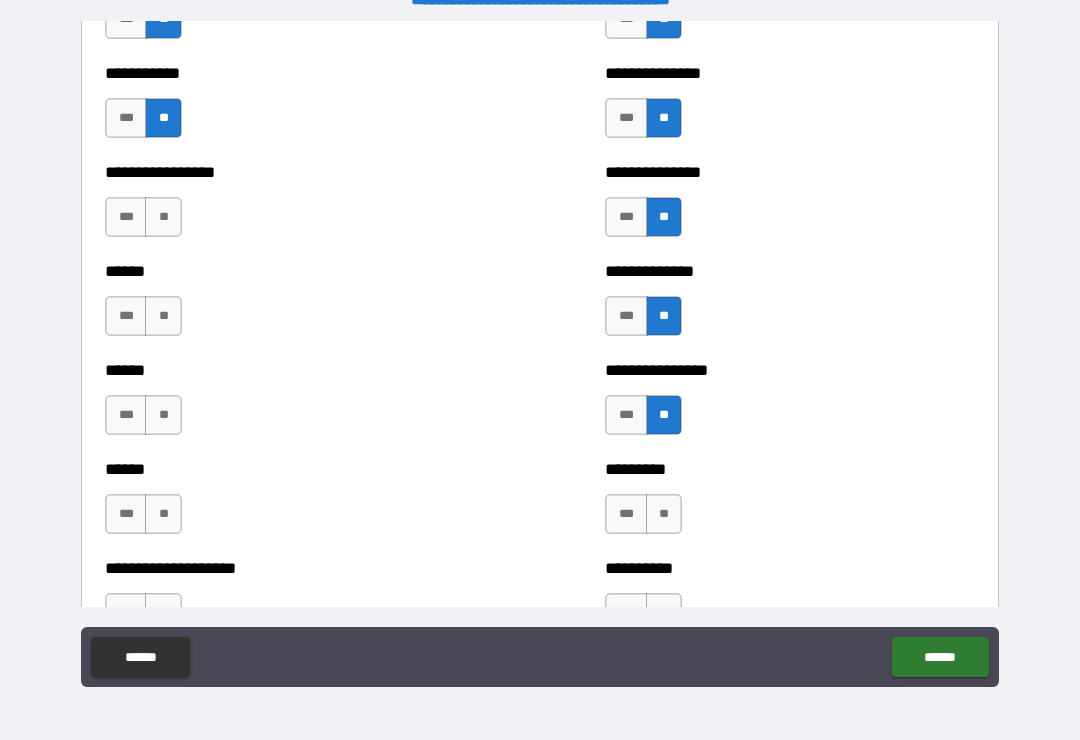 click on "**" at bounding box center (664, 514) 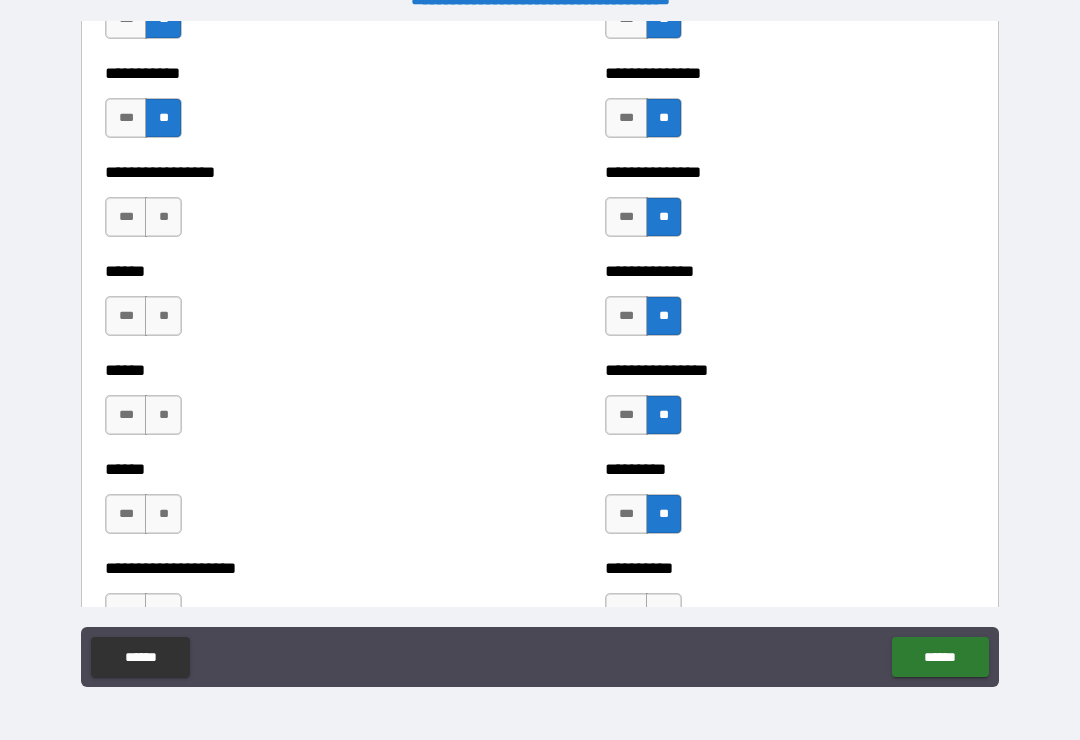click on "**" at bounding box center (163, 217) 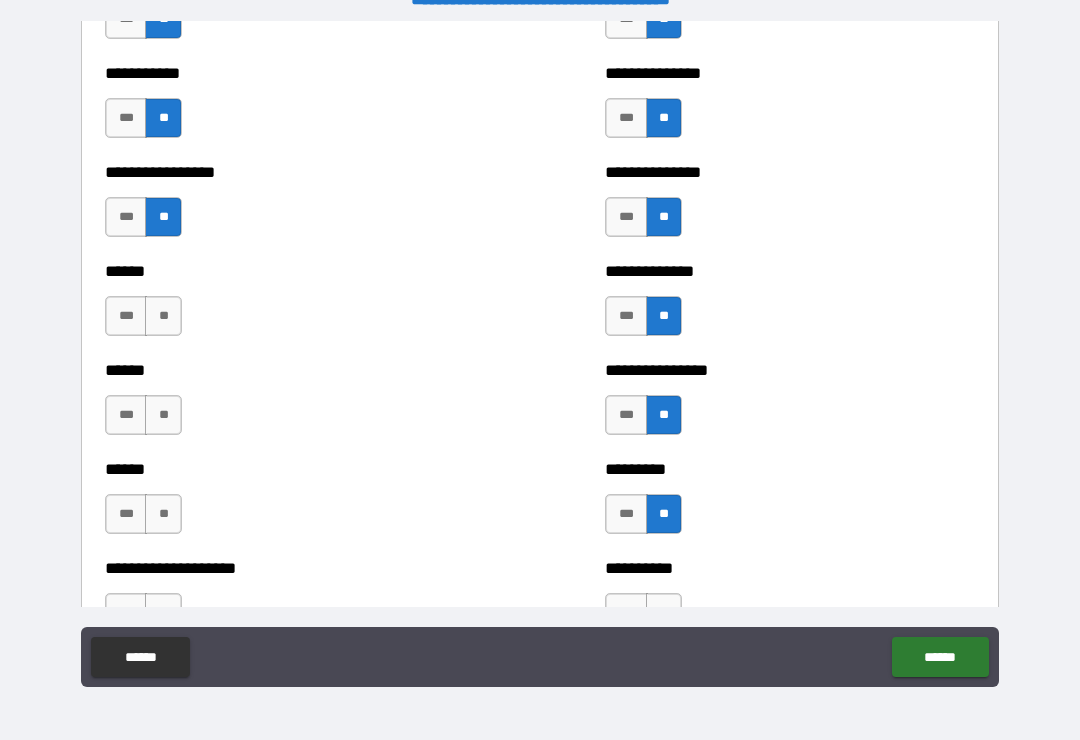 click on "**" at bounding box center [163, 316] 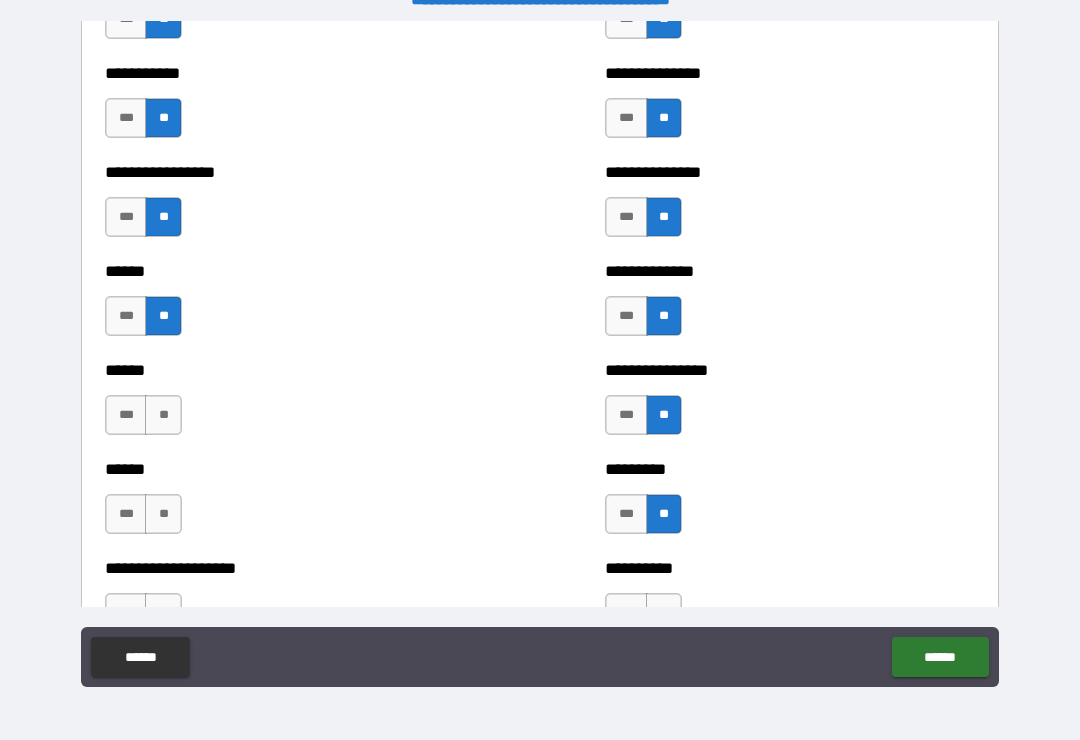 click on "**" at bounding box center (163, 415) 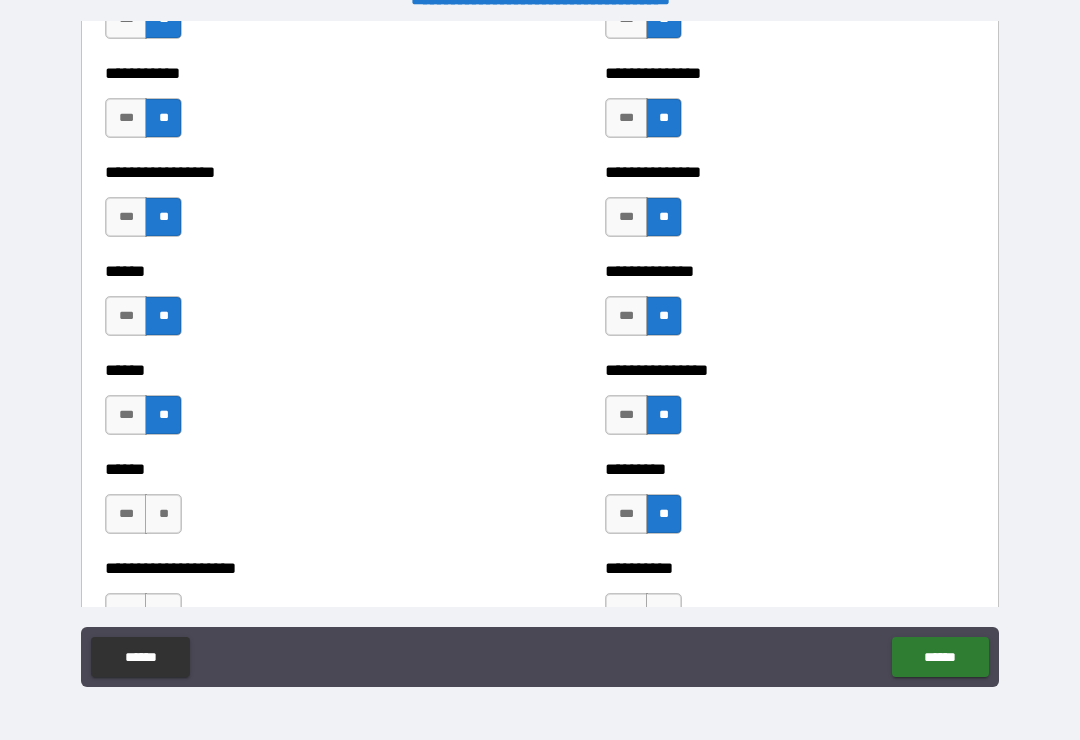 click on "**" at bounding box center (163, 514) 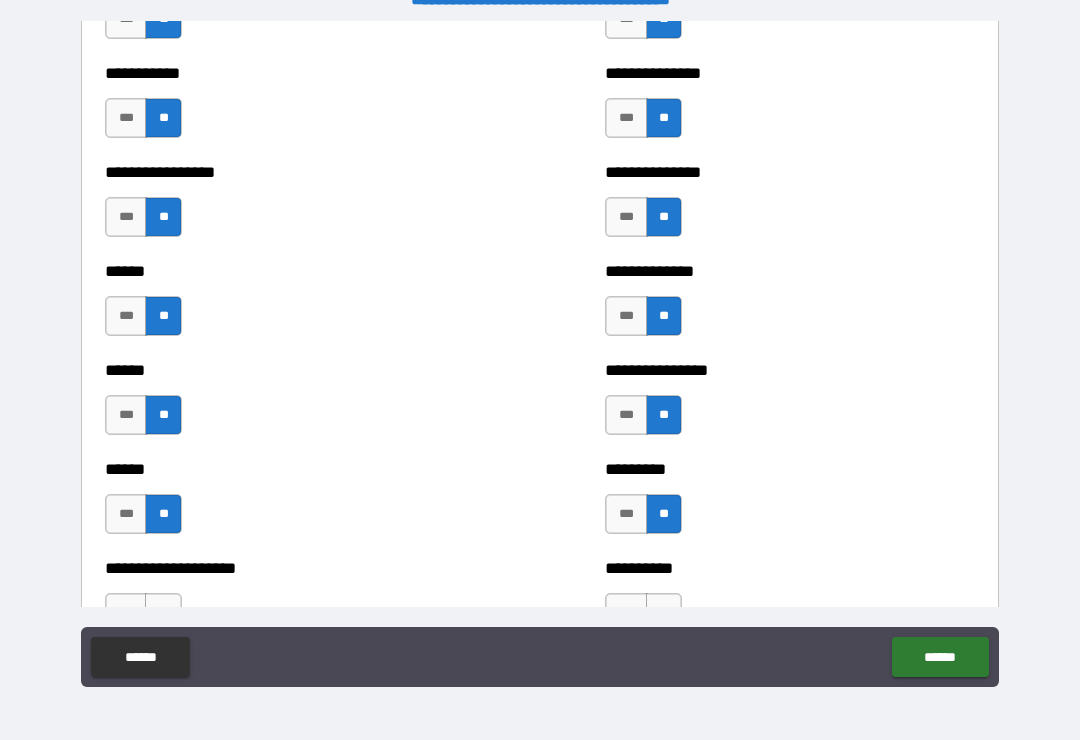 scroll, scrollTop: 3188, scrollLeft: 0, axis: vertical 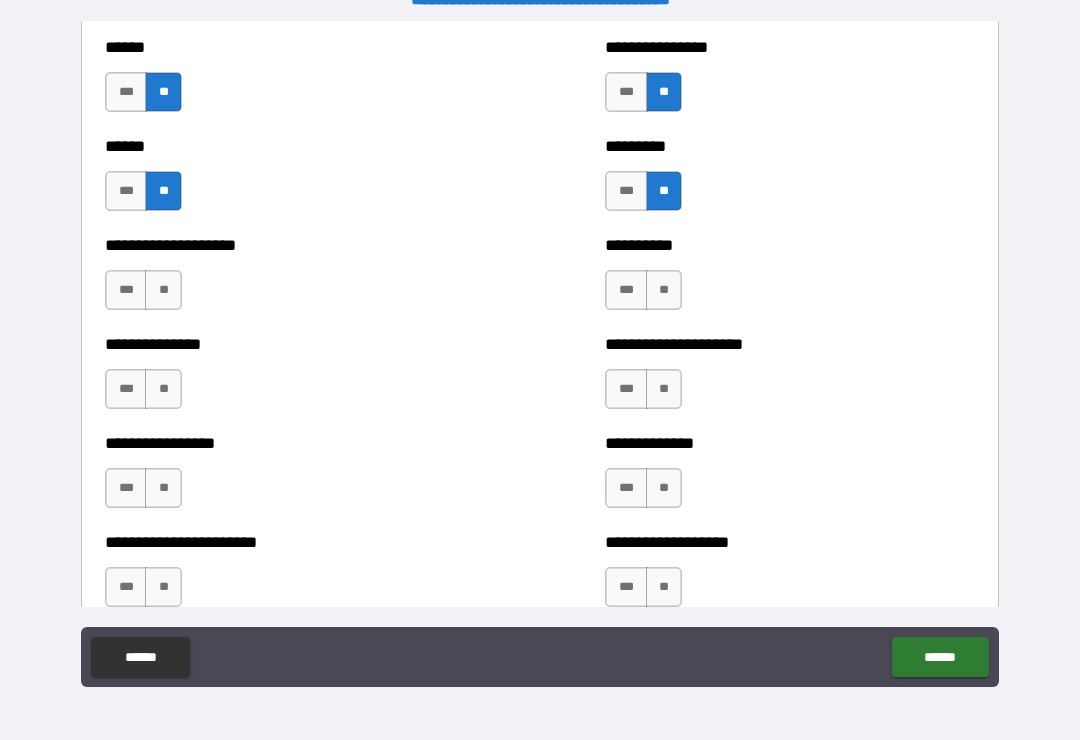 click on "**" at bounding box center [163, 290] 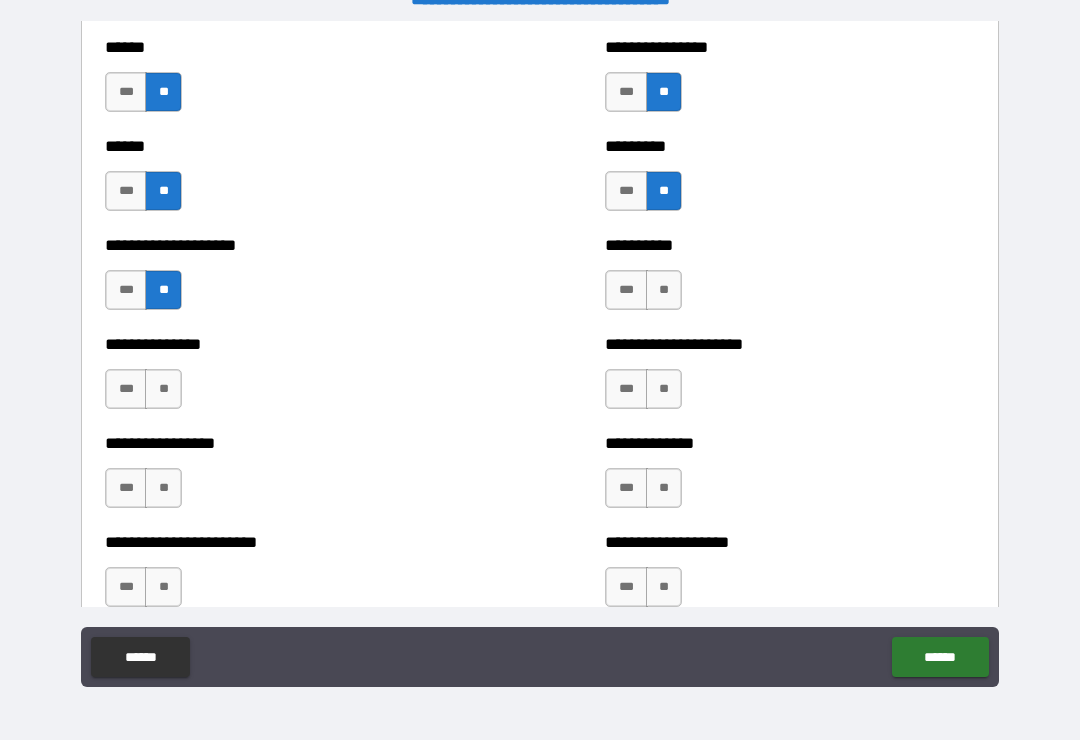 click on "**" at bounding box center [163, 389] 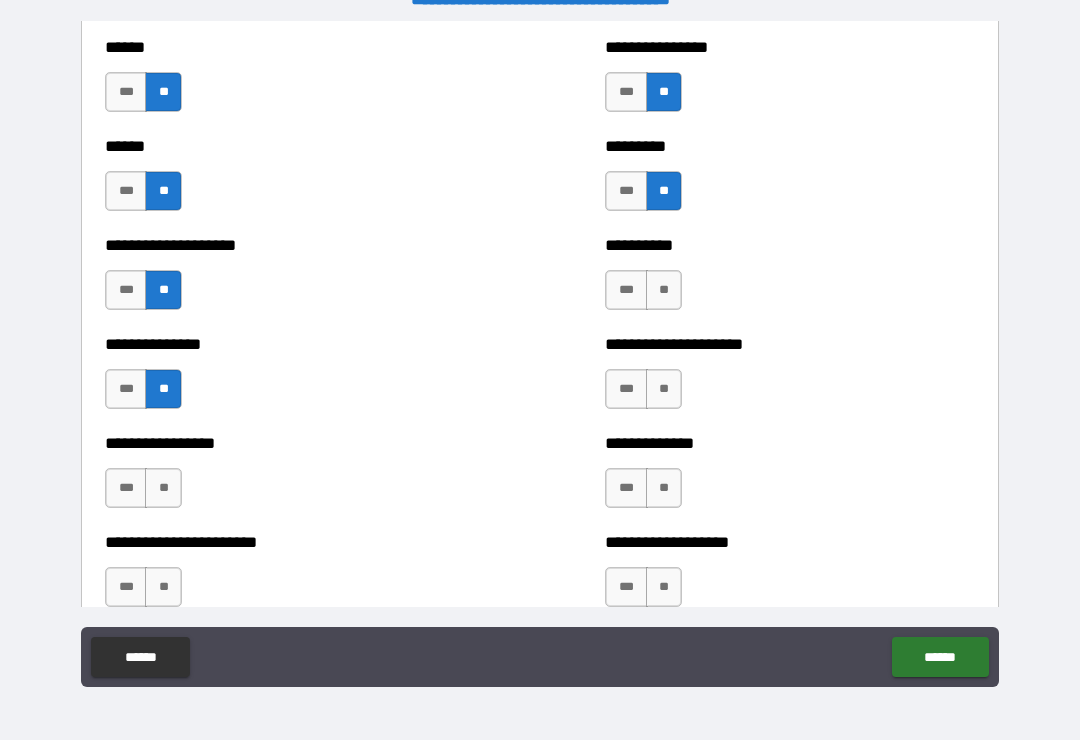 click on "**" at bounding box center [664, 290] 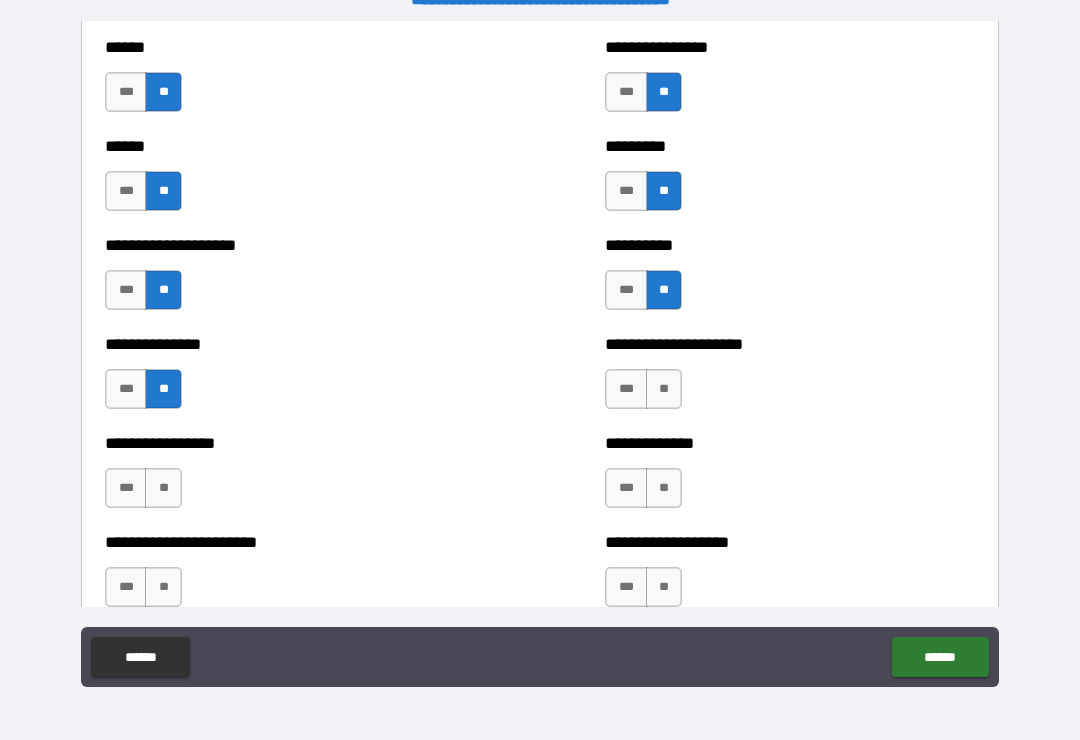 click on "**" at bounding box center (664, 389) 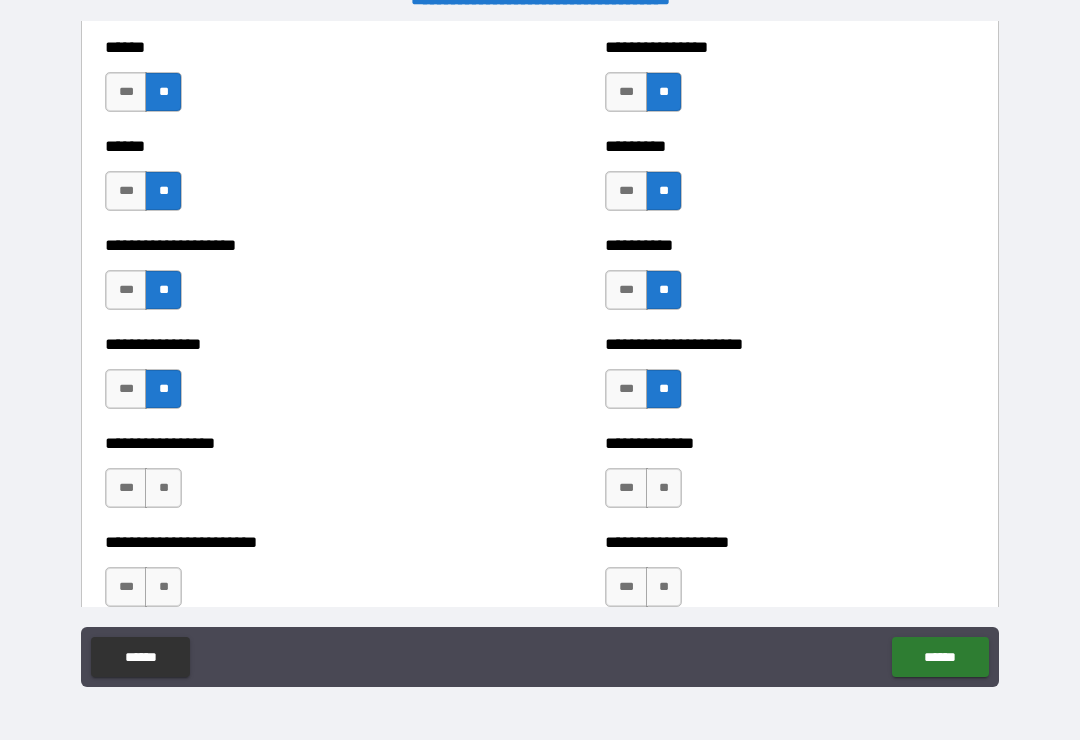 click on "**" at bounding box center [664, 488] 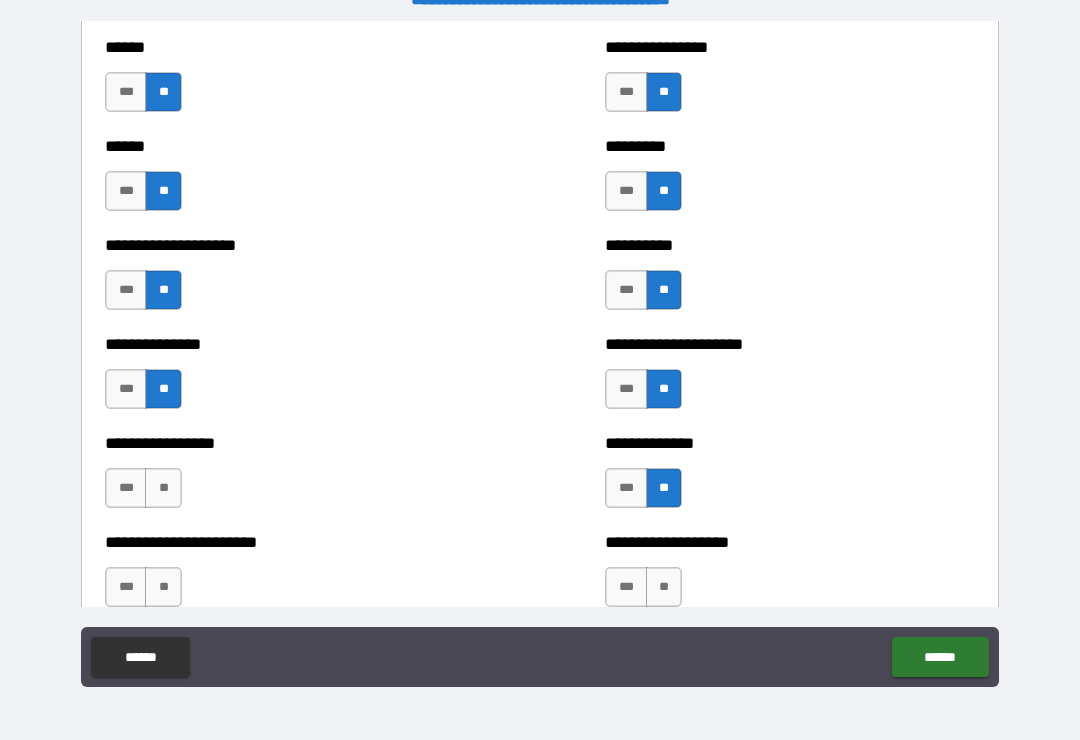 click on "**" at bounding box center (163, 488) 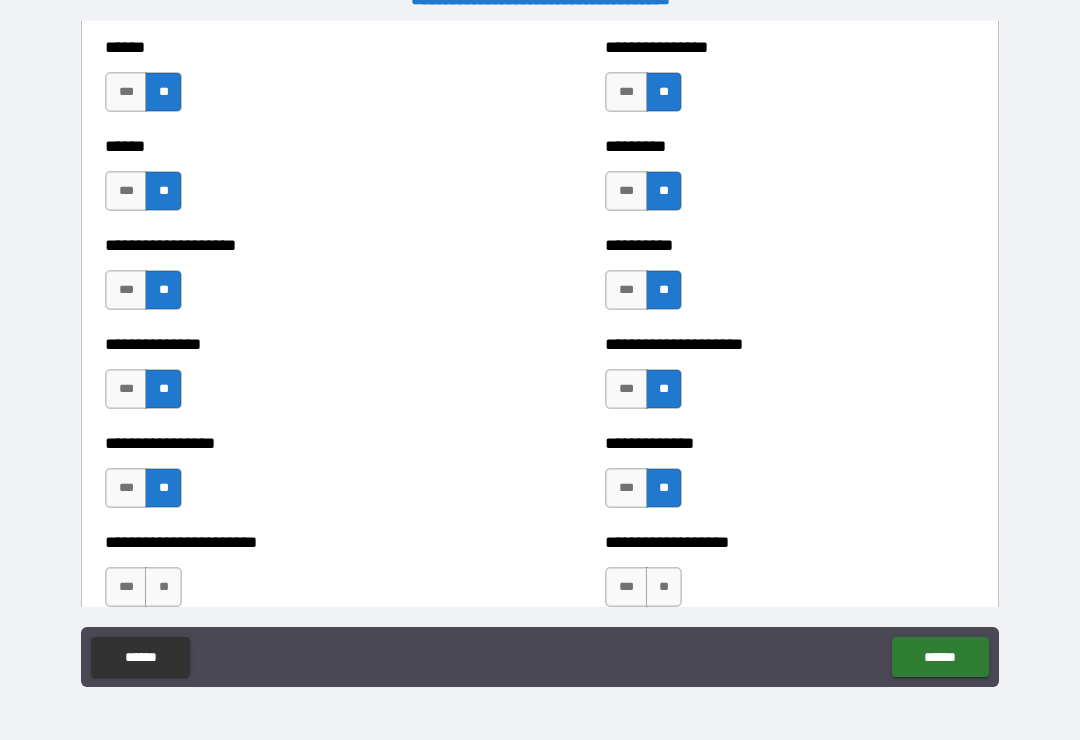 click on "**" at bounding box center (163, 587) 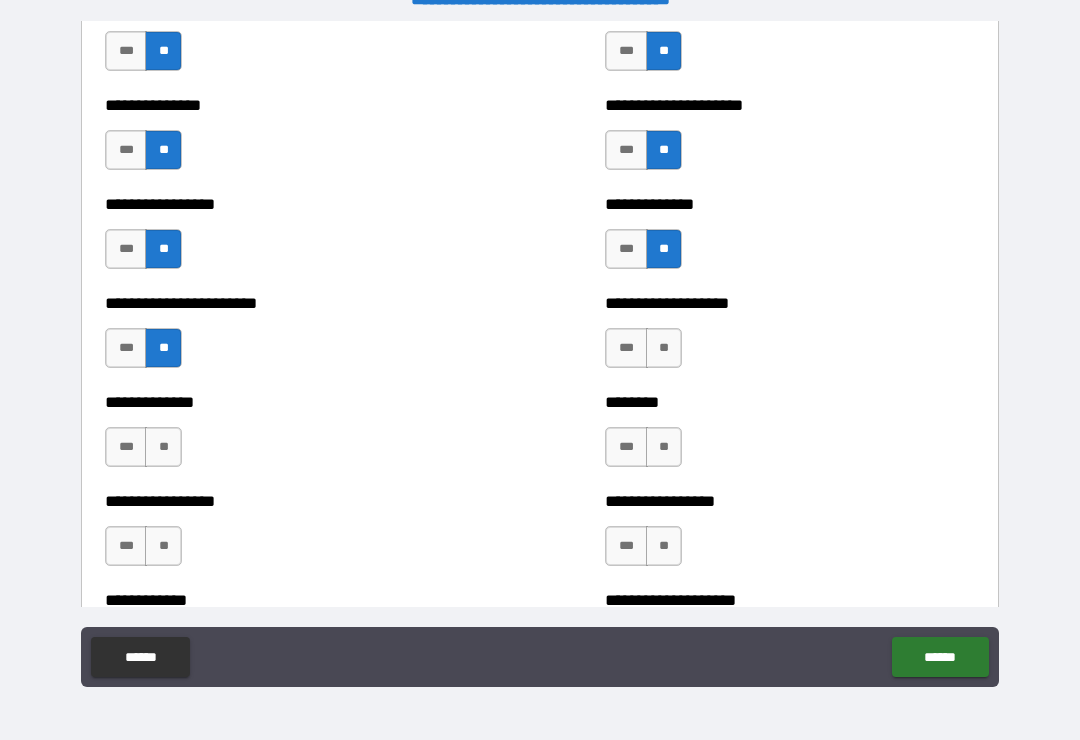 scroll, scrollTop: 3517, scrollLeft: 0, axis: vertical 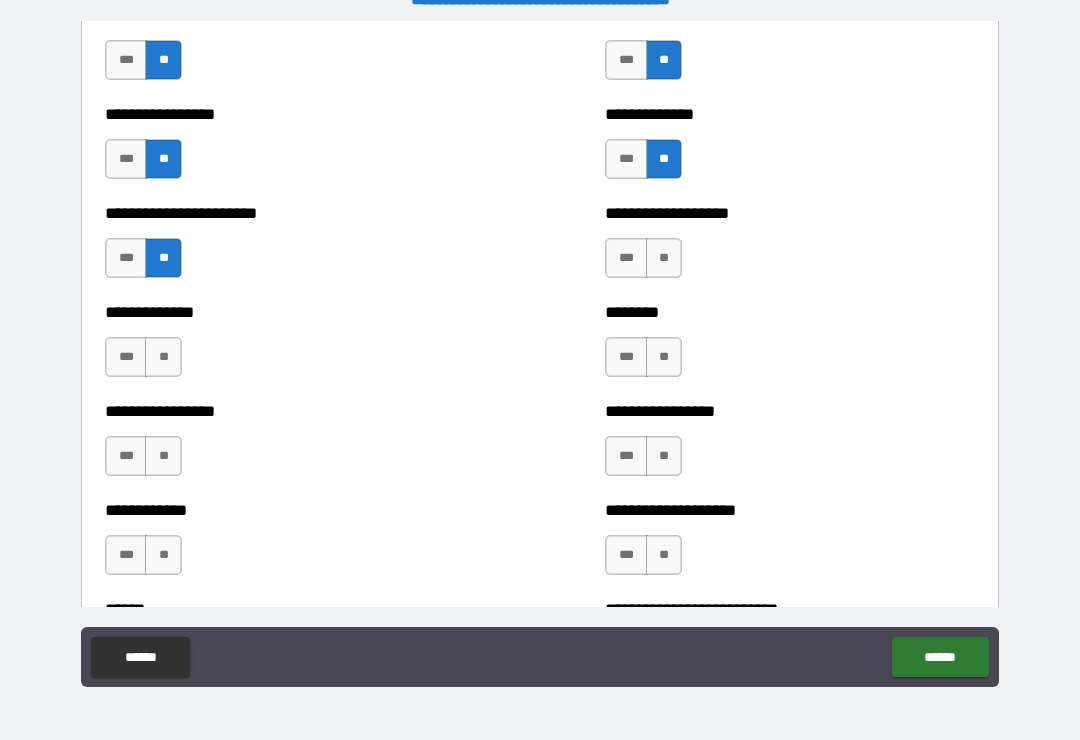 click on "**" at bounding box center [664, 258] 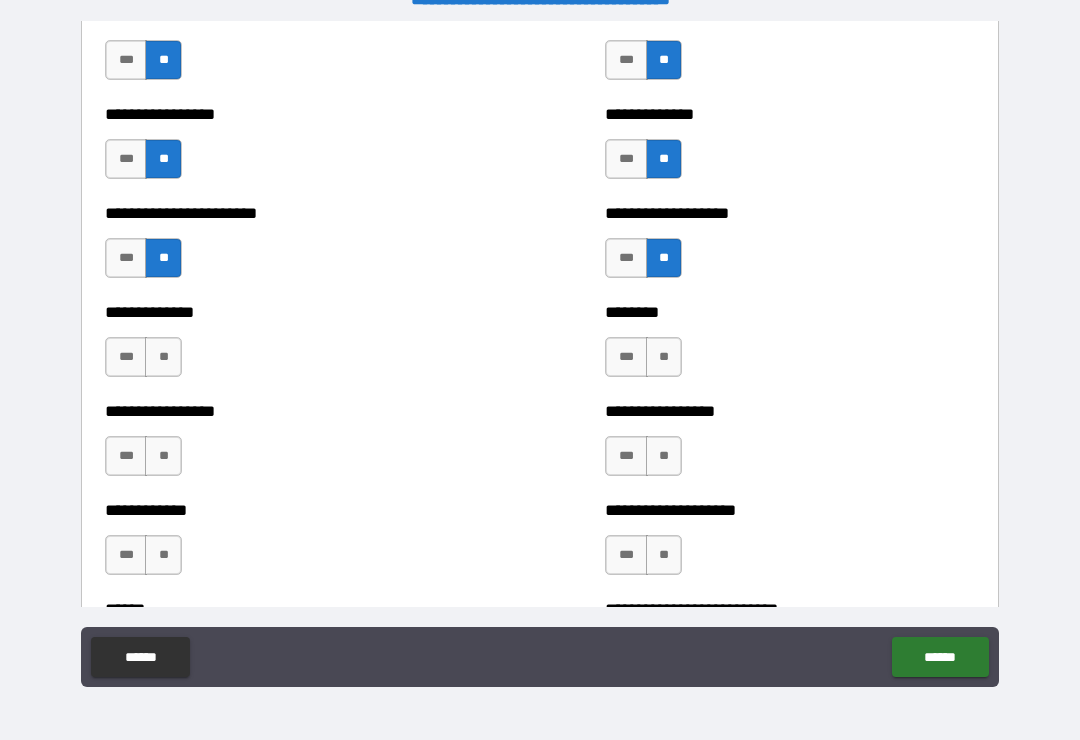 click on "**" at bounding box center [664, 357] 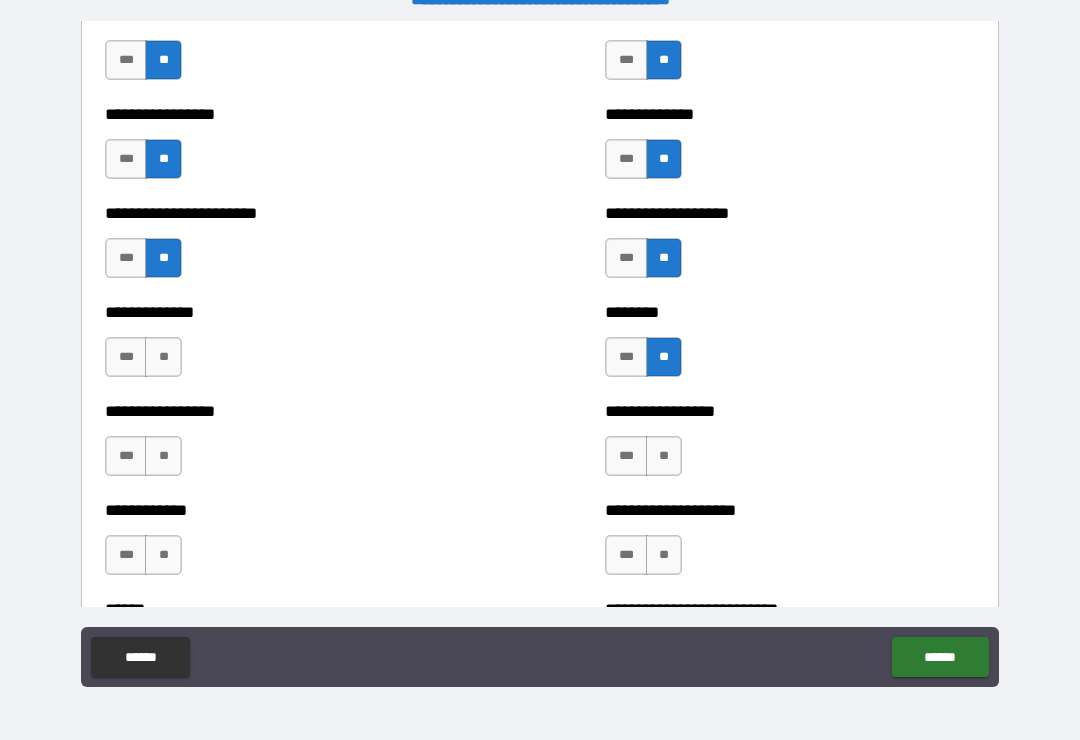 click on "**" at bounding box center [163, 357] 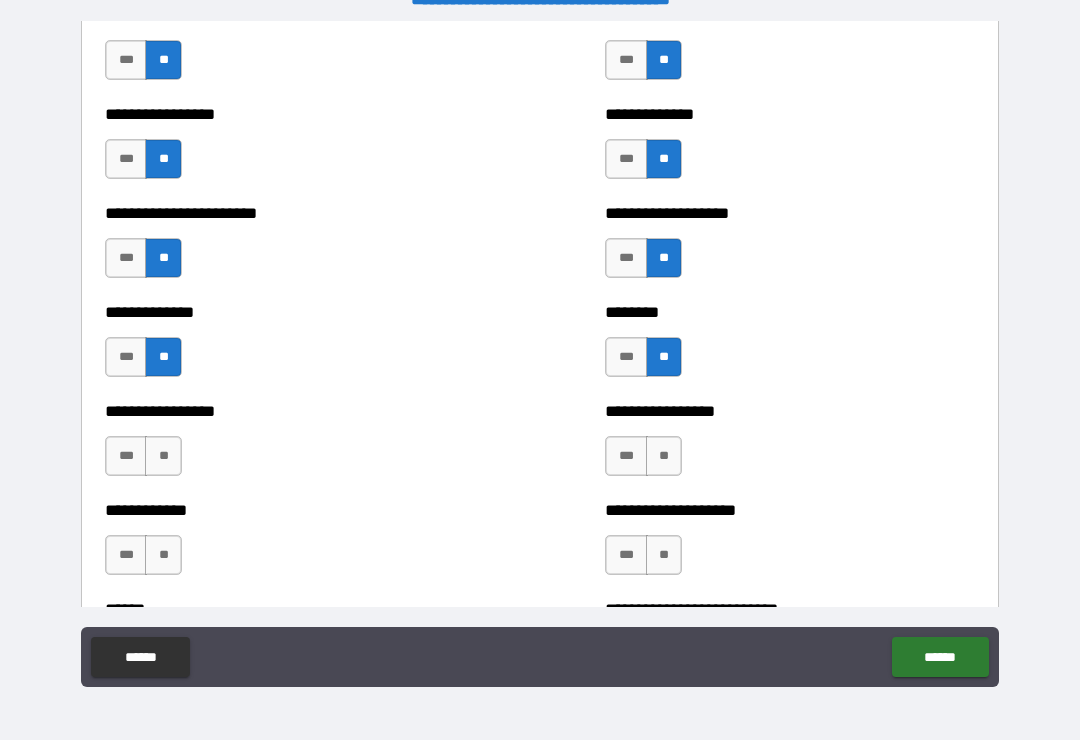 click on "**" at bounding box center (163, 456) 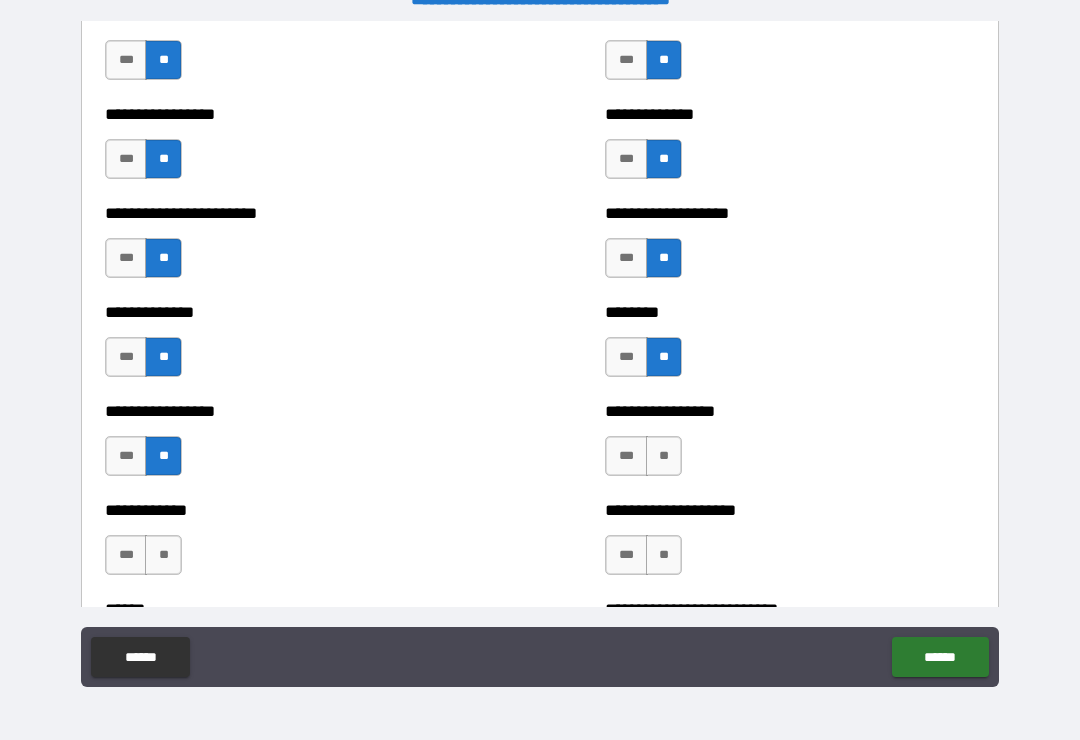 click on "**" at bounding box center (664, 456) 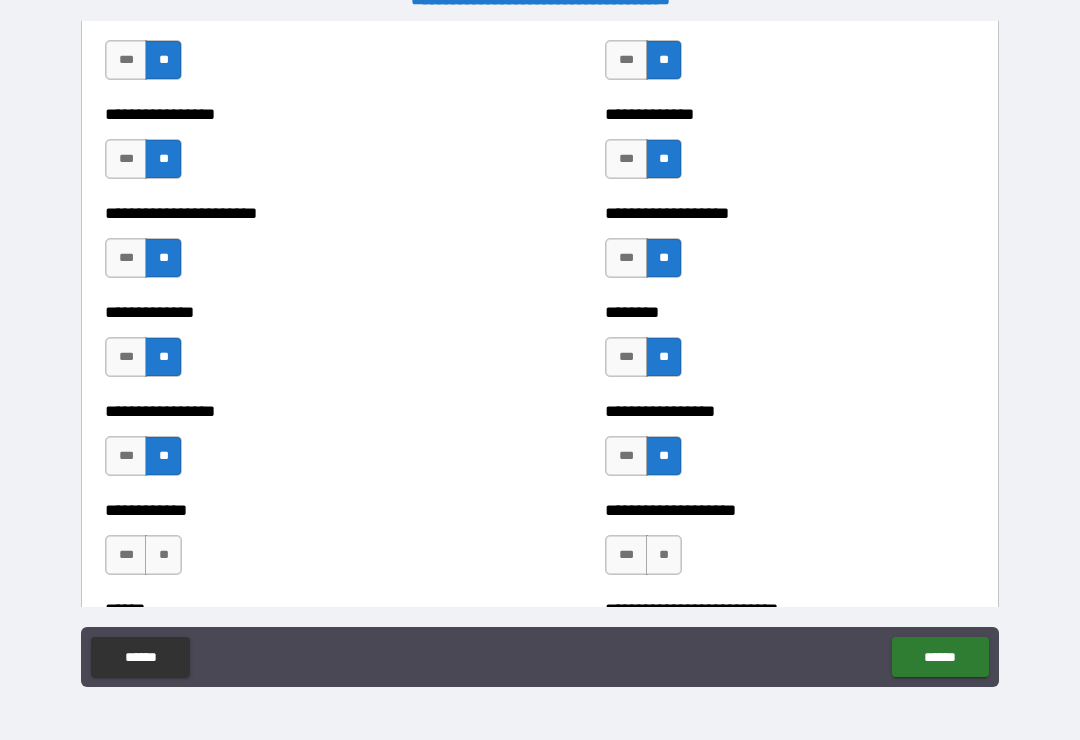 click on "**" at bounding box center [664, 555] 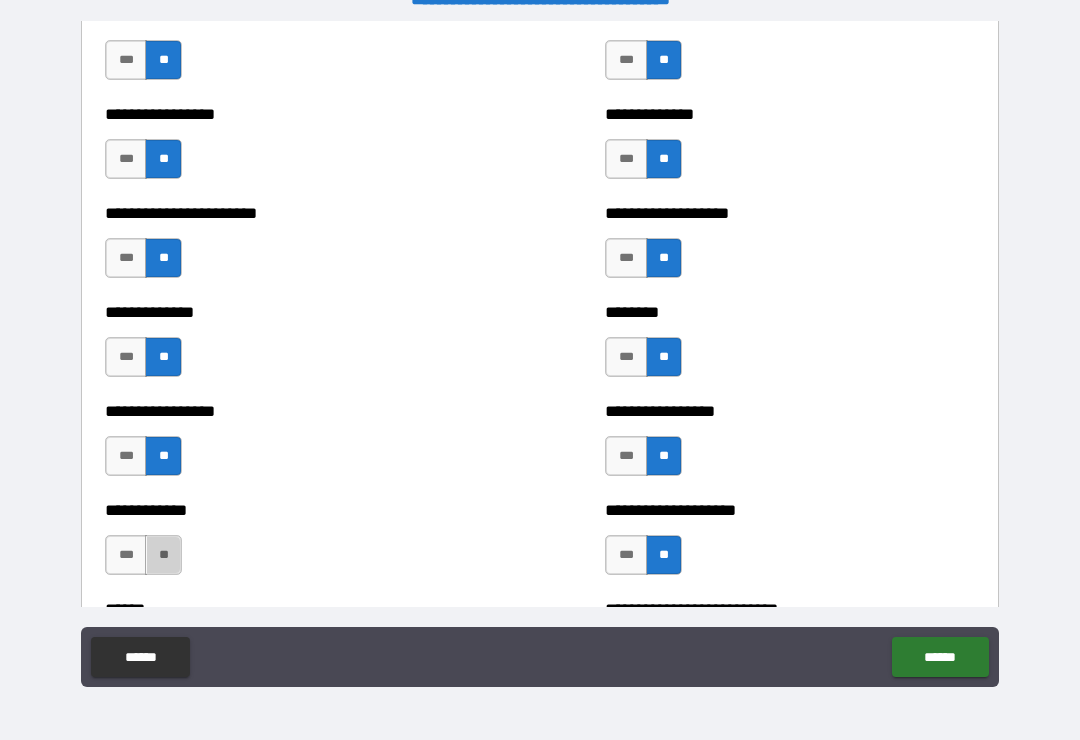 click on "**" at bounding box center (163, 555) 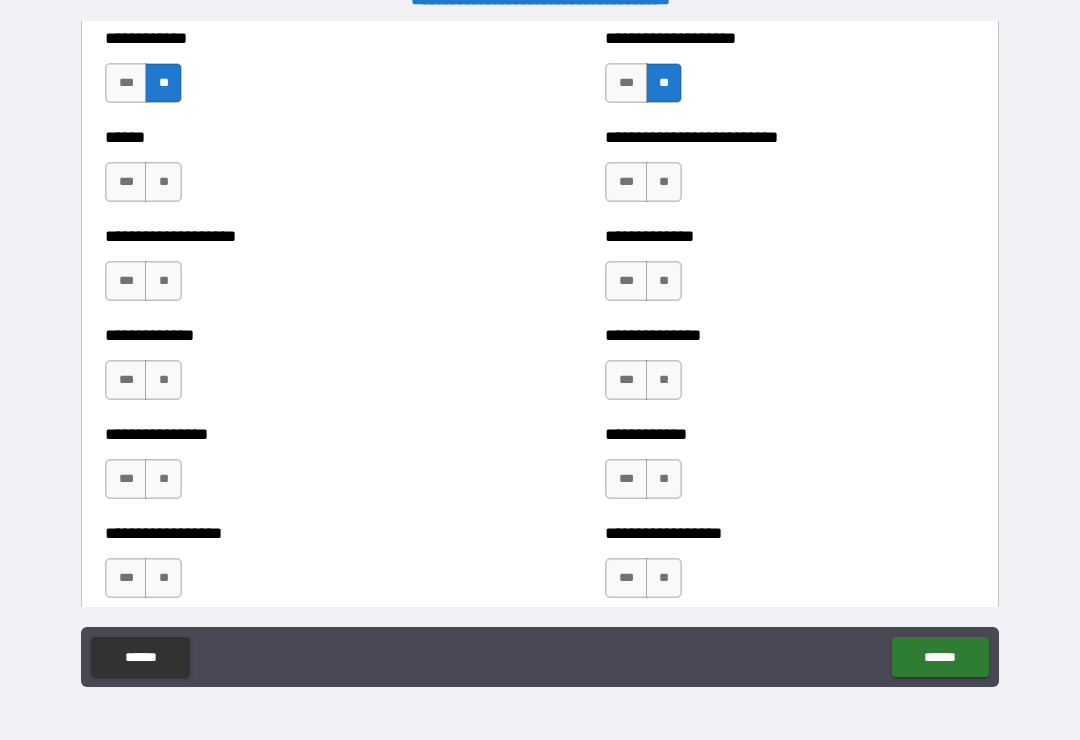 scroll, scrollTop: 3989, scrollLeft: 0, axis: vertical 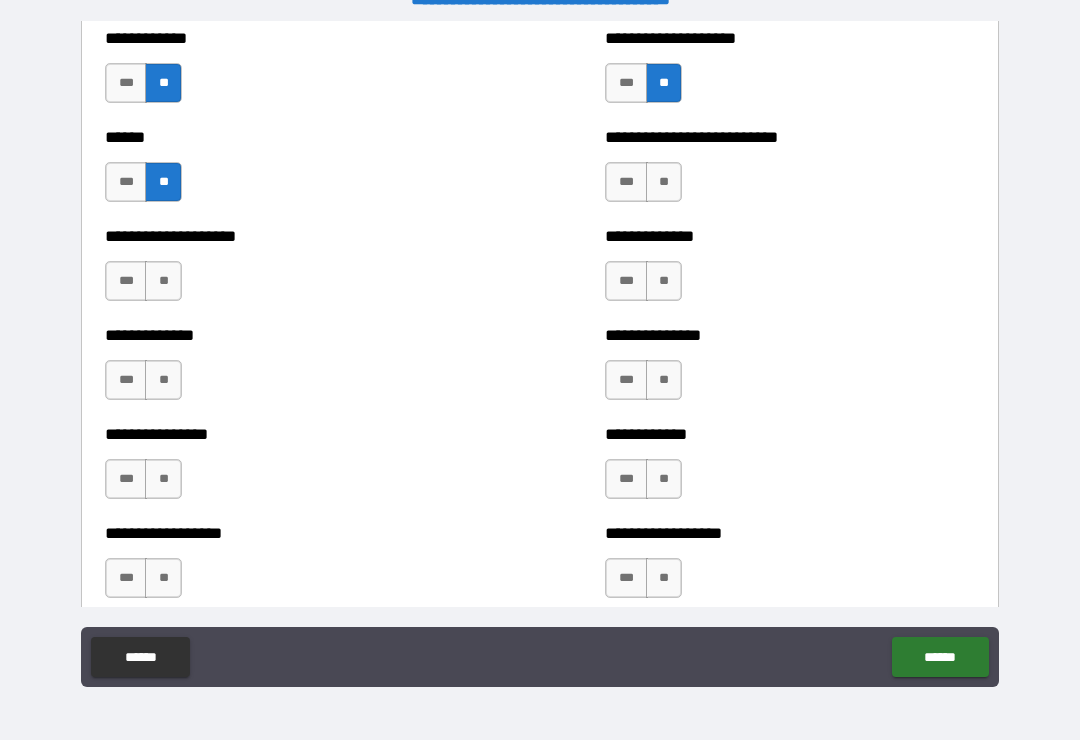 click on "**" at bounding box center [163, 281] 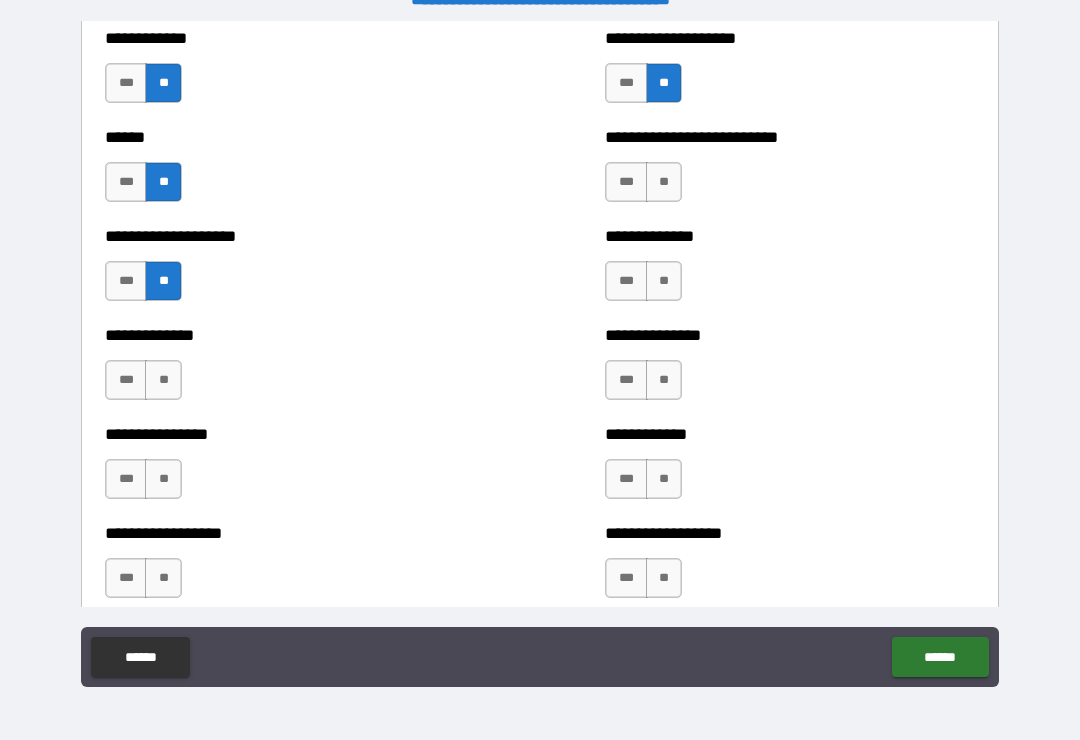 click on "**" at bounding box center (163, 380) 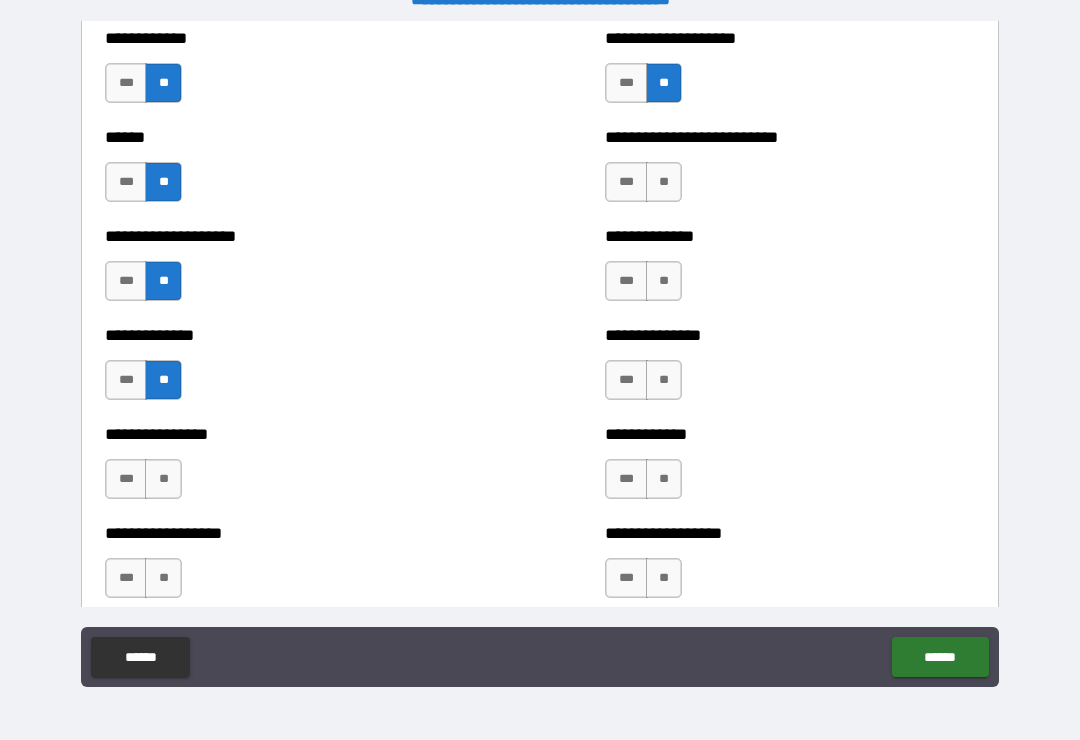 click on "**" at bounding box center [163, 479] 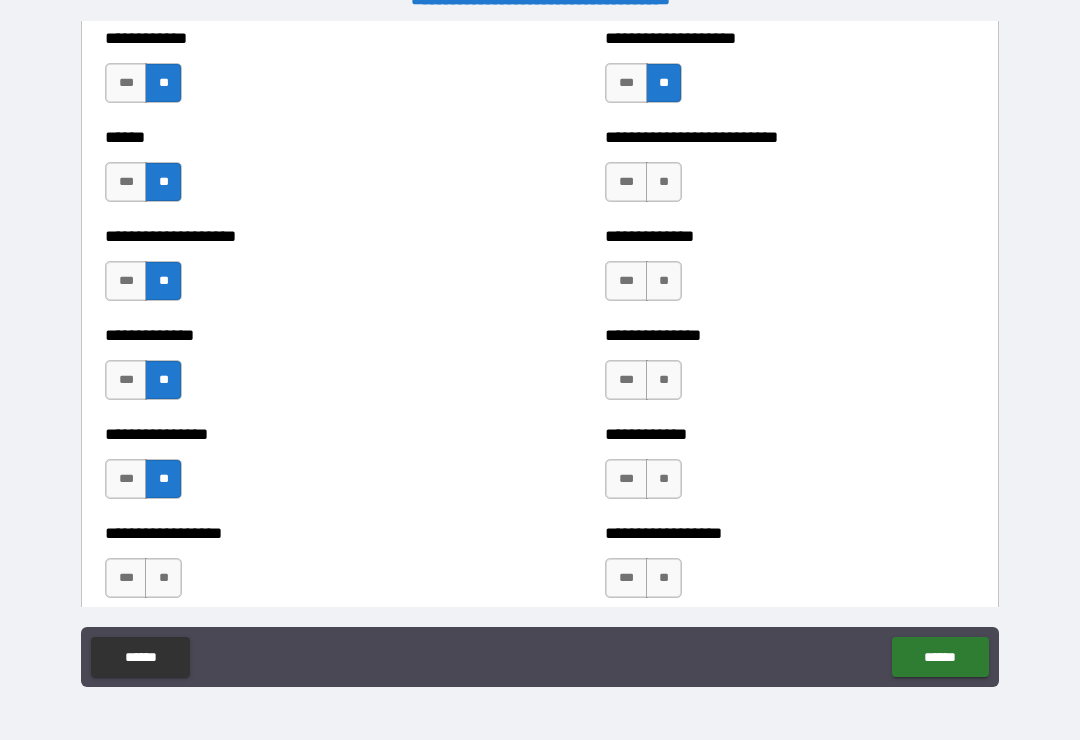 click on "**" at bounding box center [163, 578] 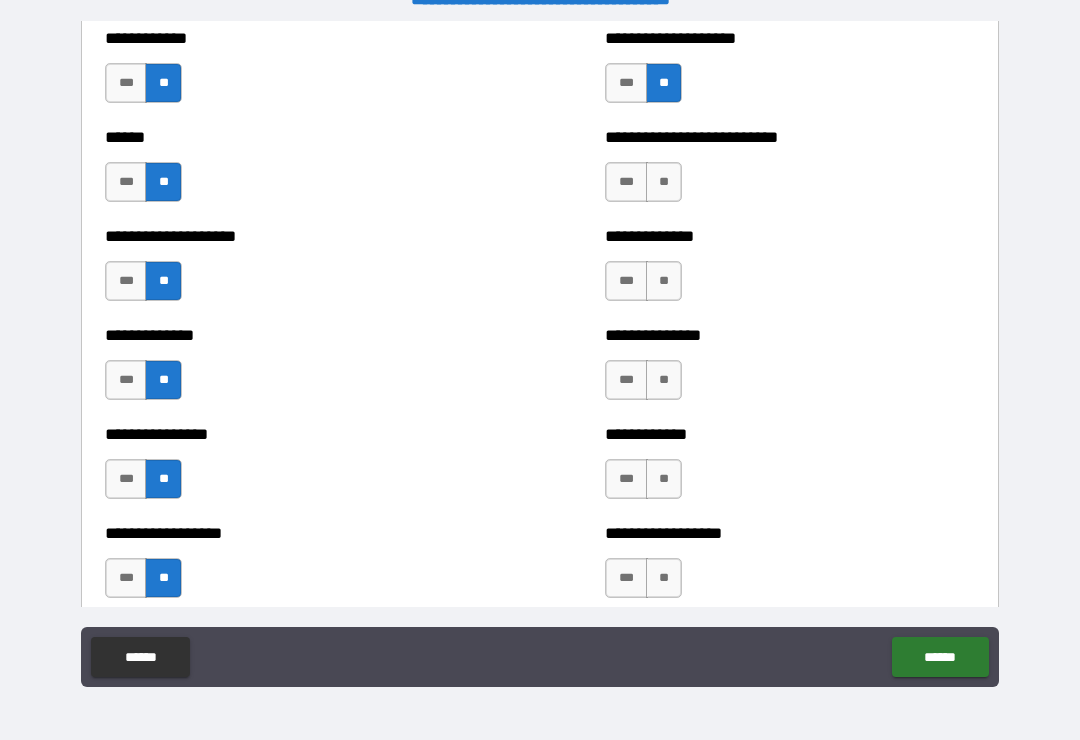 click on "**" at bounding box center [664, 182] 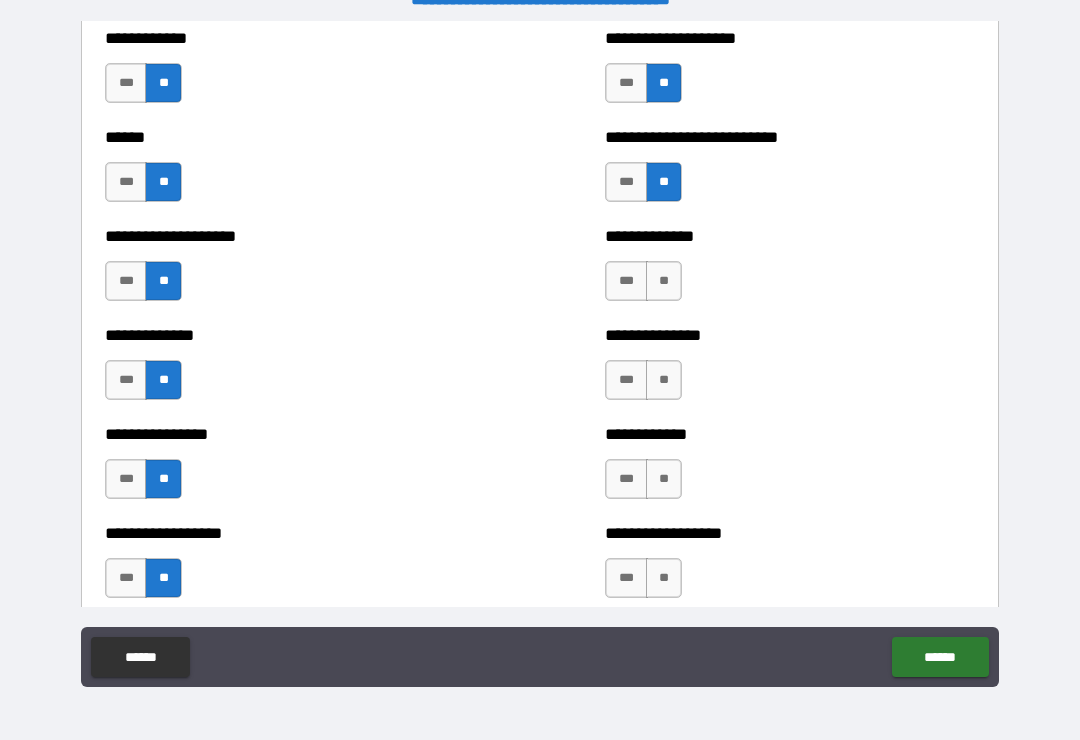 click on "**" at bounding box center [664, 281] 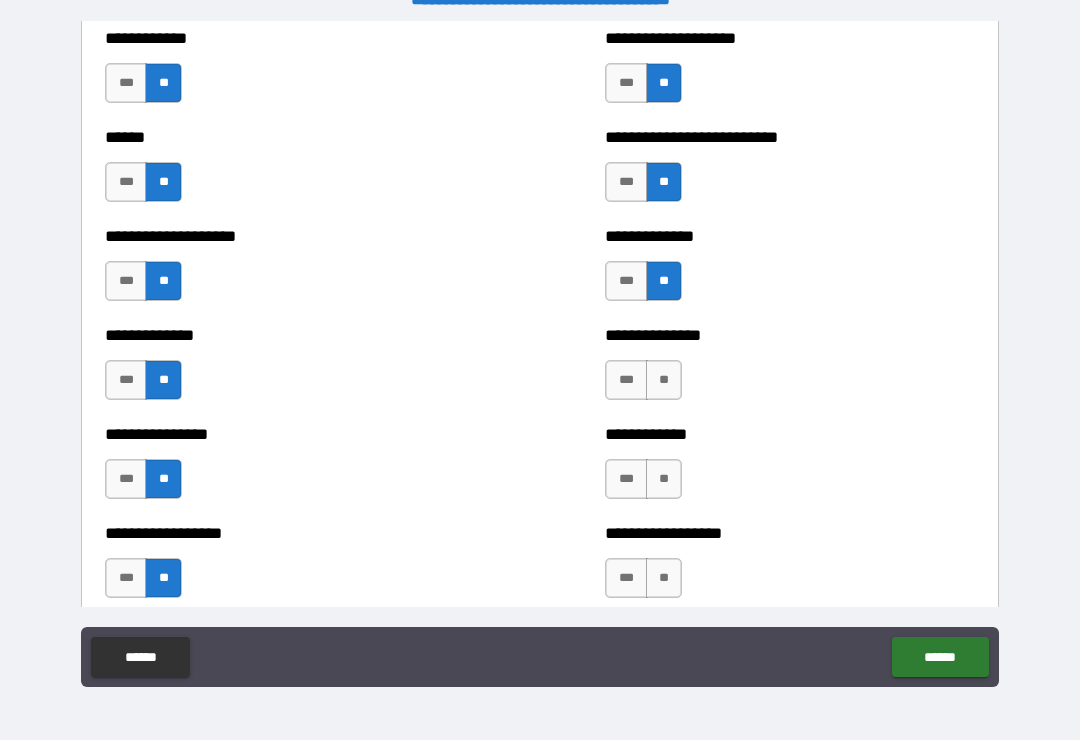 click on "**" at bounding box center (664, 380) 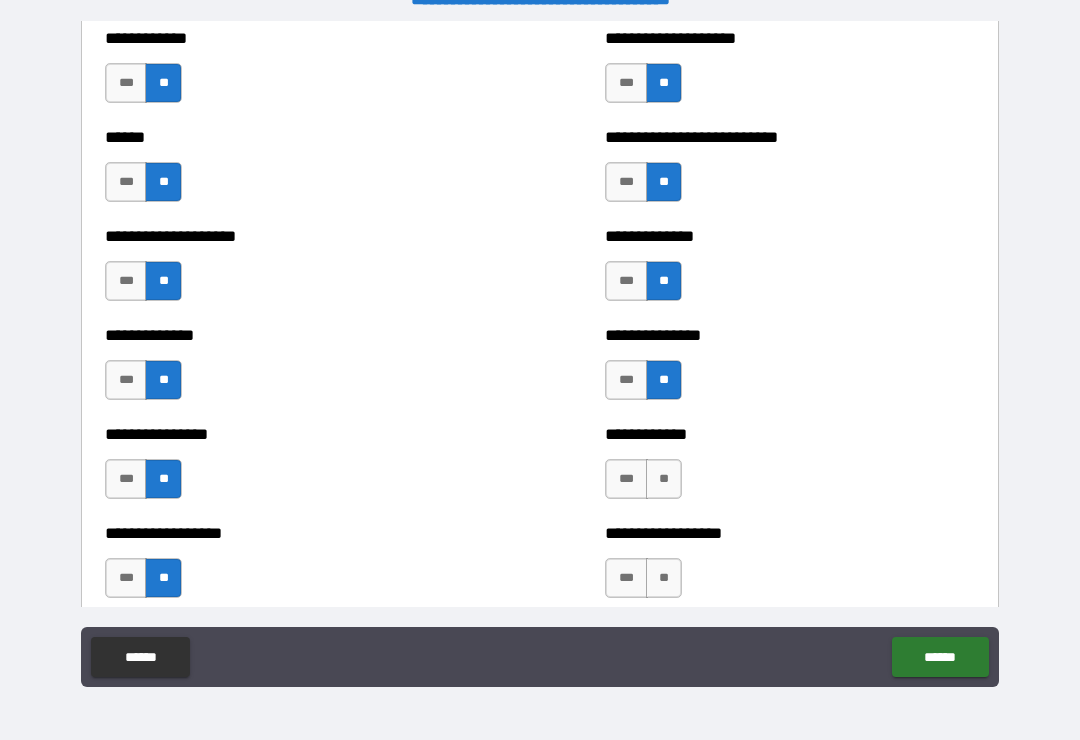 click on "**" at bounding box center [664, 479] 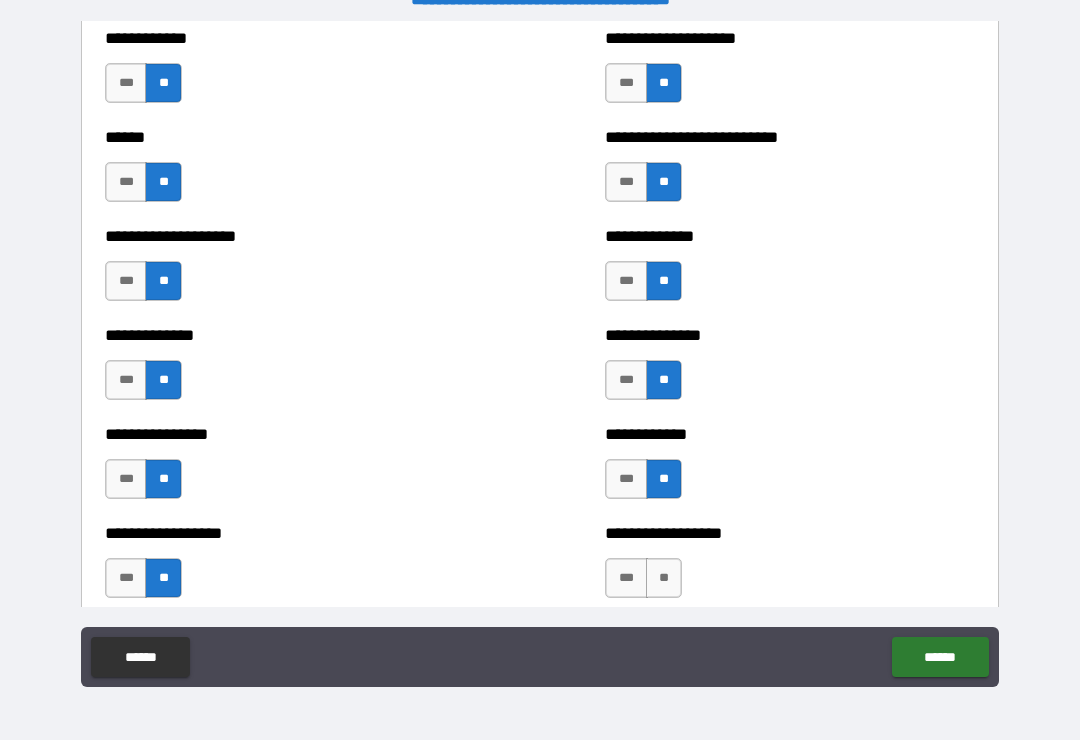 click on "**" at bounding box center [664, 578] 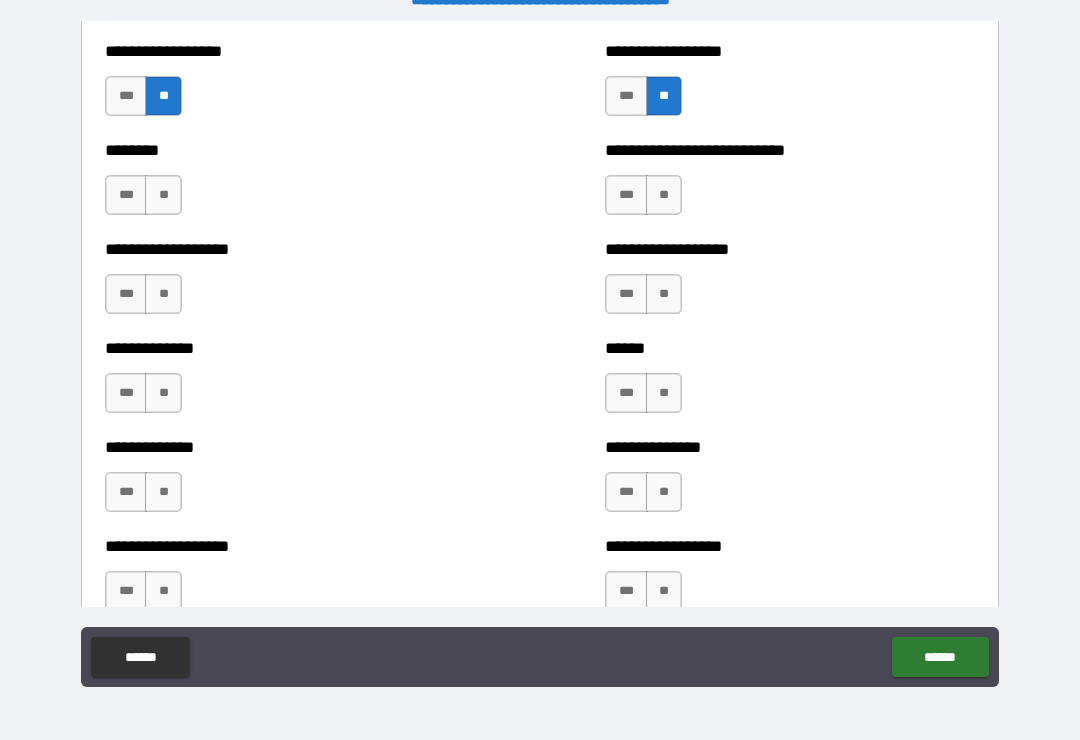 scroll, scrollTop: 4467, scrollLeft: 0, axis: vertical 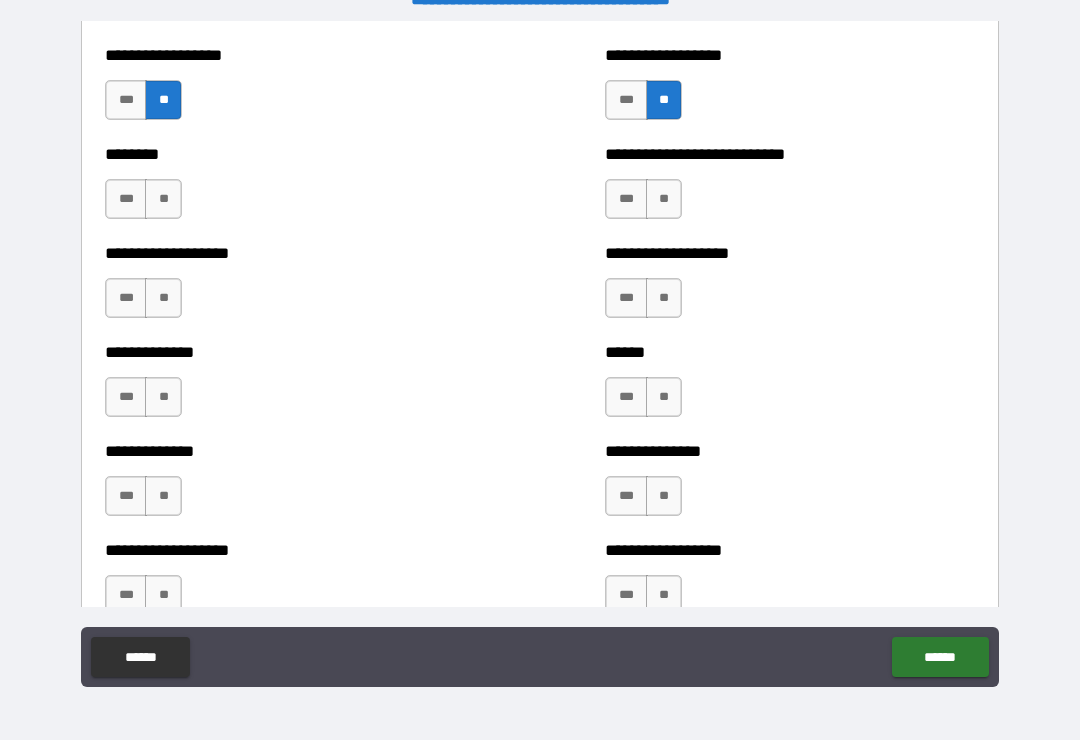 click on "**" at bounding box center [163, 199] 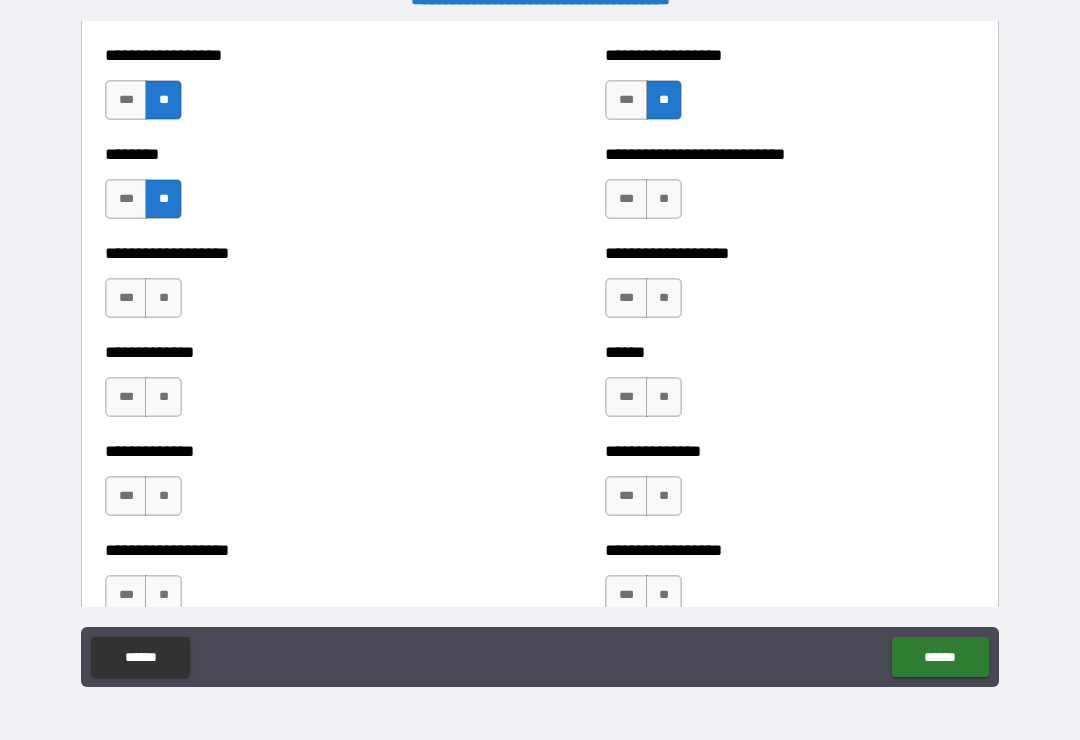 click on "**" at bounding box center [163, 298] 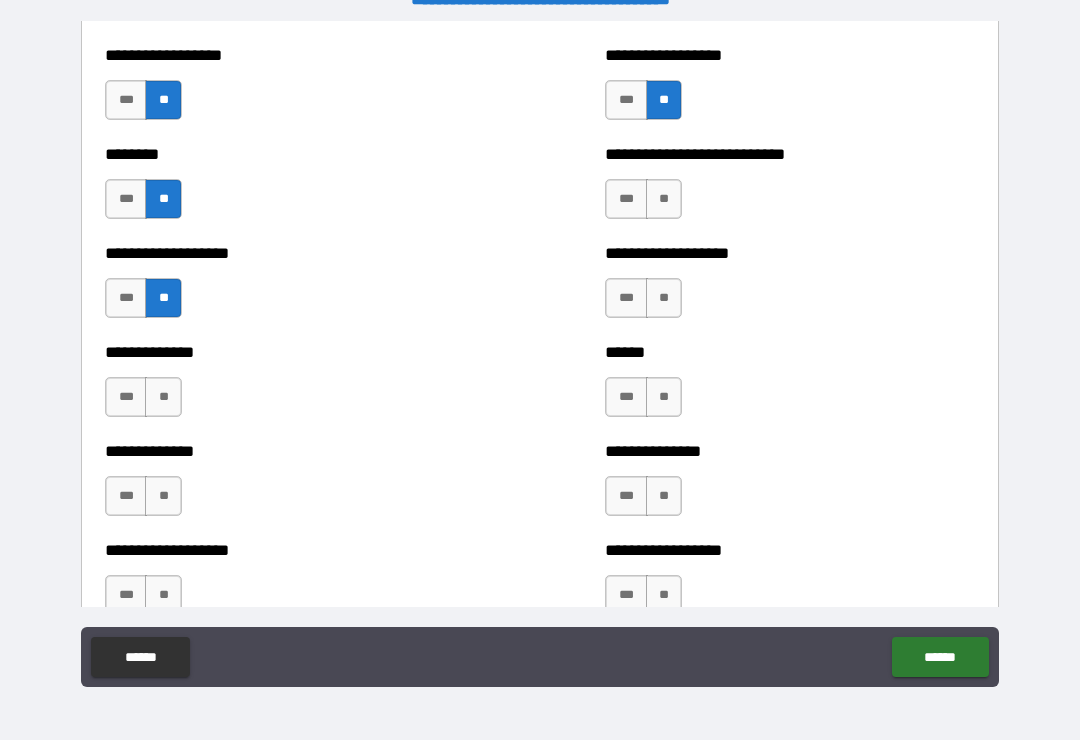 click on "**" at bounding box center (163, 397) 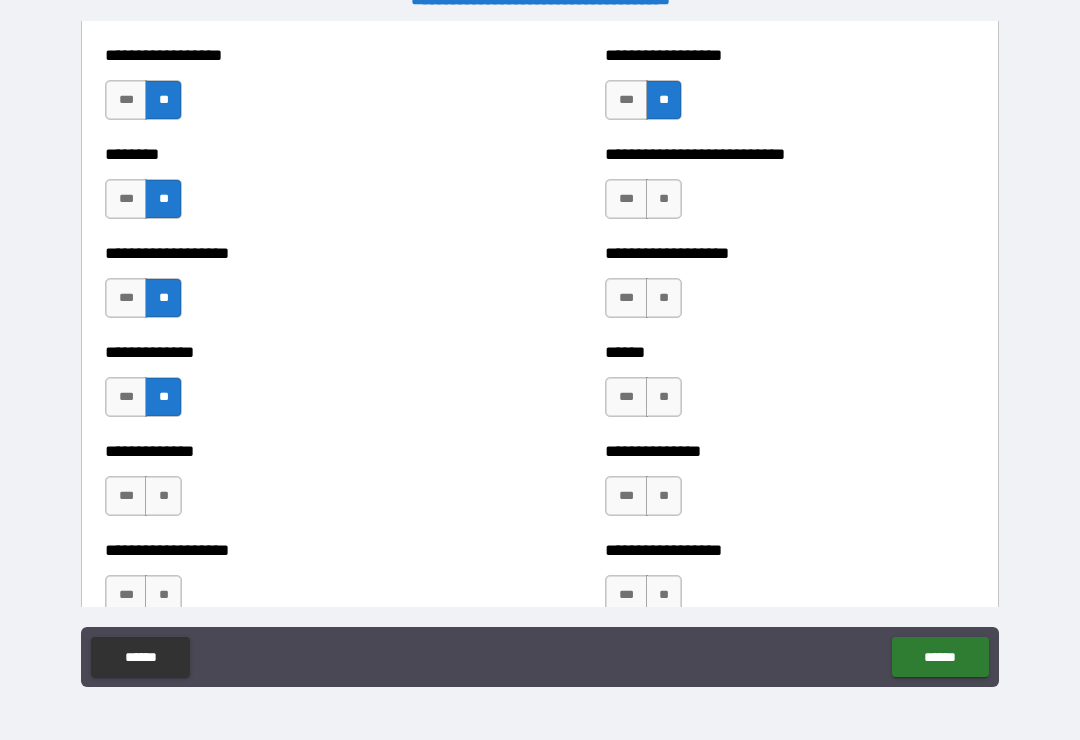 click on "**" at bounding box center [163, 496] 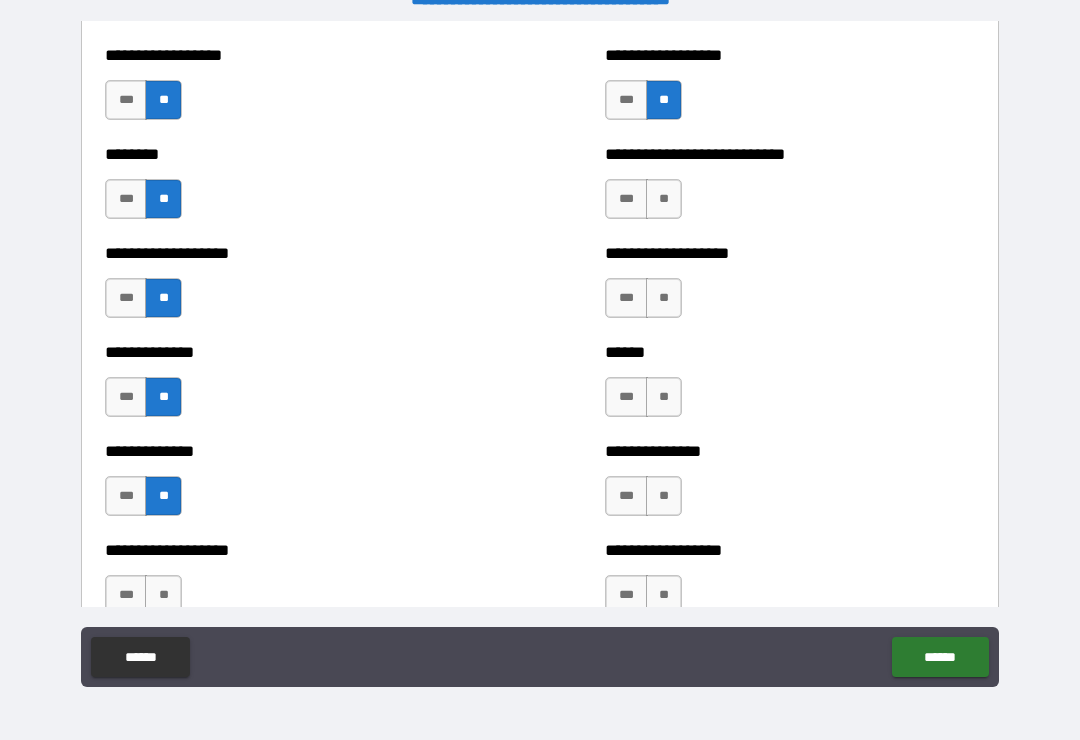 click on "**" at bounding box center (163, 595) 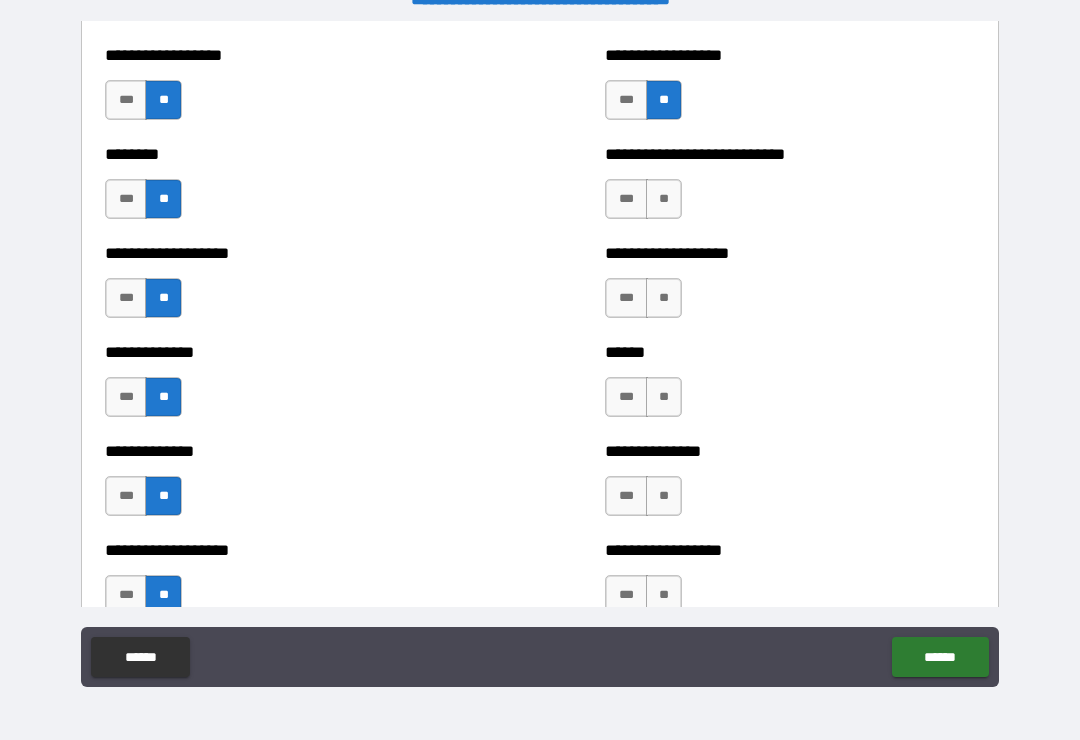click on "**" at bounding box center [664, 199] 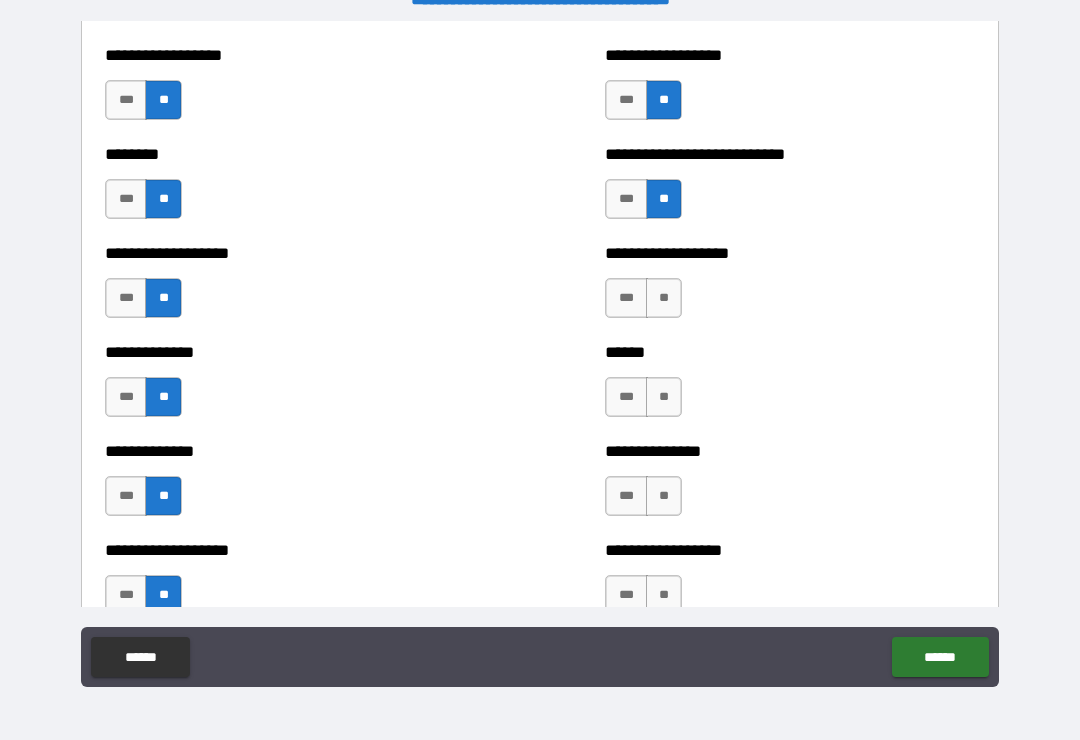 click on "**" at bounding box center (664, 298) 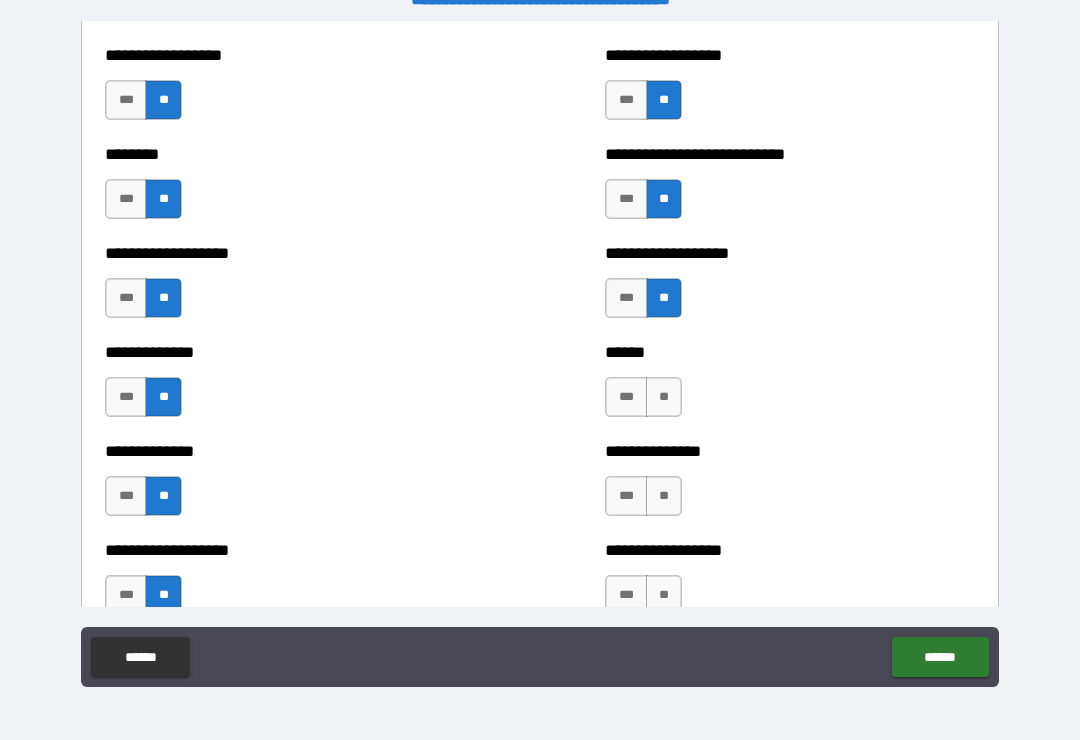 click on "**" at bounding box center (664, 397) 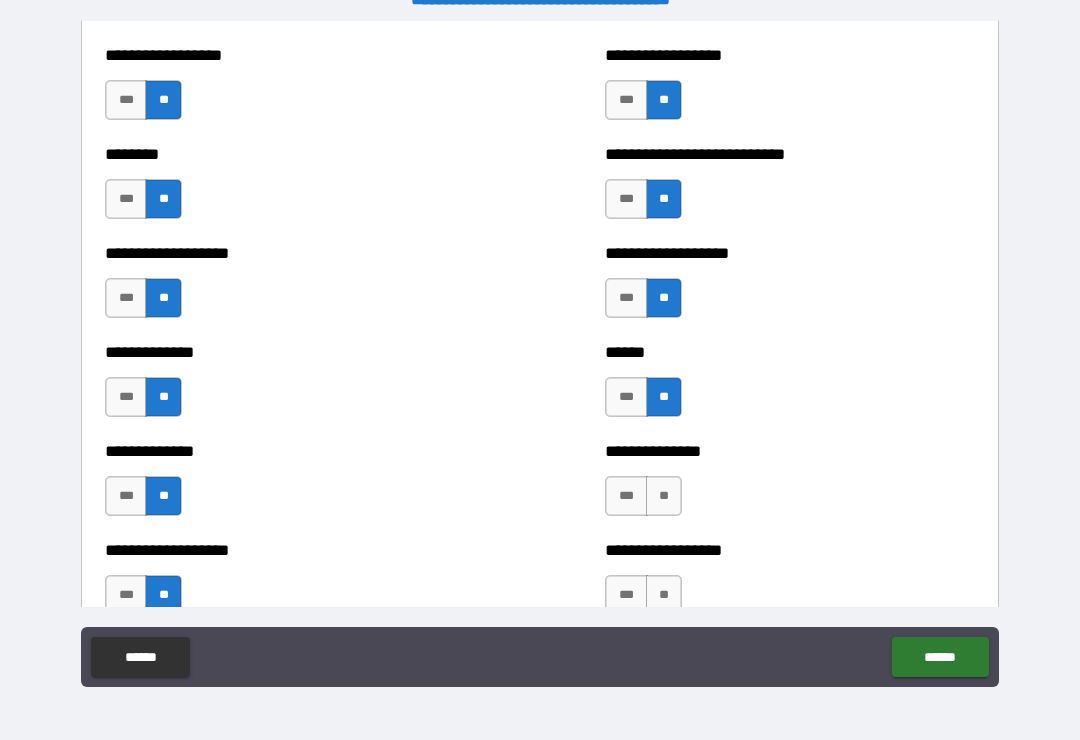 click on "**" at bounding box center (664, 496) 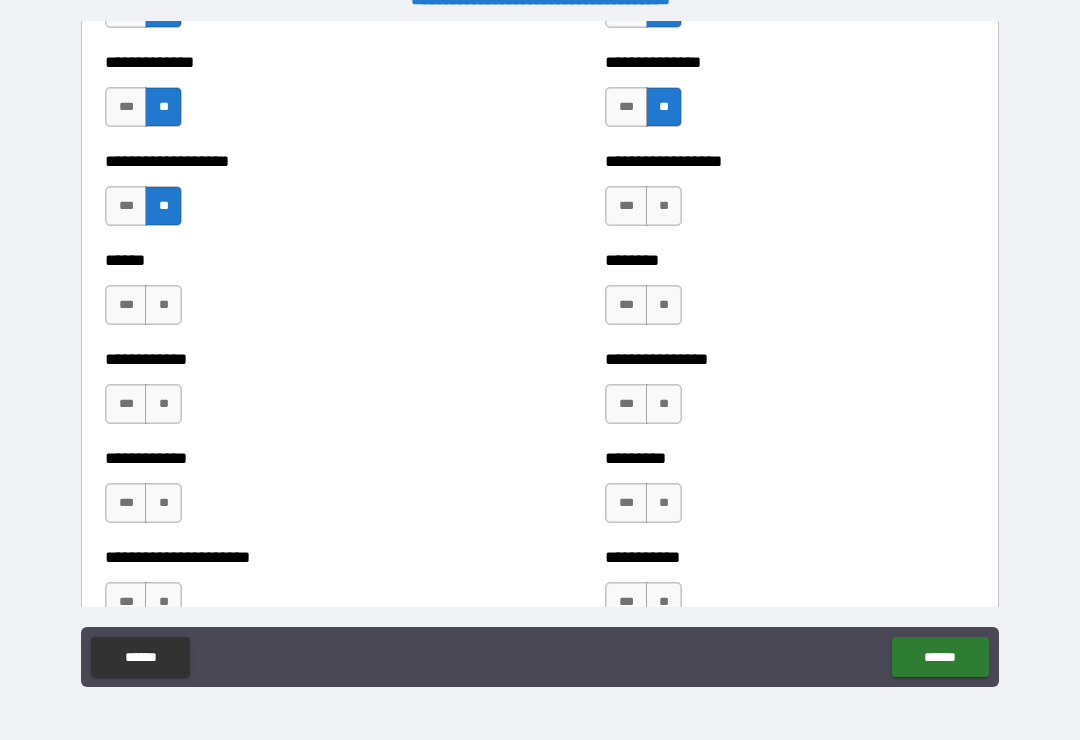 scroll, scrollTop: 4856, scrollLeft: 0, axis: vertical 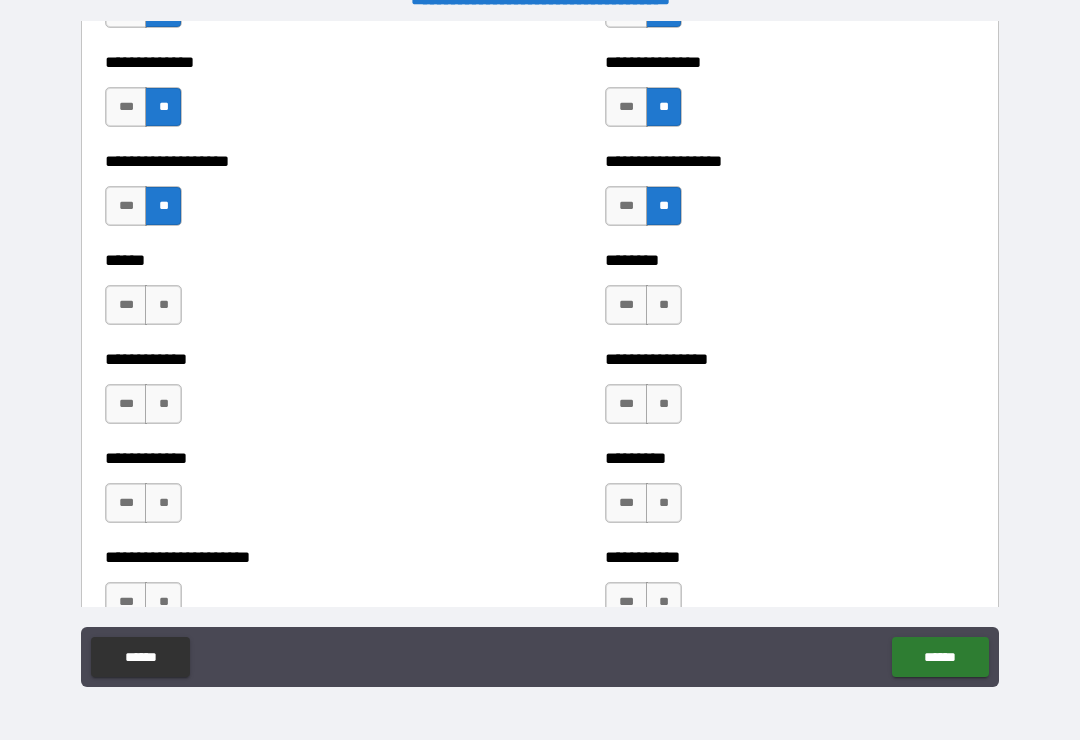 click on "**" at bounding box center (664, 305) 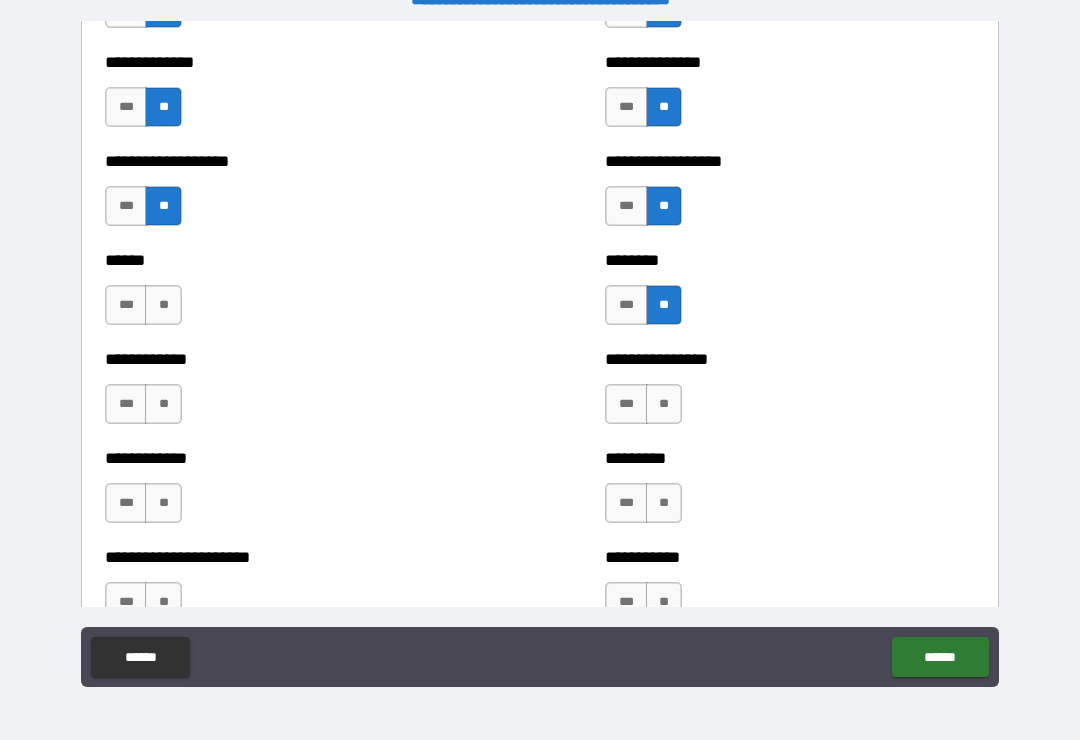 click on "**" at bounding box center (664, 404) 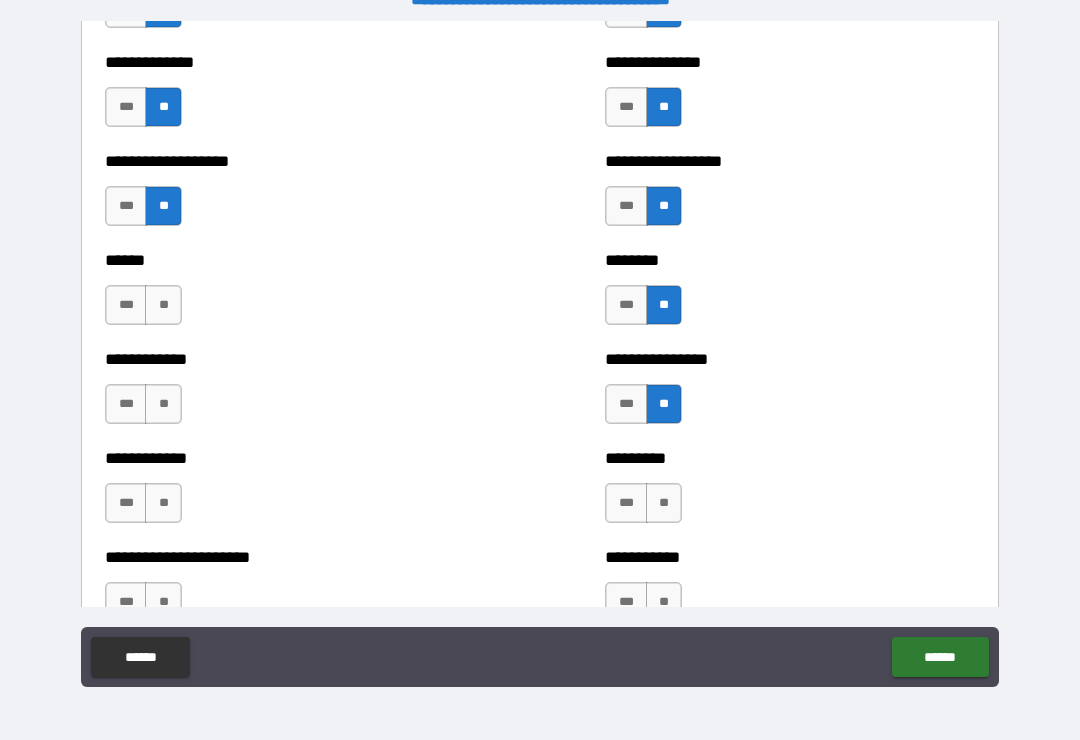 click on "**" at bounding box center [664, 503] 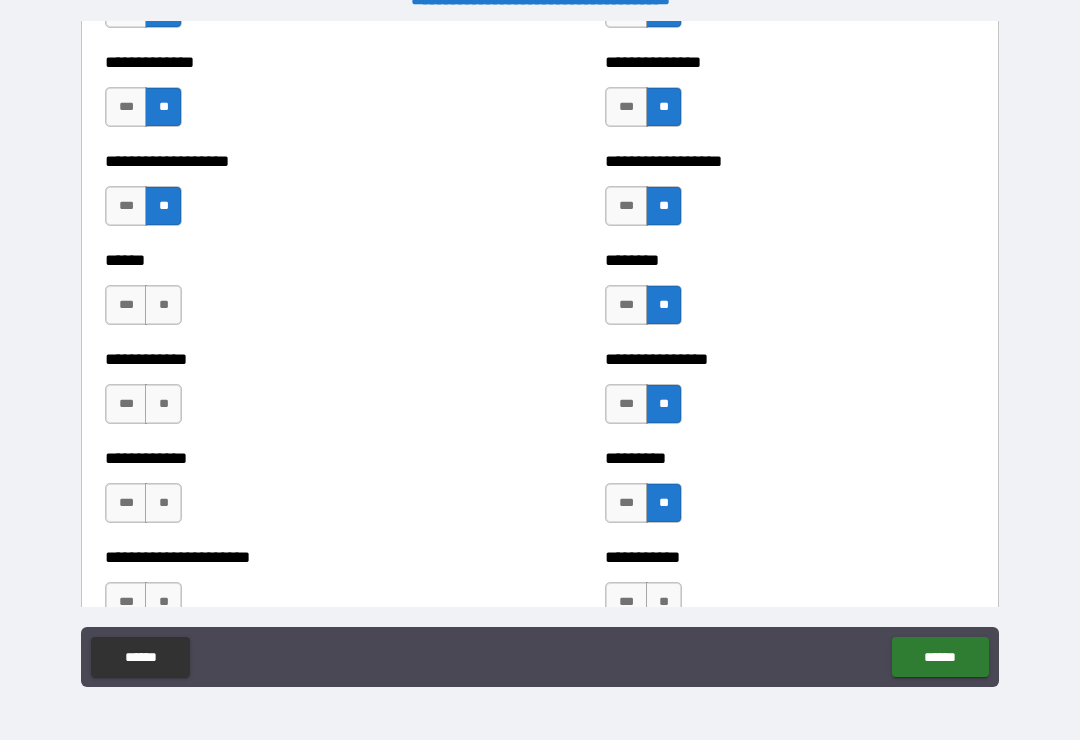 click on "**" at bounding box center [163, 305] 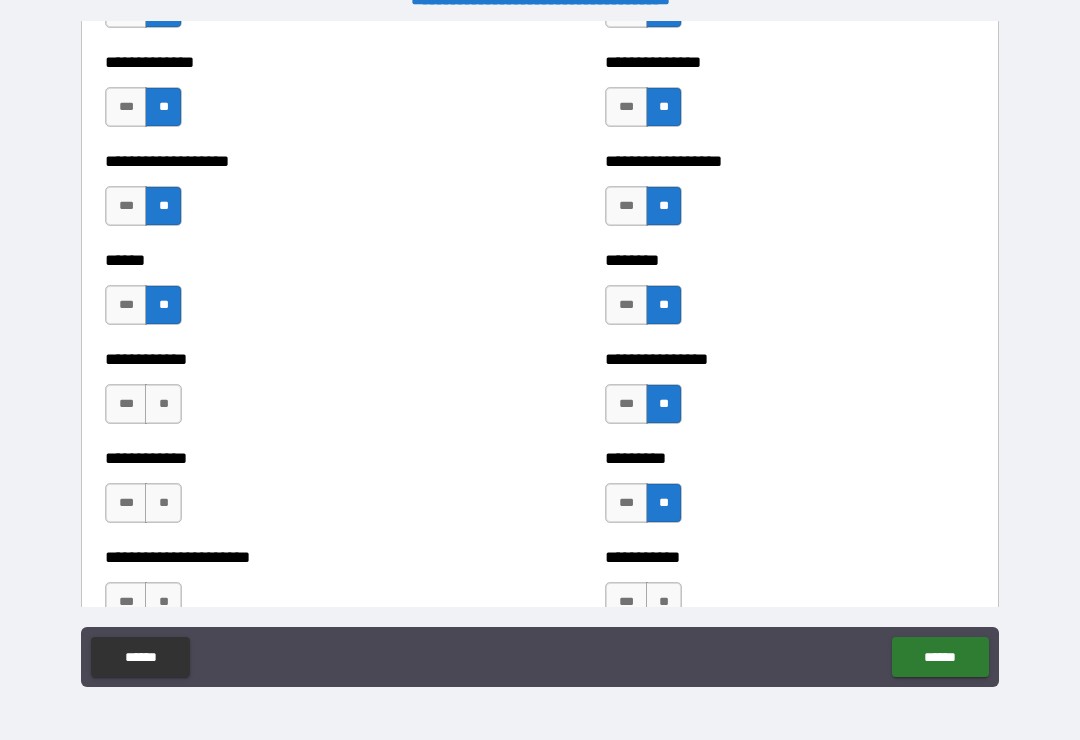 click on "**" at bounding box center [163, 404] 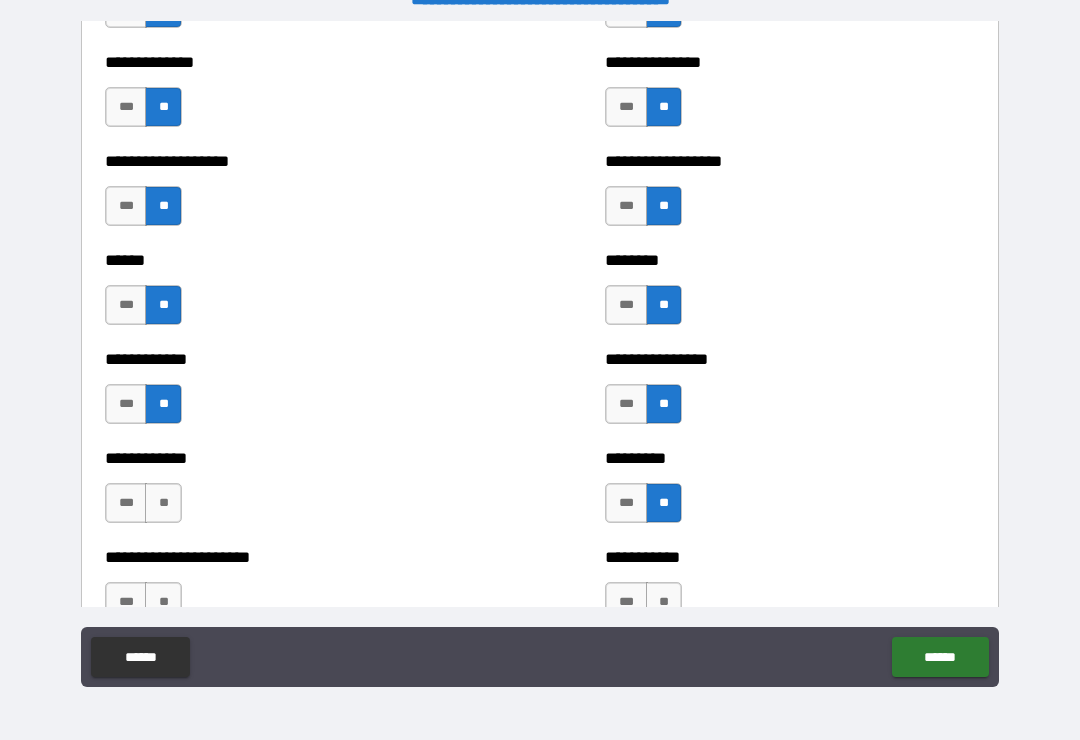 click on "**" at bounding box center [163, 503] 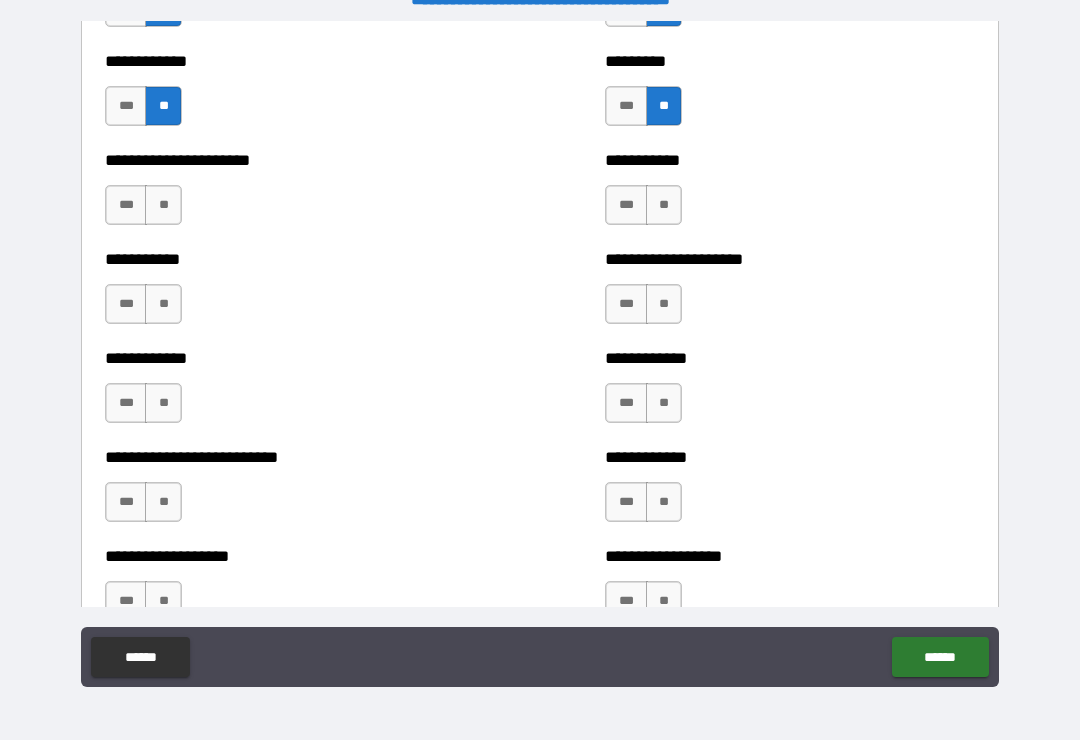 scroll, scrollTop: 5256, scrollLeft: 0, axis: vertical 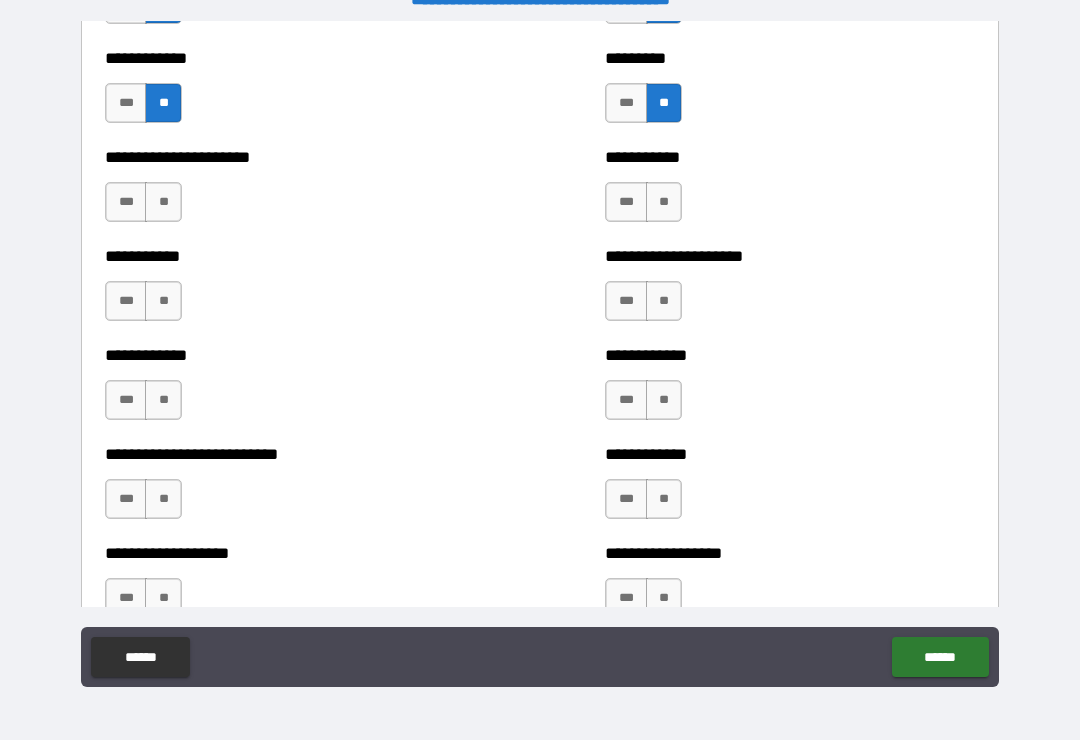 click on "**" at bounding box center [163, 202] 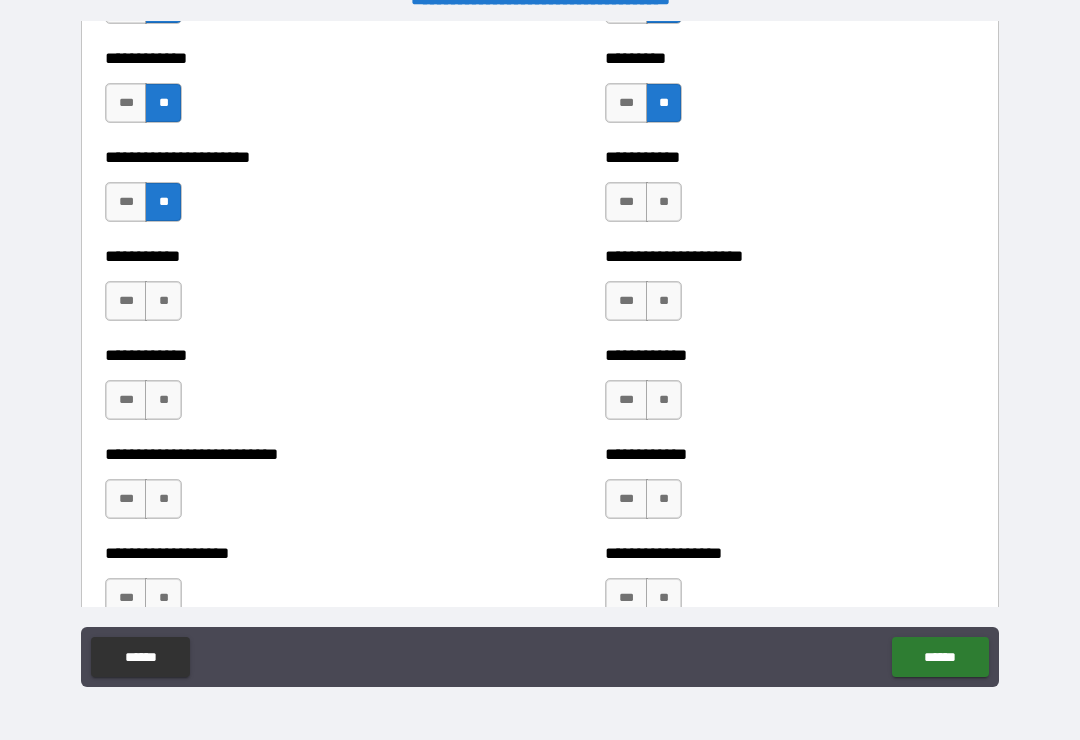 click on "**" at bounding box center [163, 301] 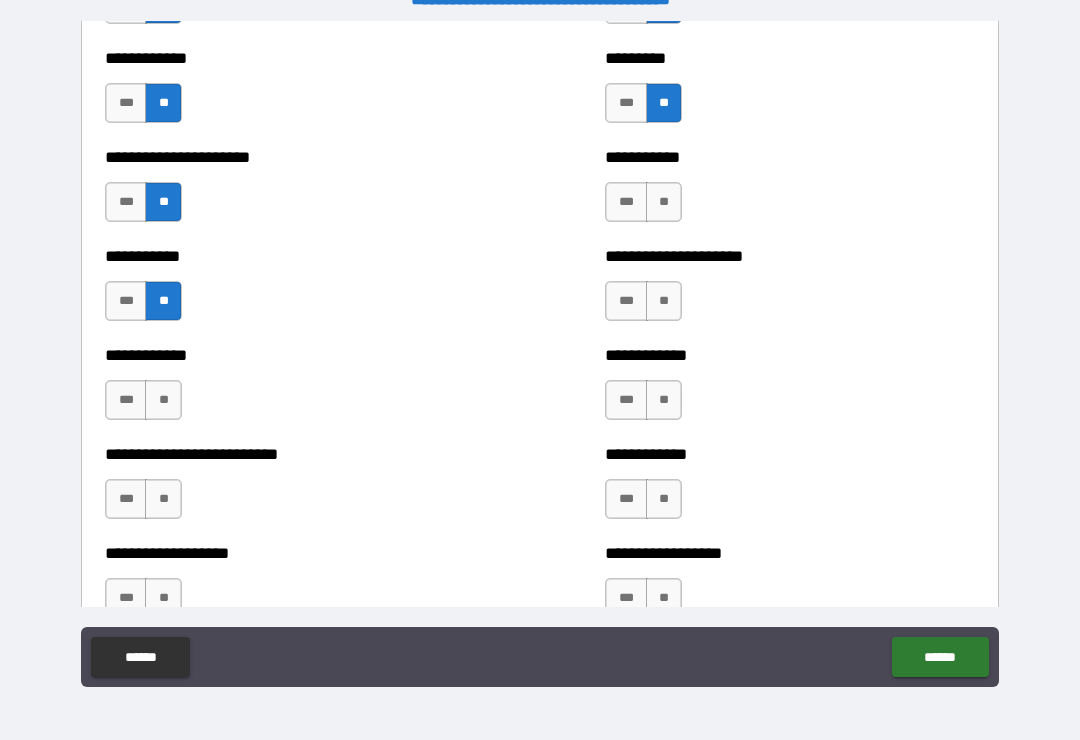 click on "**" at bounding box center [163, 400] 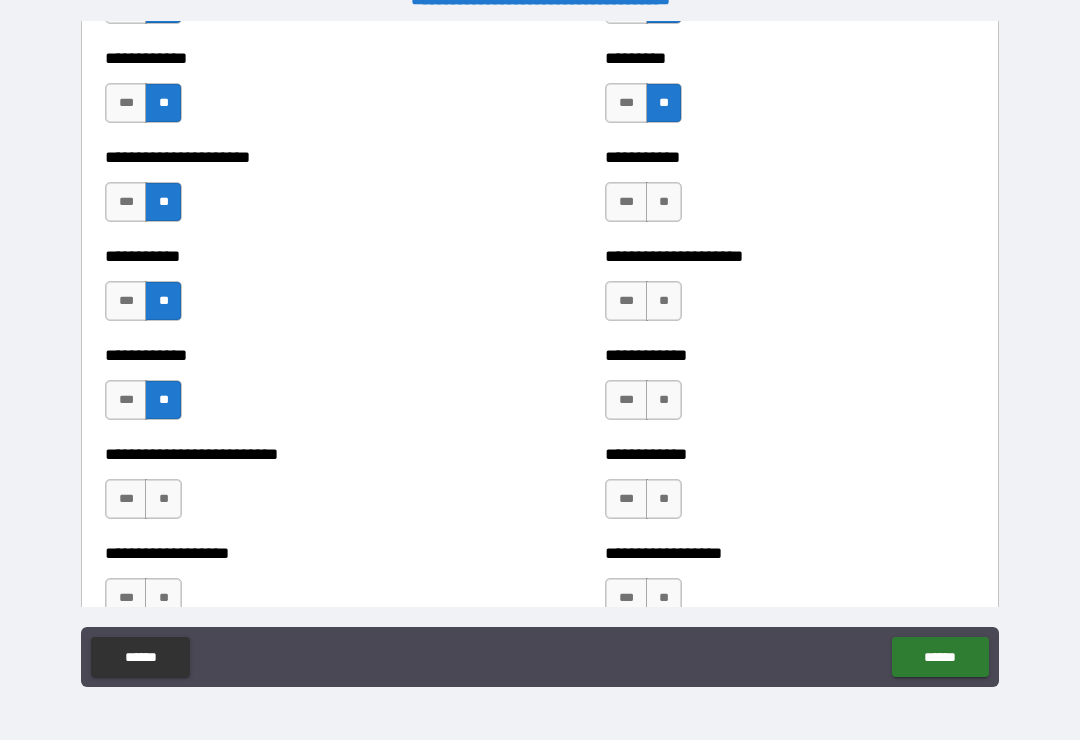 click on "**" at bounding box center [163, 499] 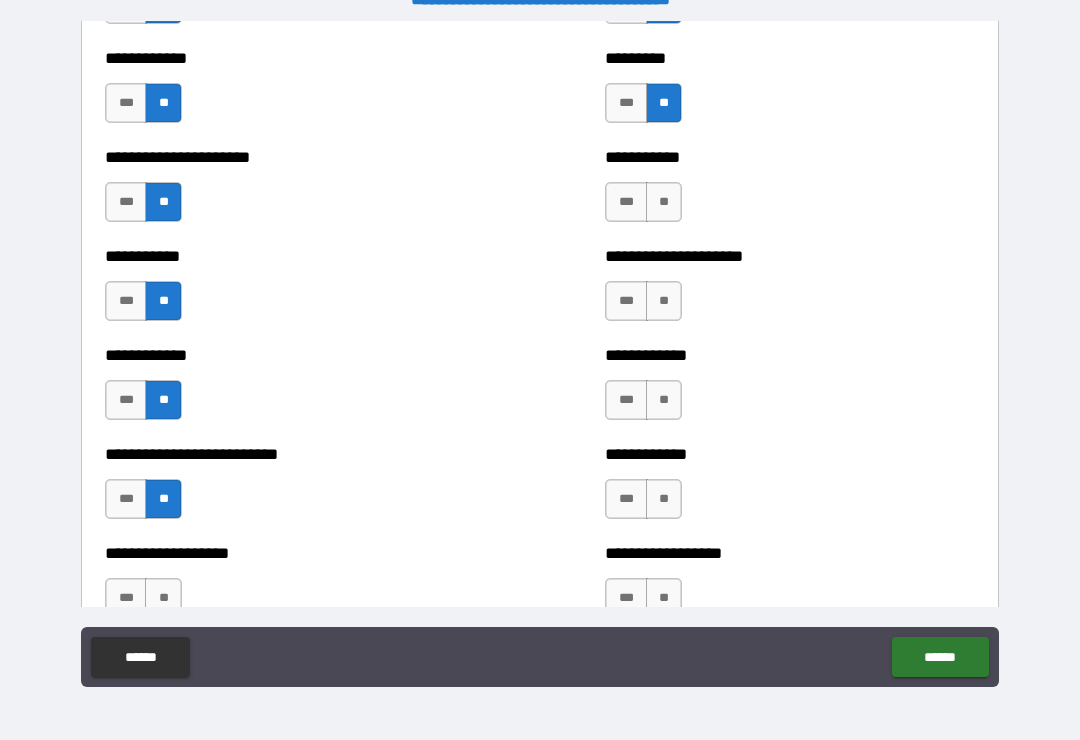 click on "**" at bounding box center (664, 202) 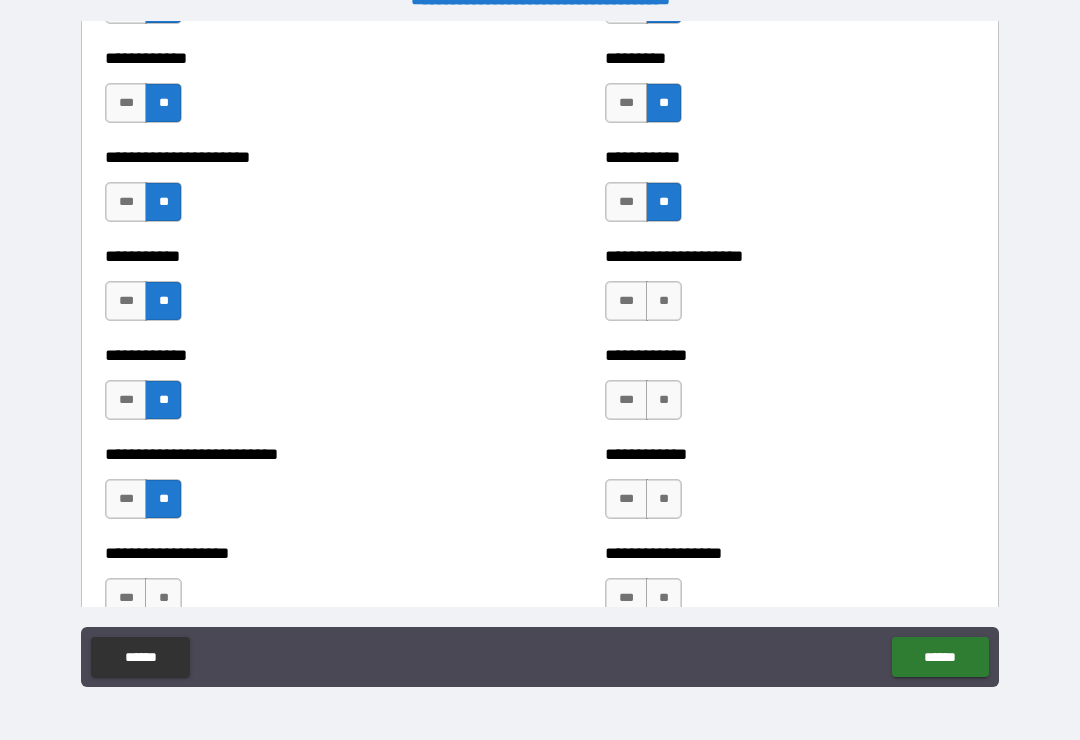 click on "**" at bounding box center [664, 301] 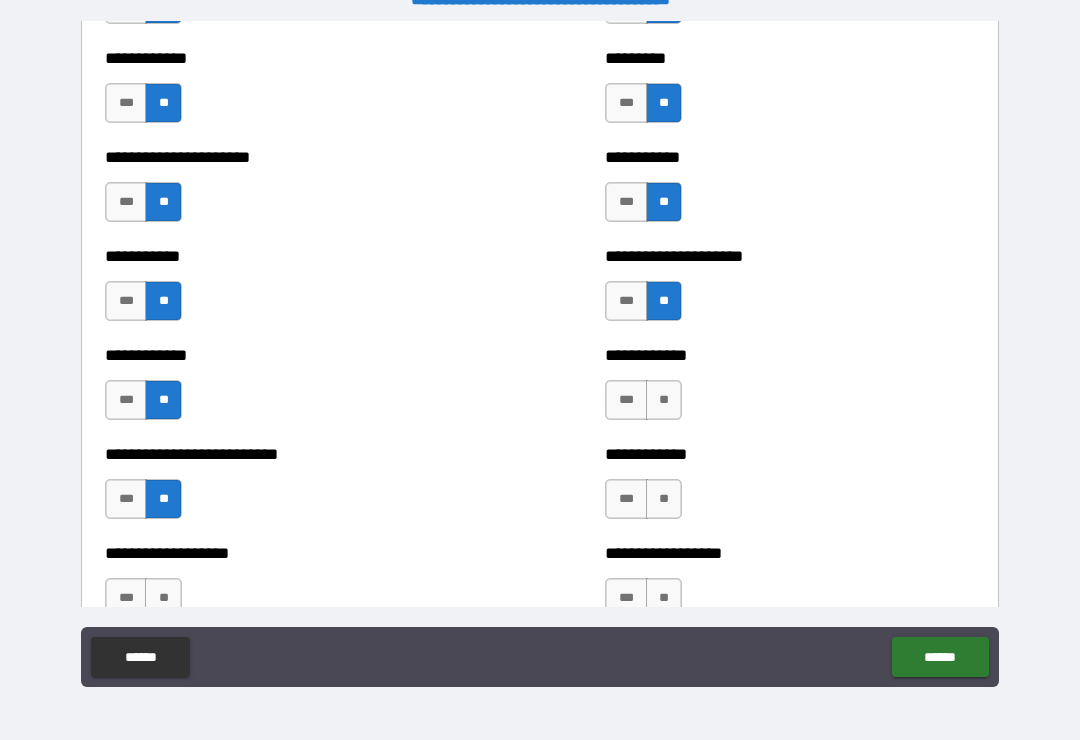 click on "**" at bounding box center (664, 400) 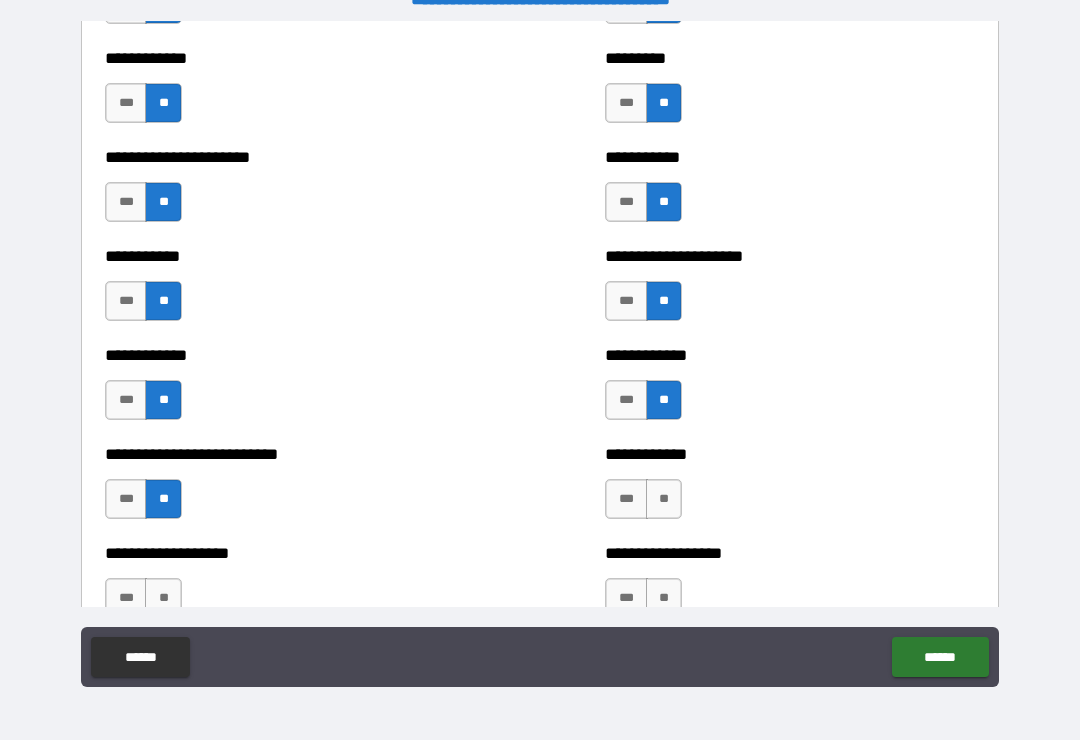 click on "**" at bounding box center [664, 499] 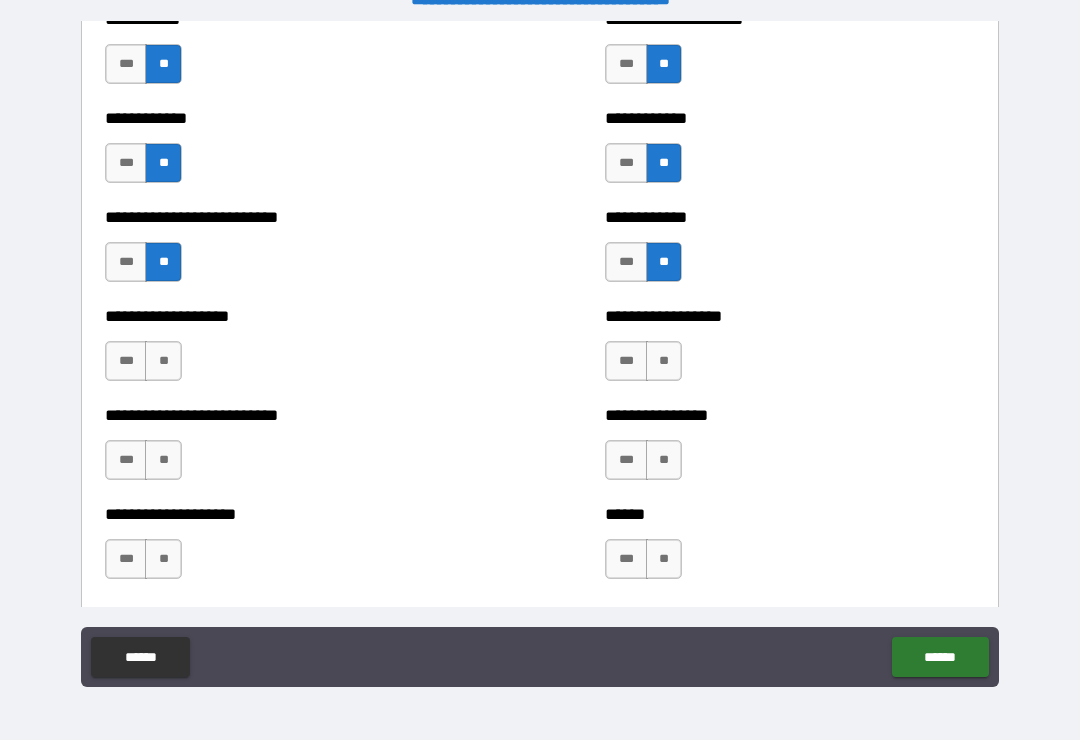 scroll, scrollTop: 5663, scrollLeft: 0, axis: vertical 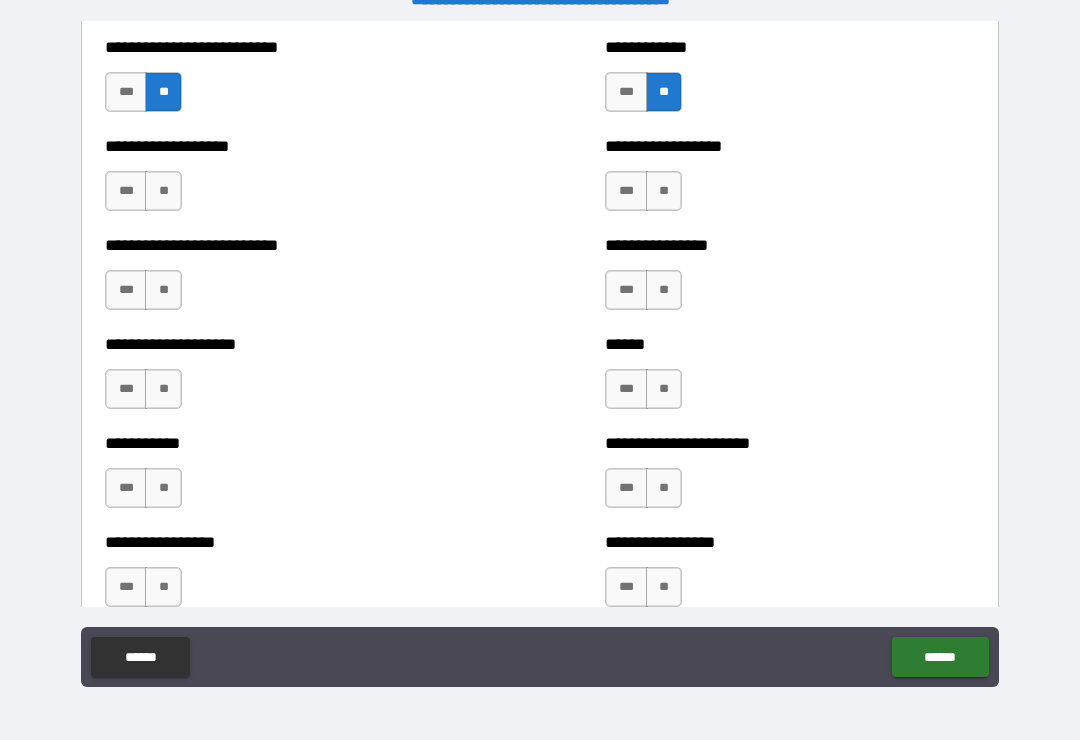 click on "**" at bounding box center [163, 191] 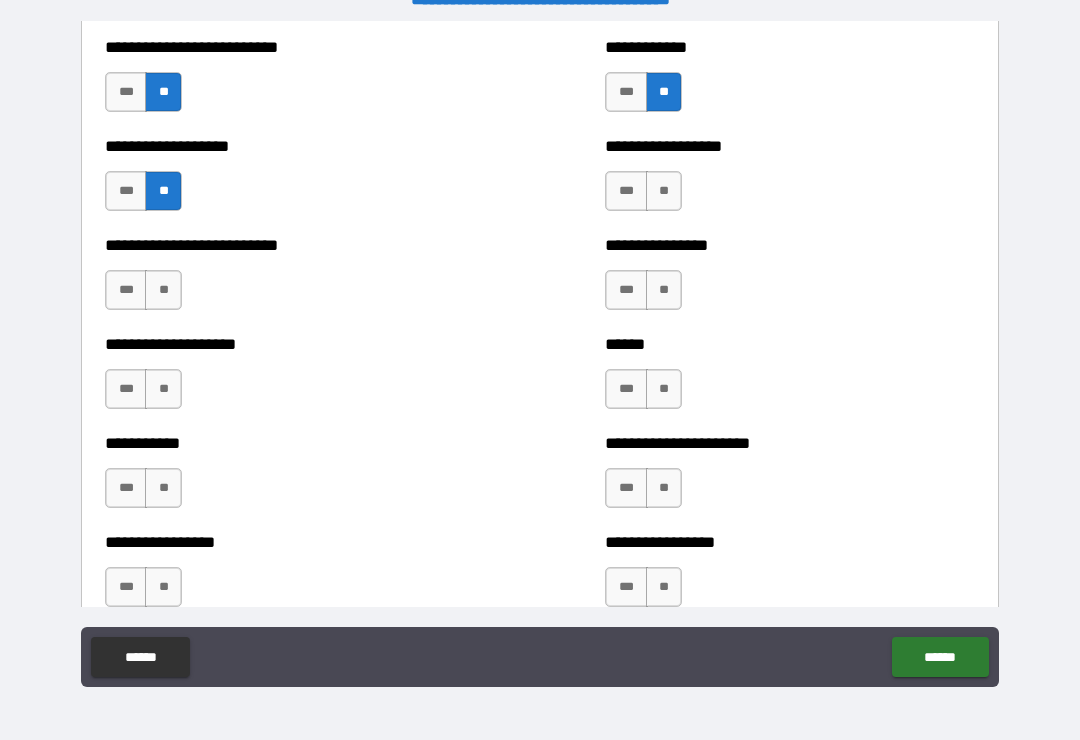click on "**" at bounding box center [163, 290] 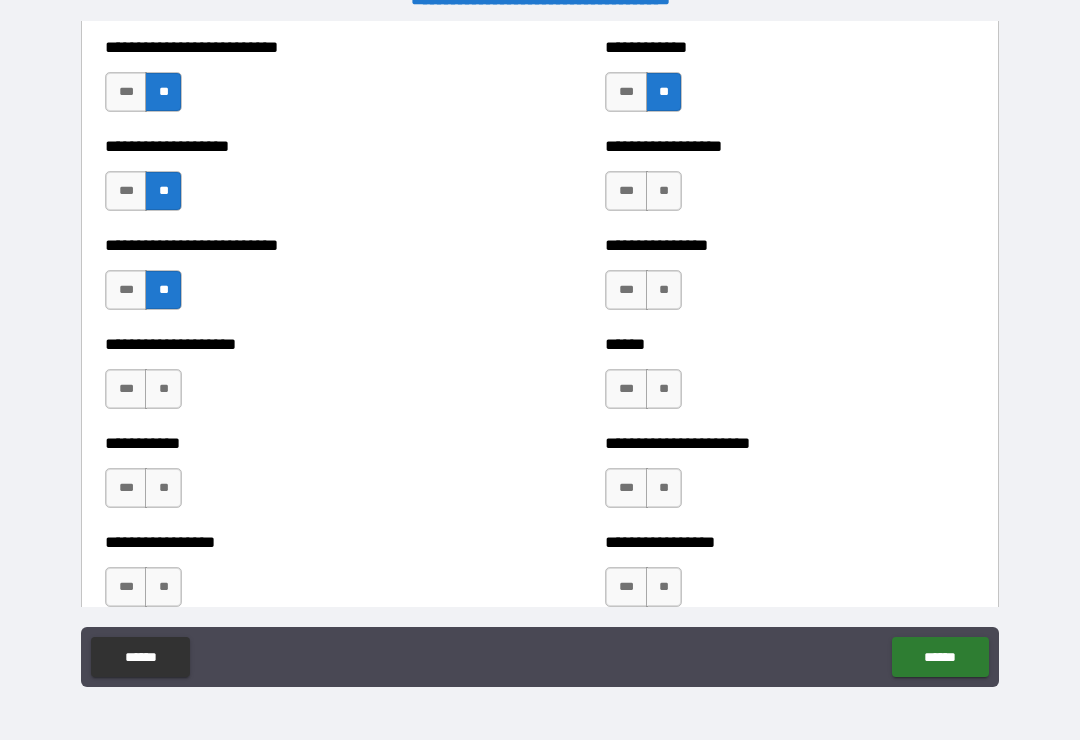 click on "**" at bounding box center (163, 389) 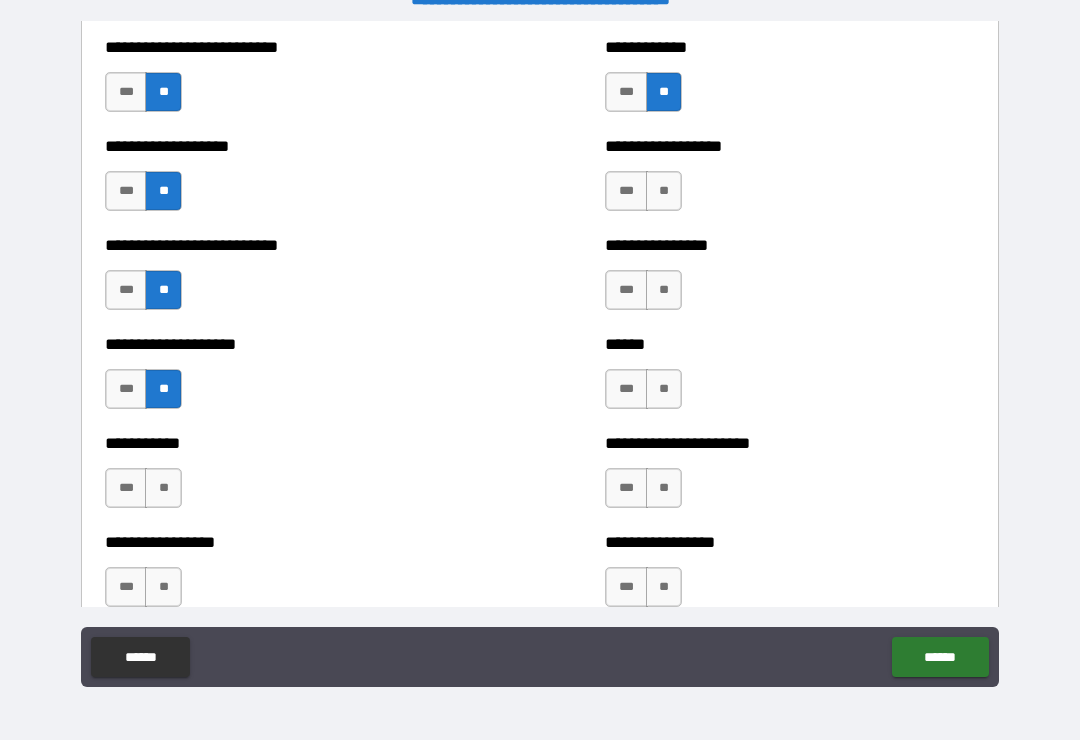click on "**********" at bounding box center (290, 478) 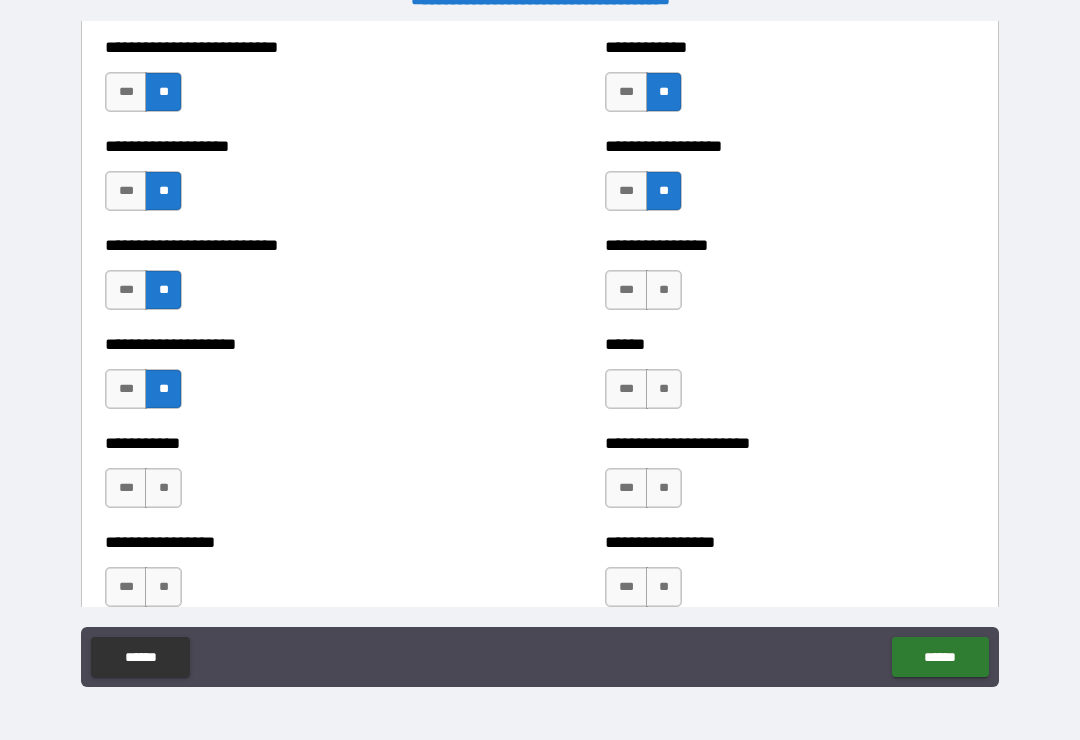 click on "**" at bounding box center (664, 290) 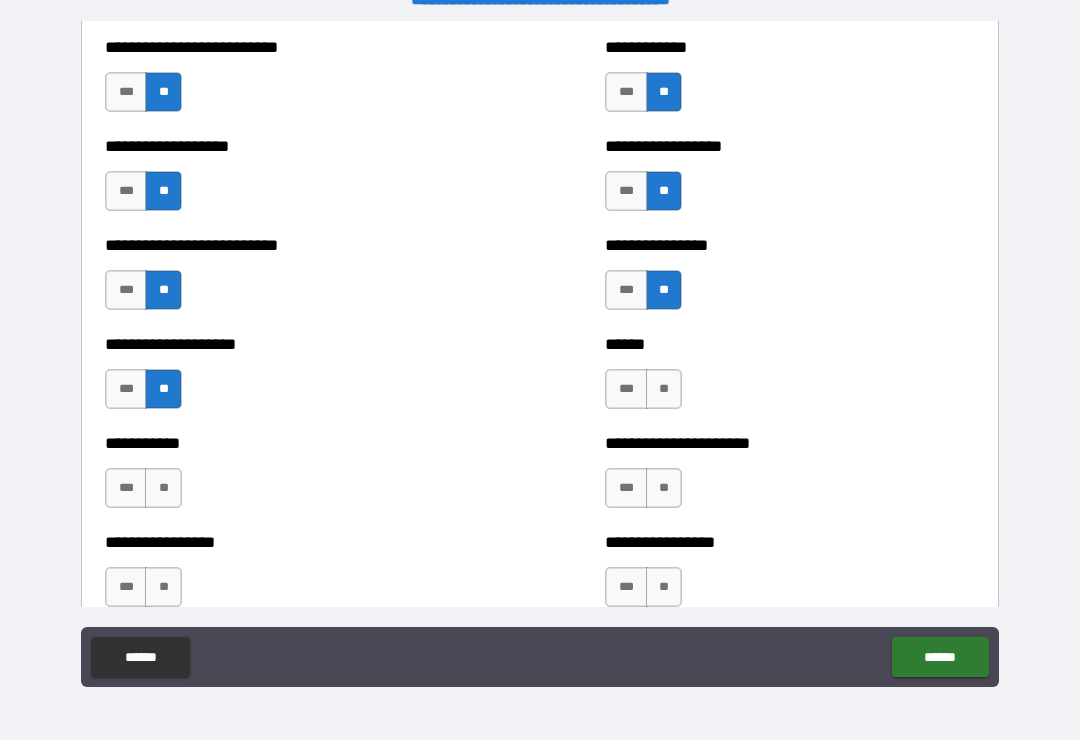 click on "**" at bounding box center (664, 389) 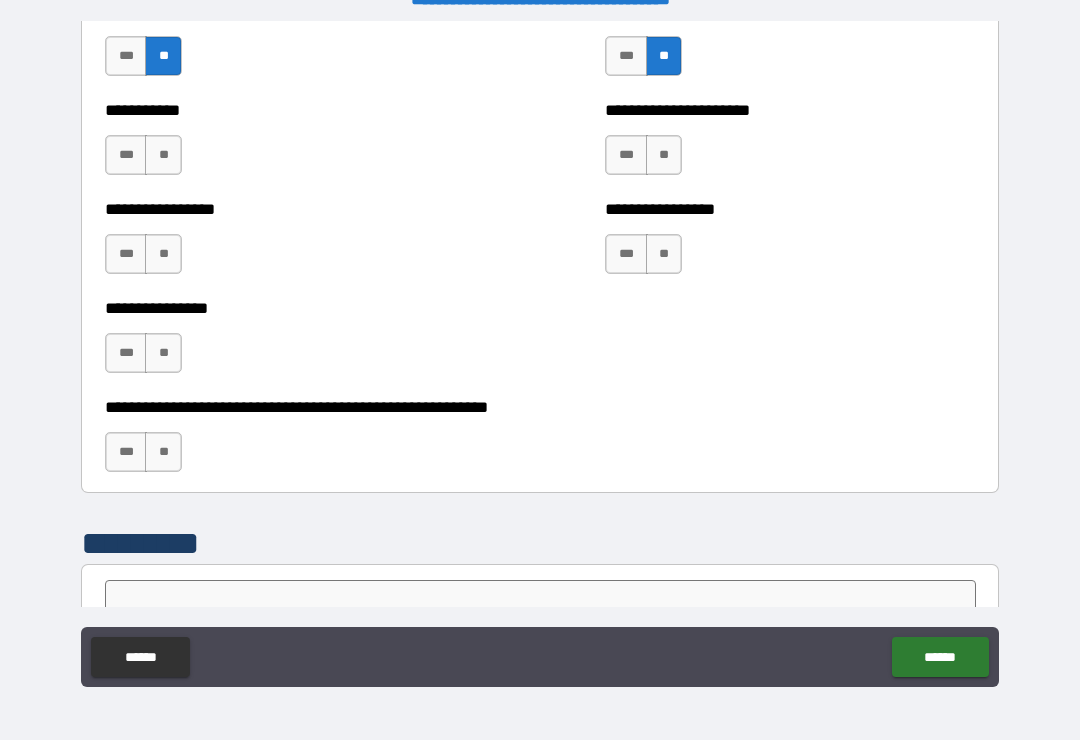 scroll, scrollTop: 6005, scrollLeft: 0, axis: vertical 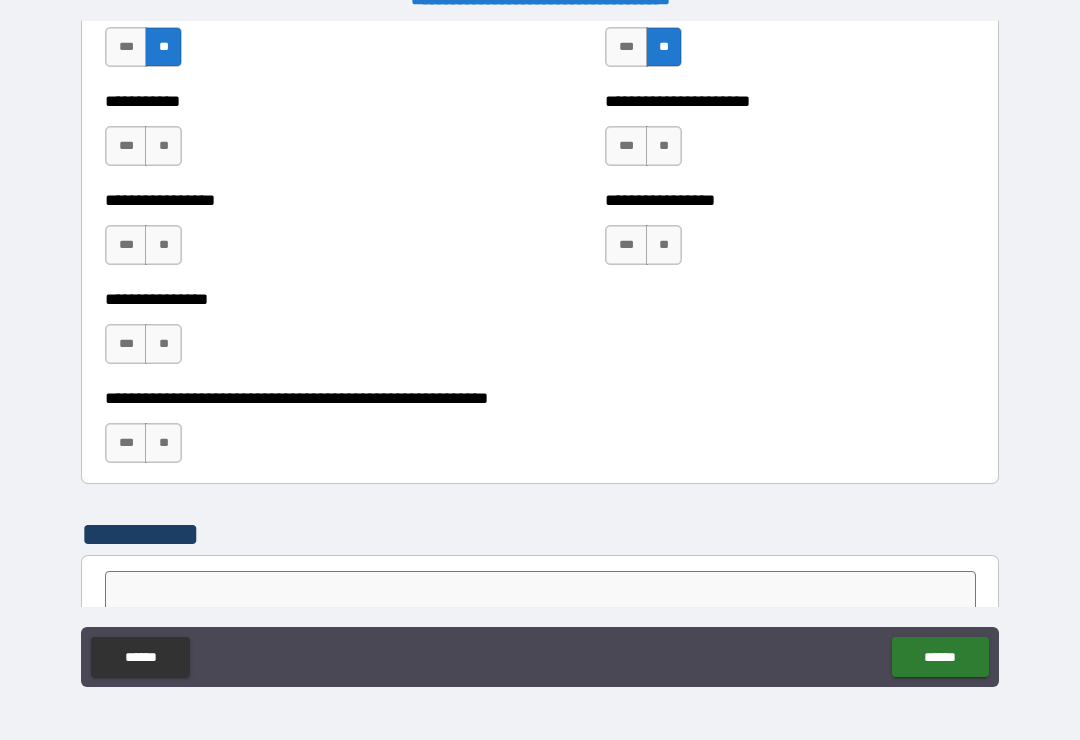 click on "**" at bounding box center (163, 146) 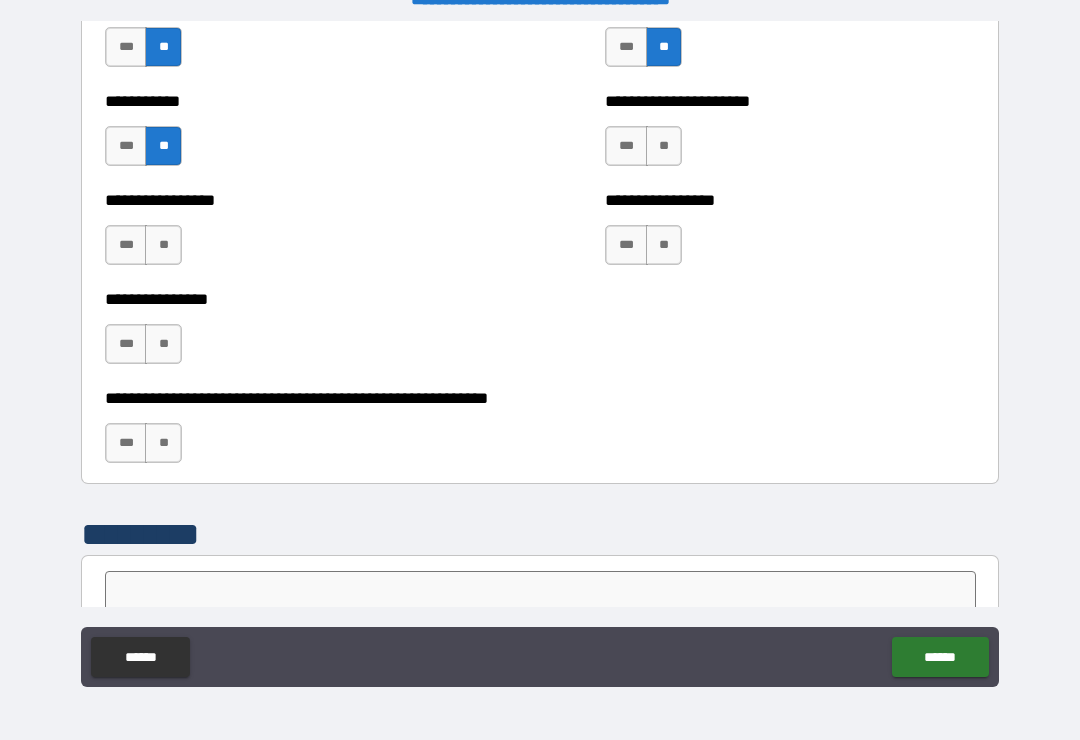click on "**" at bounding box center (163, 245) 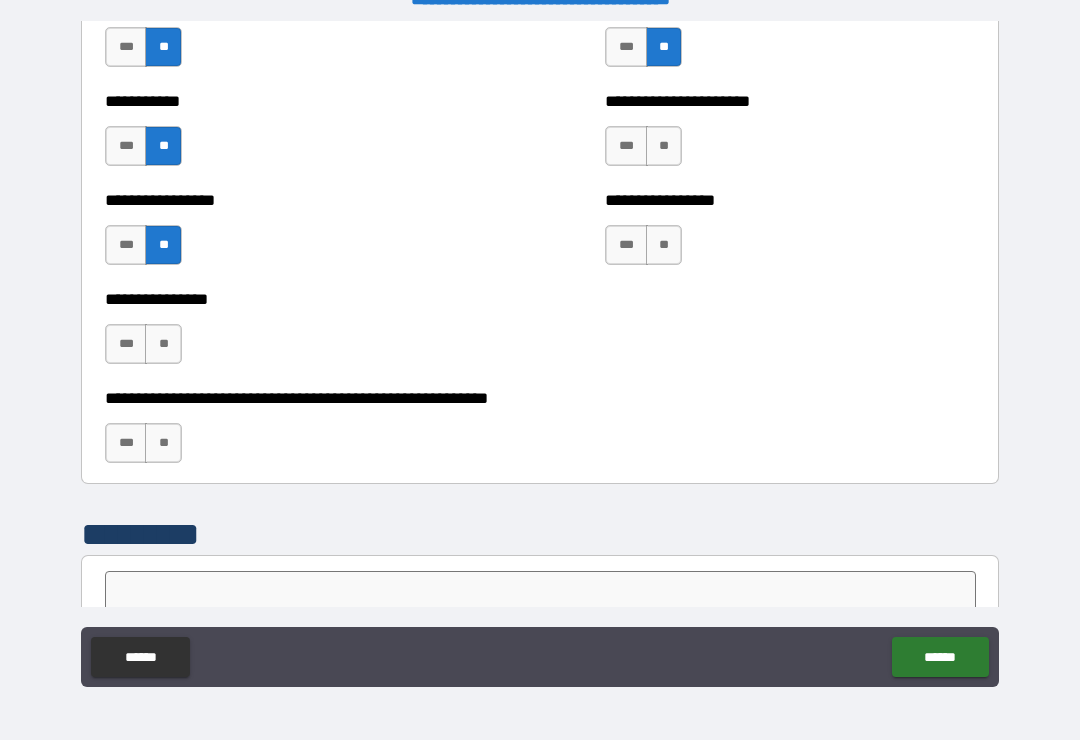 click on "**" at bounding box center [163, 344] 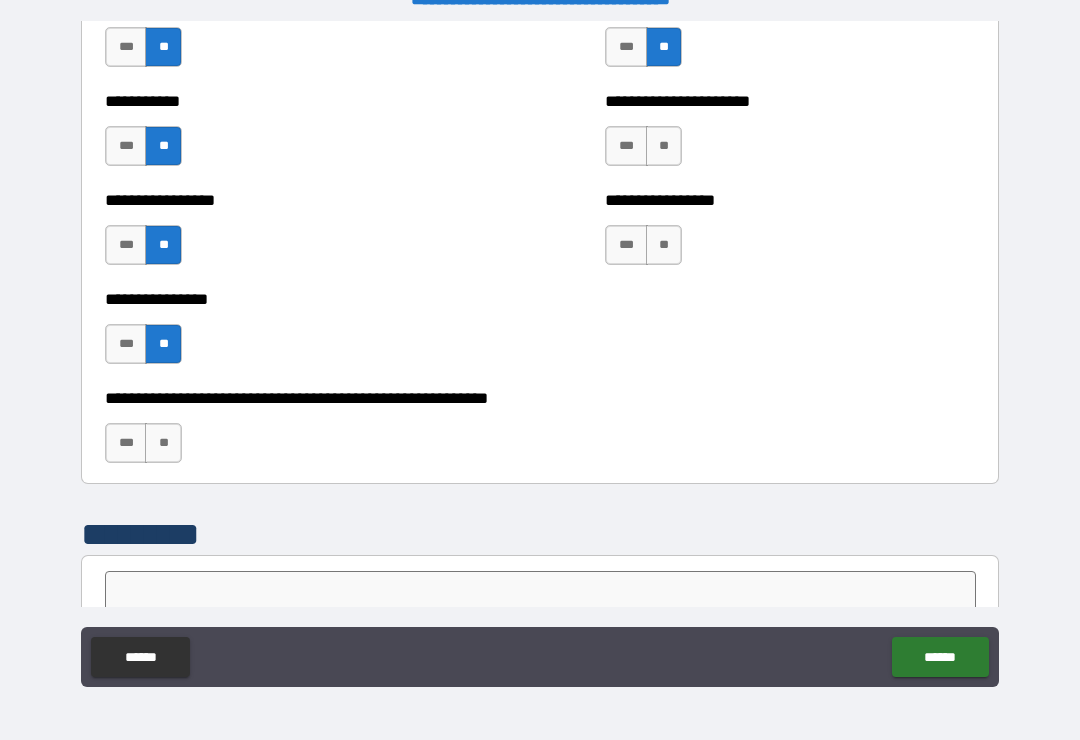 click on "**" at bounding box center [163, 443] 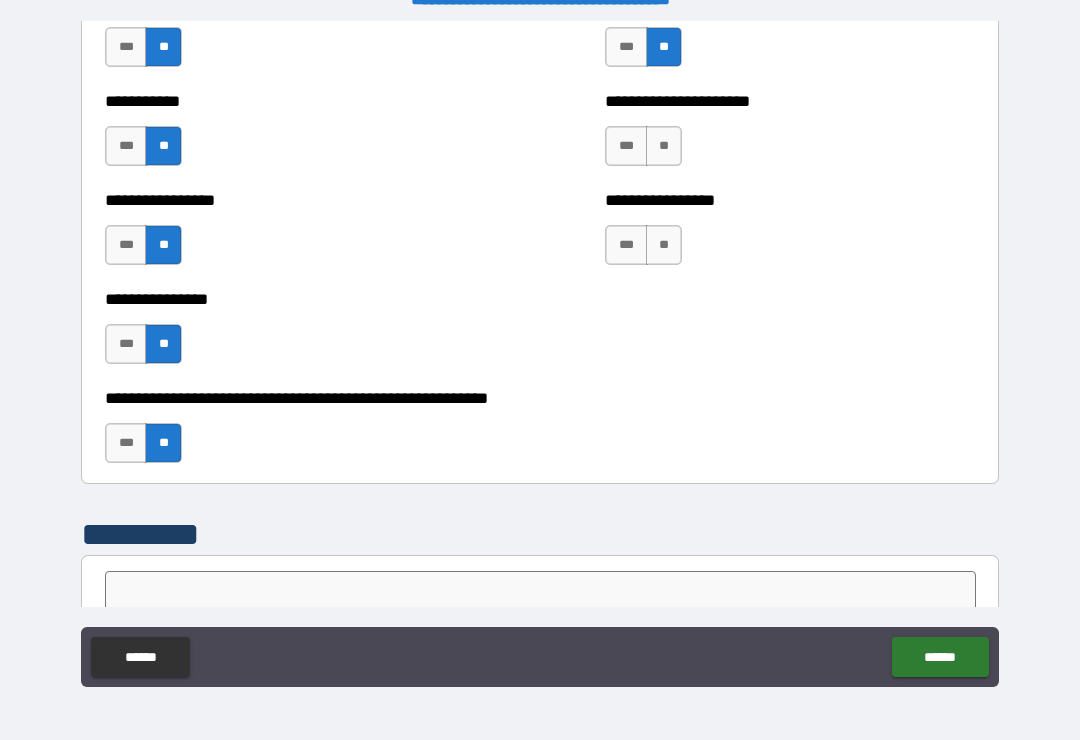 click on "**" at bounding box center [664, 146] 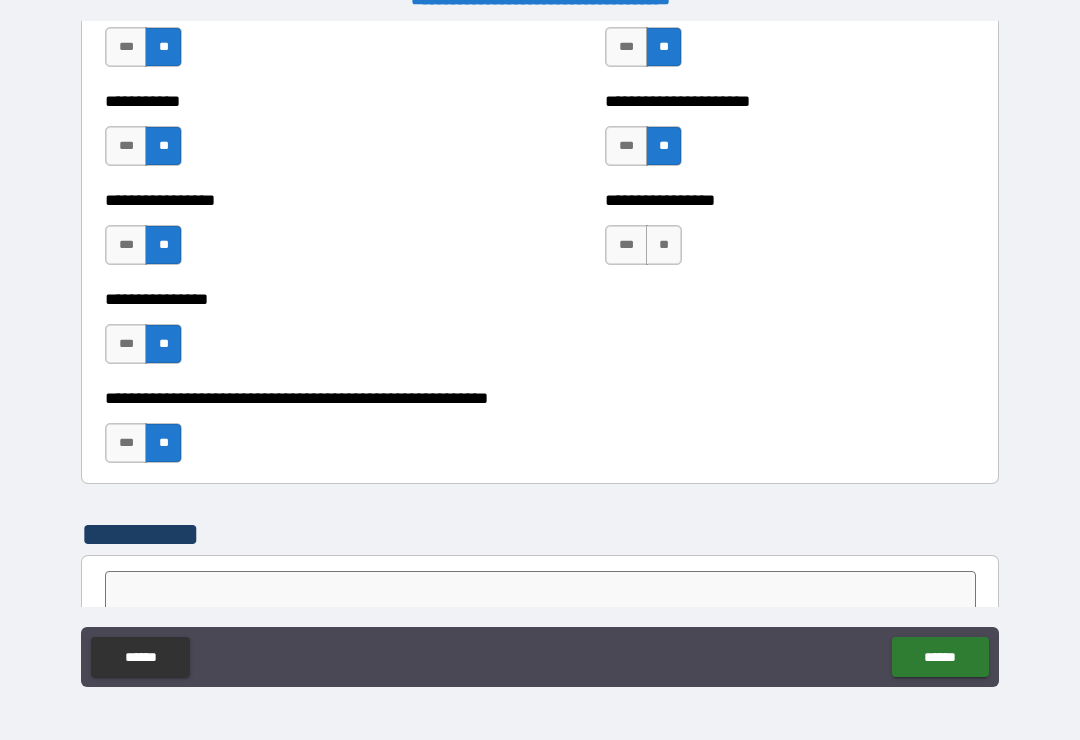click on "**" at bounding box center [664, 245] 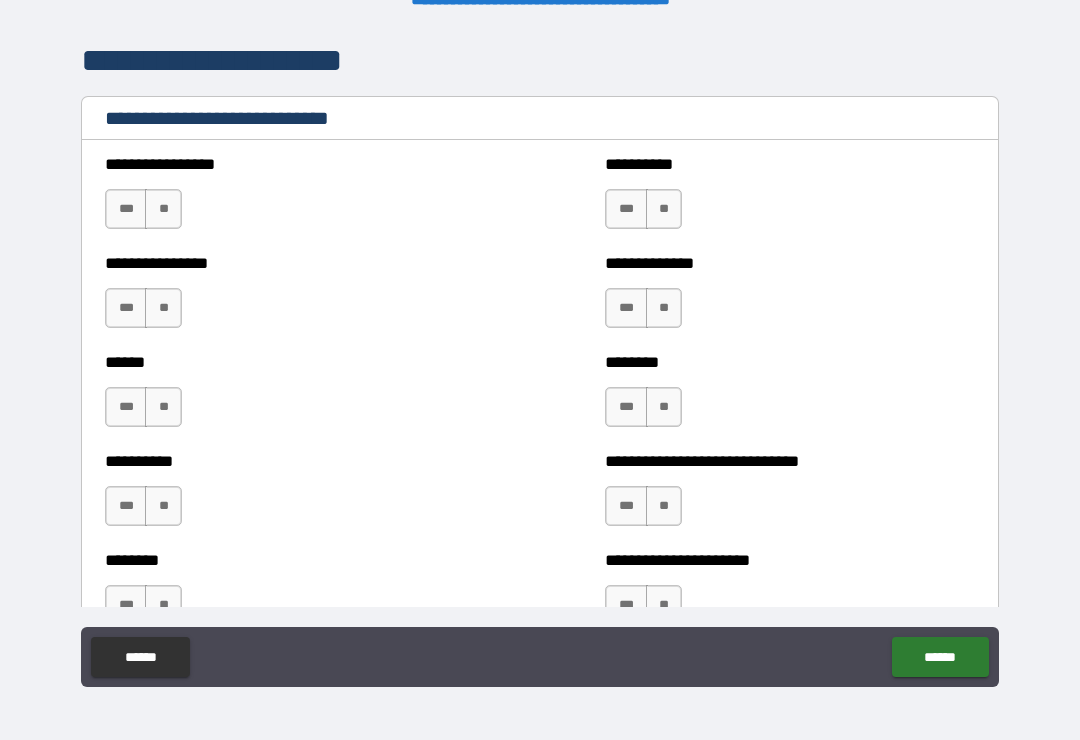 scroll, scrollTop: 6665, scrollLeft: 0, axis: vertical 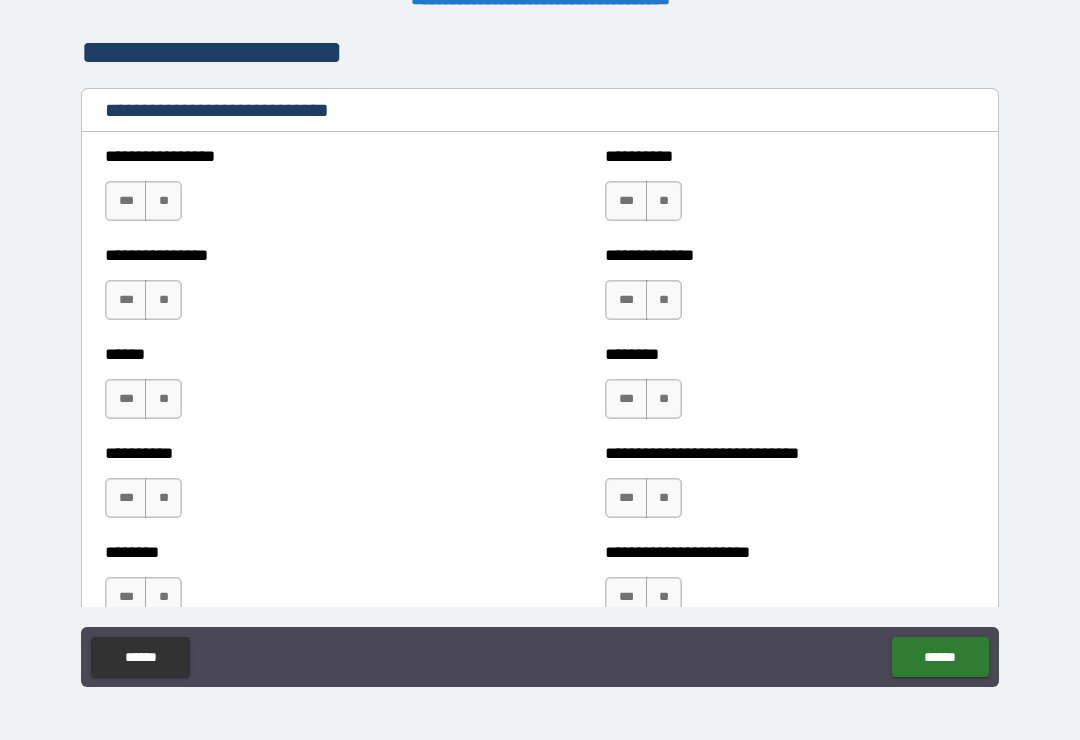 click on "**" at bounding box center (163, 201) 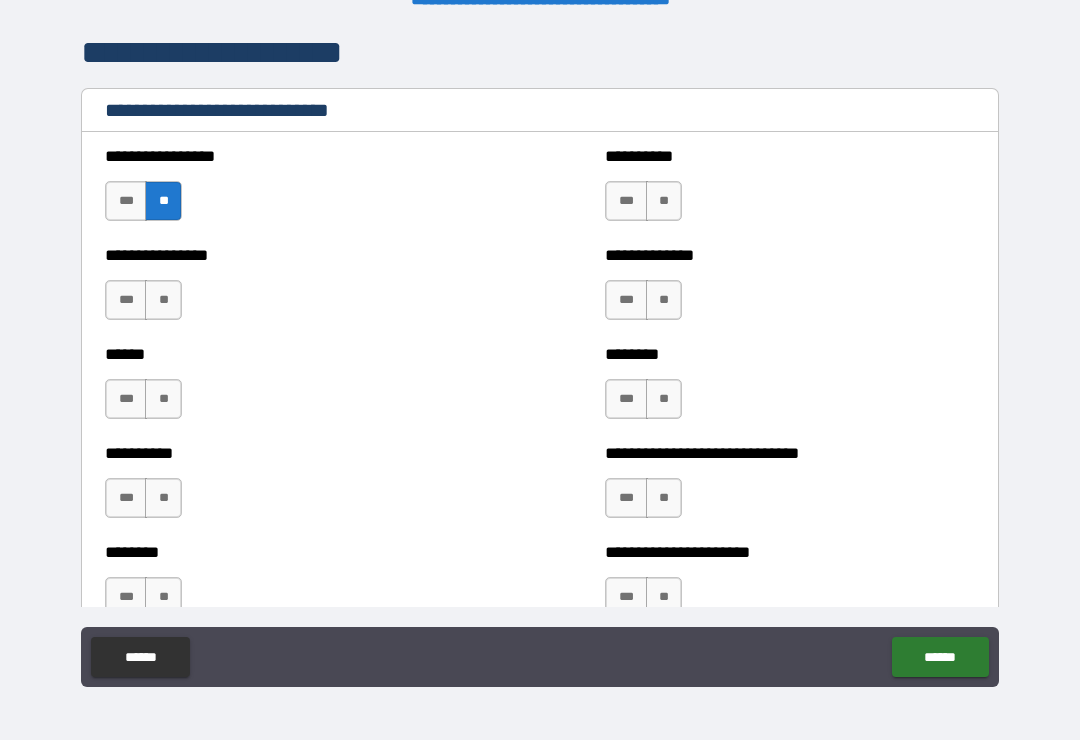 click on "***" at bounding box center (126, 399) 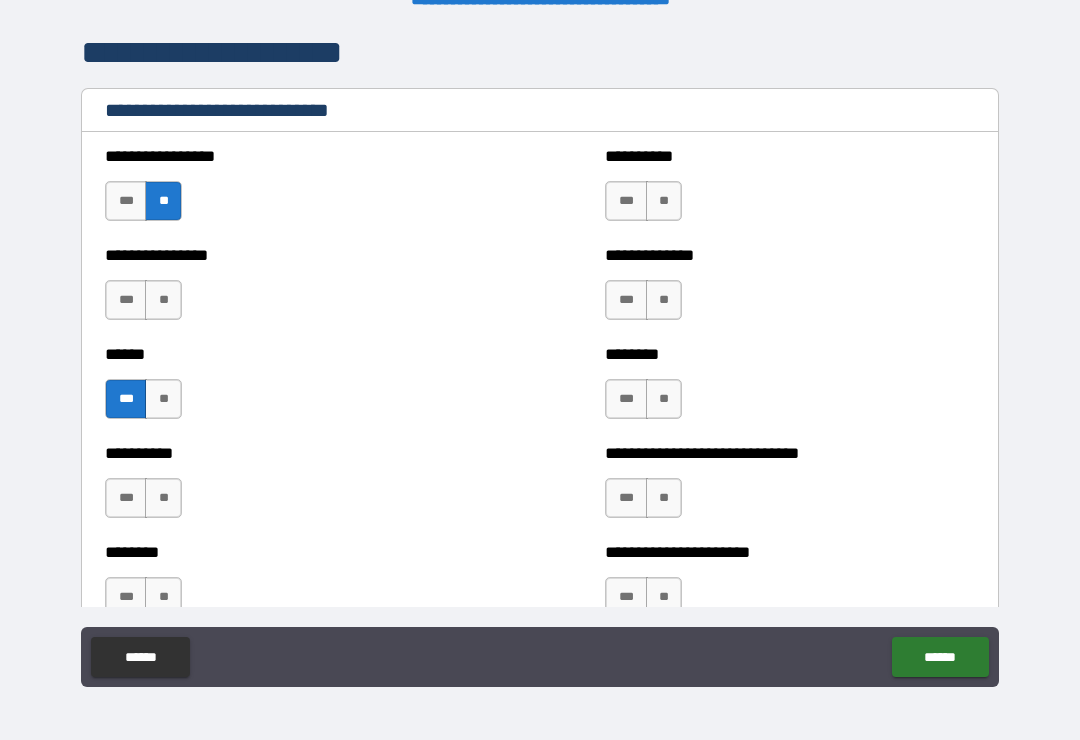 click on "**" at bounding box center [163, 300] 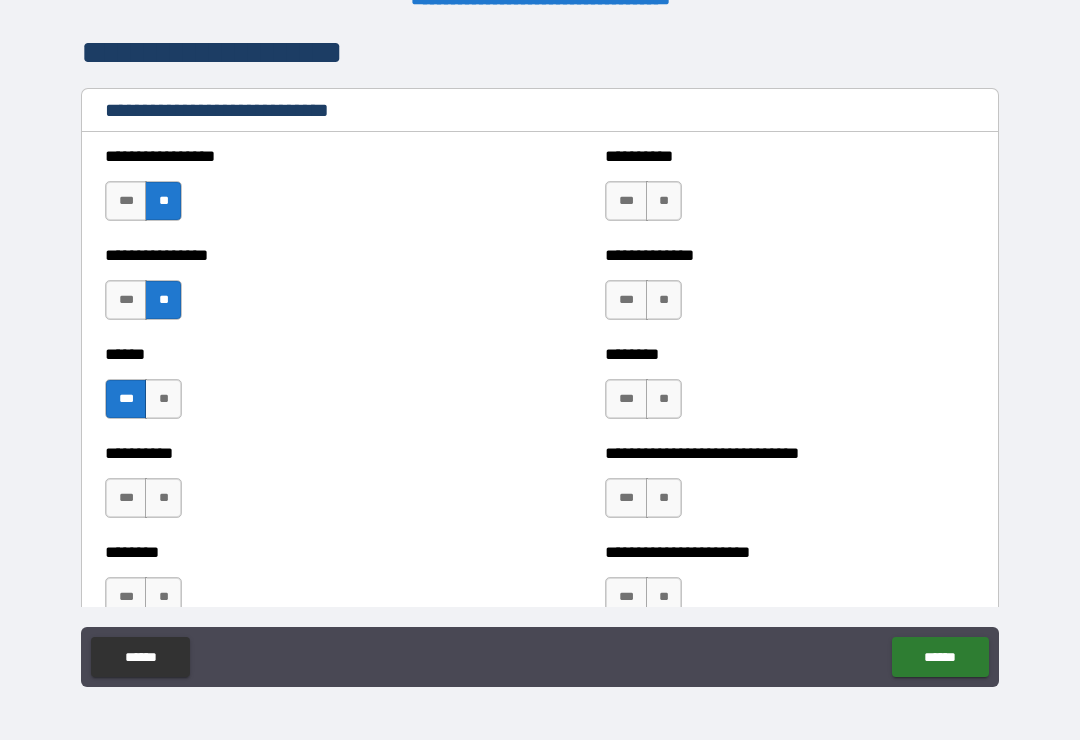 click on "**" at bounding box center (664, 300) 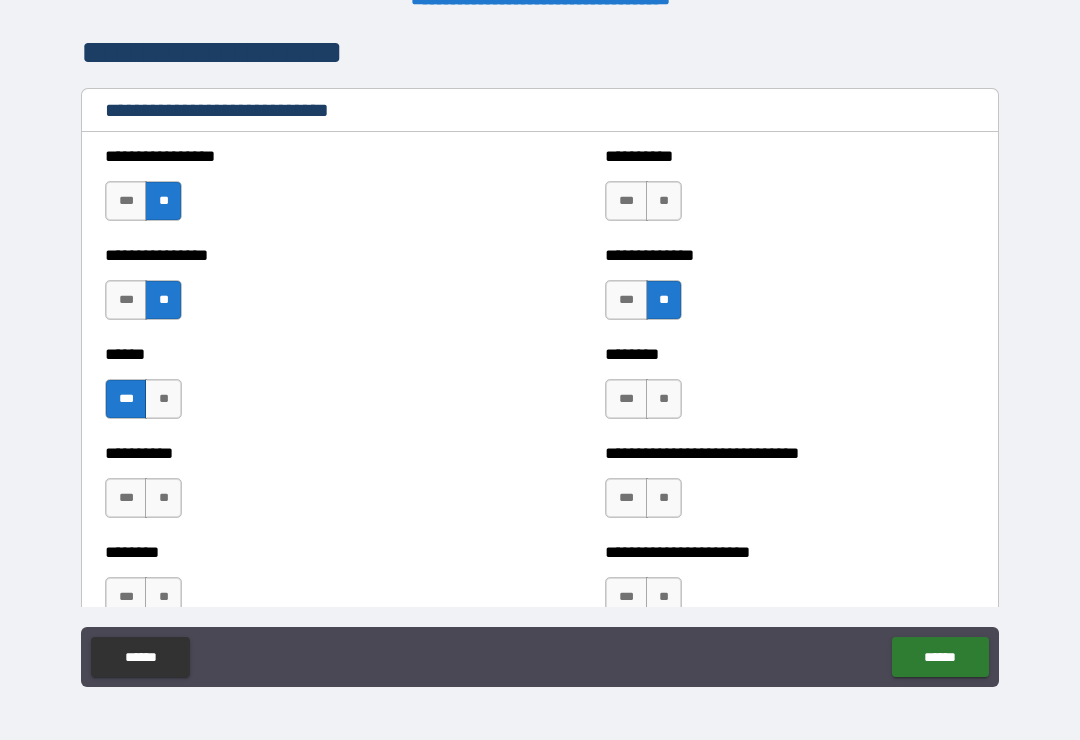 click on "***" at bounding box center (626, 399) 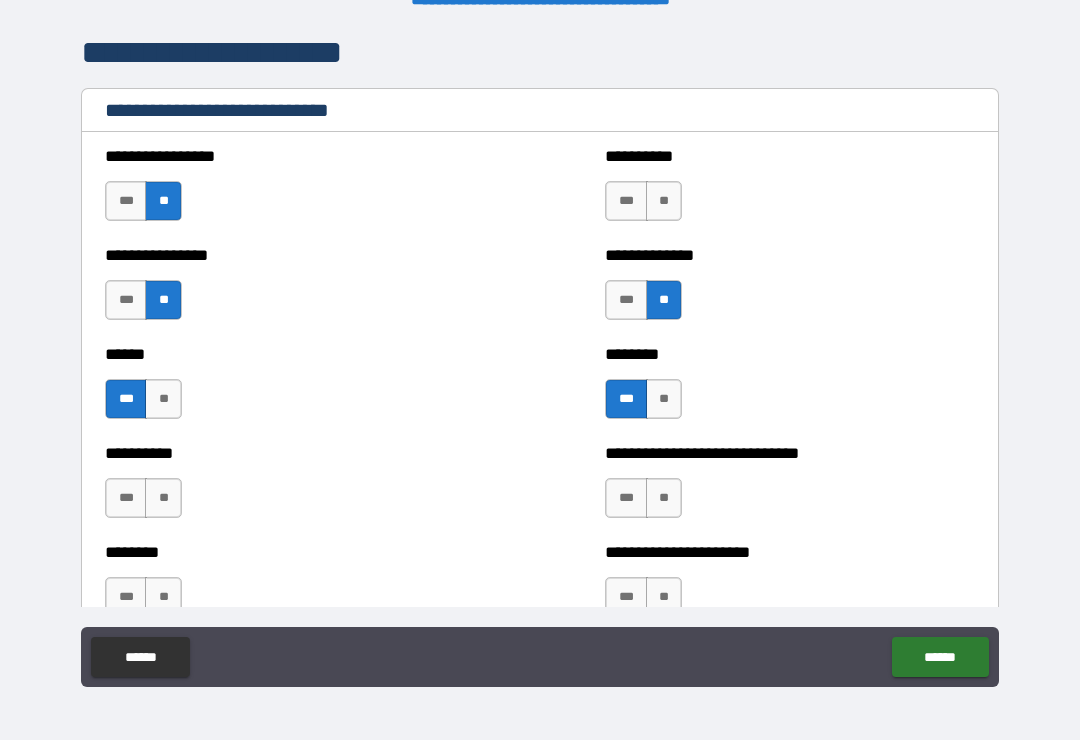 click on "**" at bounding box center (664, 300) 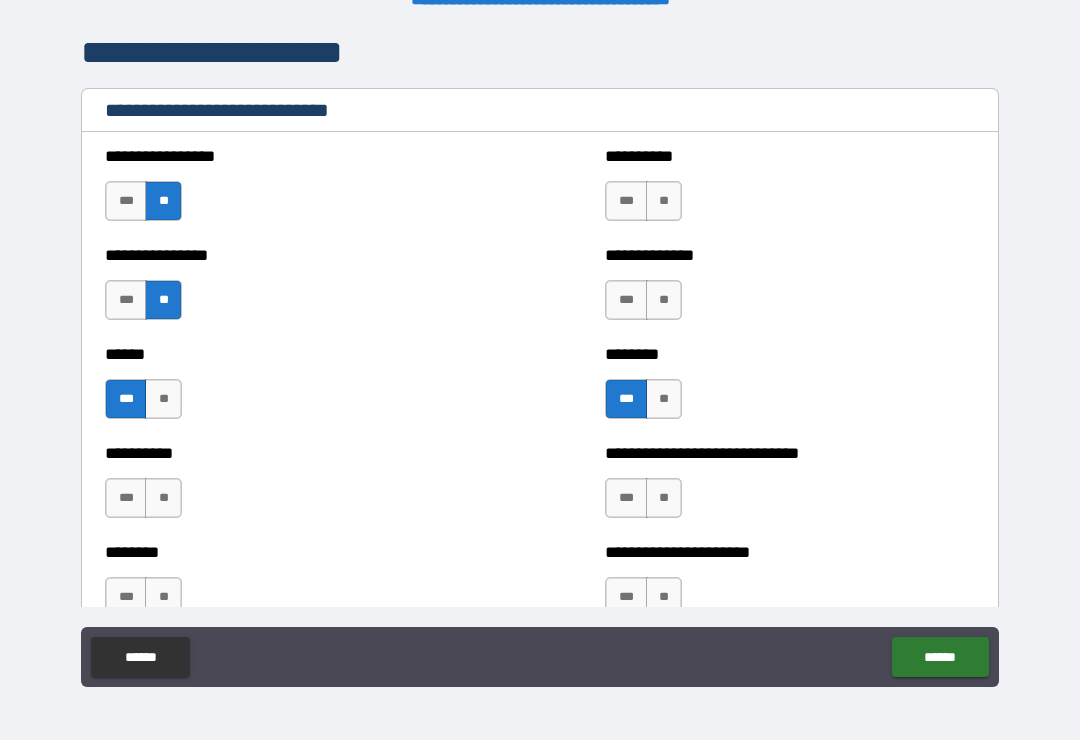 click on "**" at bounding box center (664, 201) 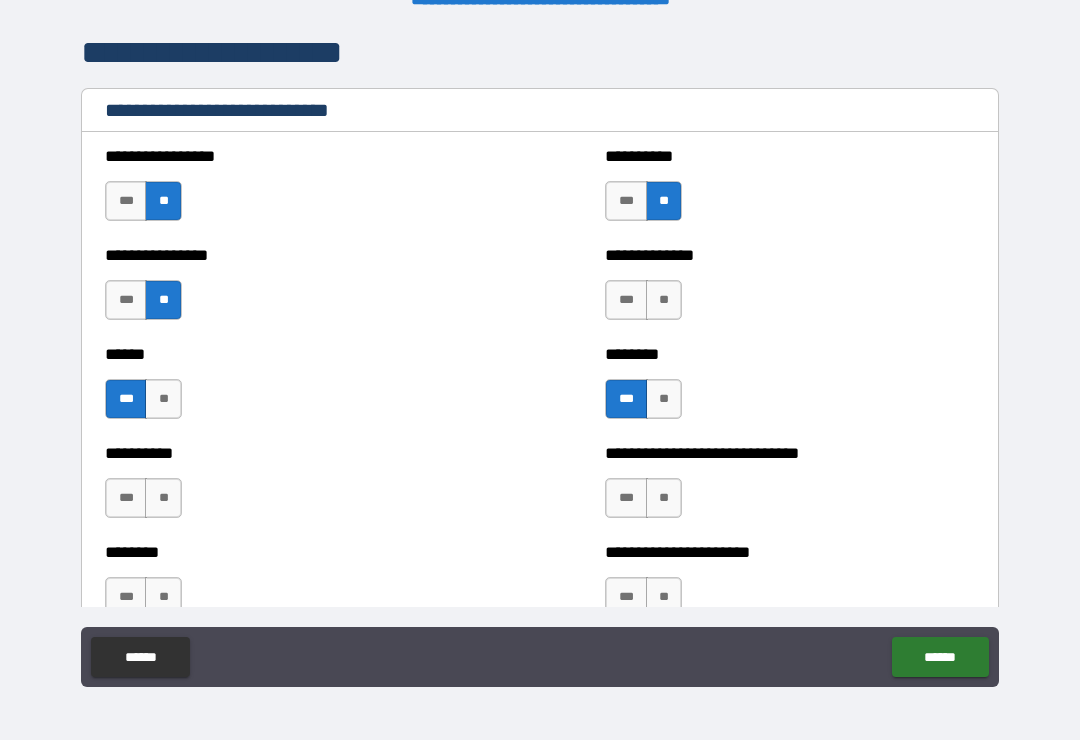 click on "**" at bounding box center (664, 300) 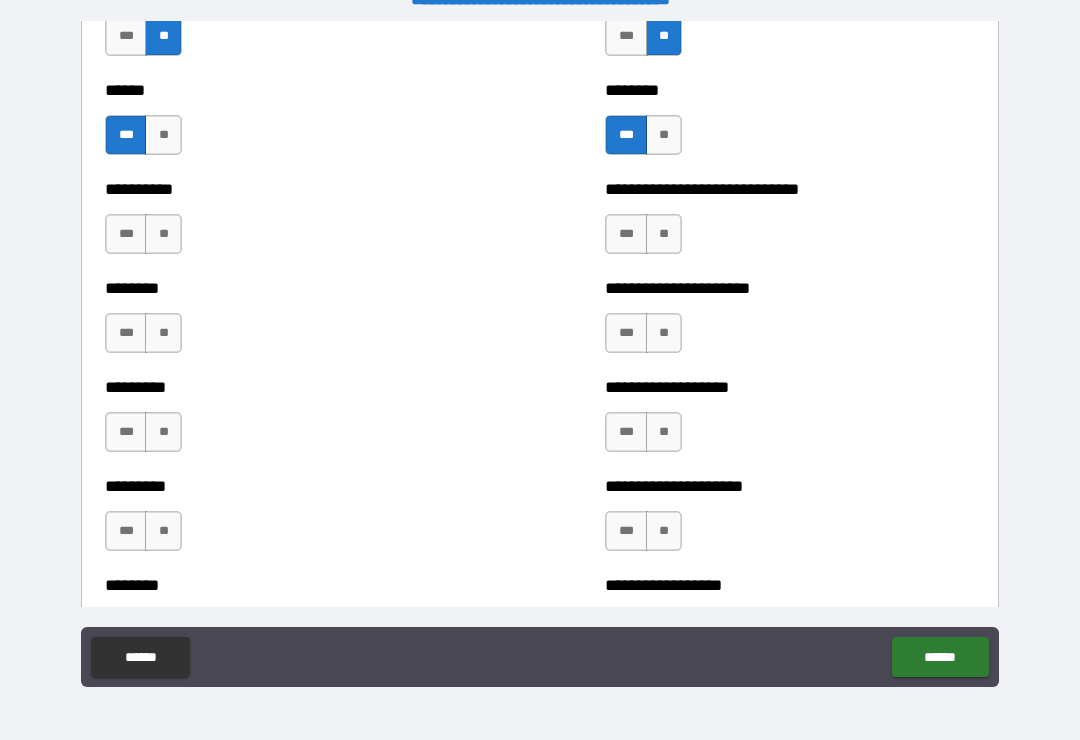 scroll, scrollTop: 6930, scrollLeft: 0, axis: vertical 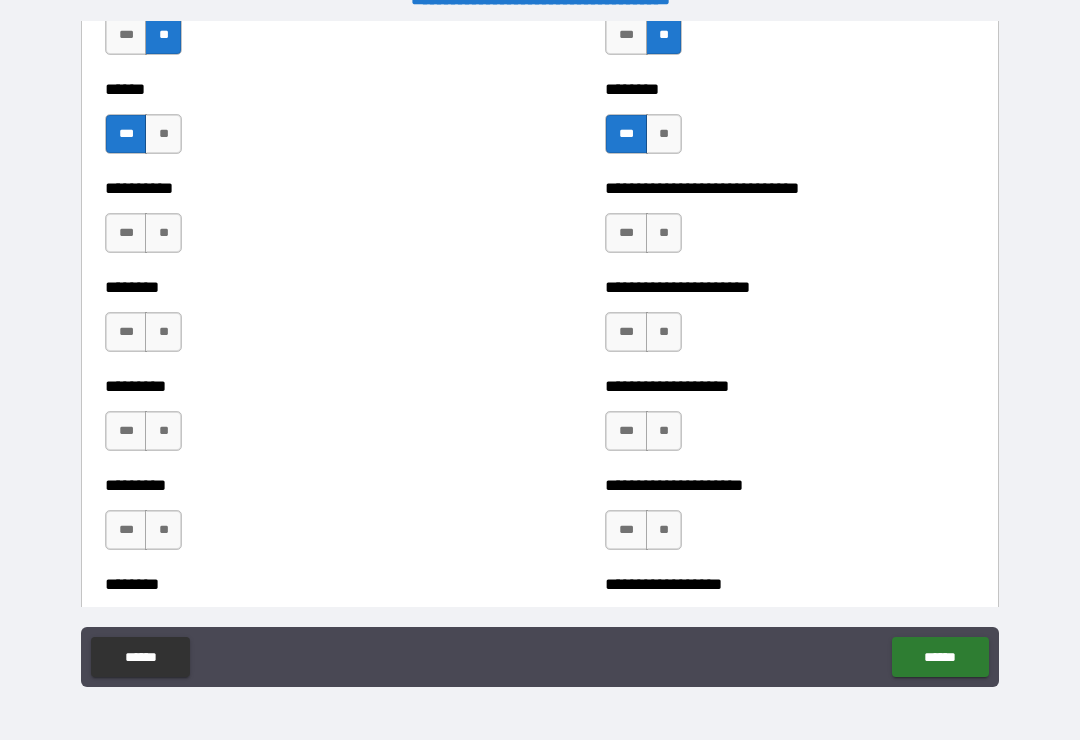 click on "**" at bounding box center [664, 233] 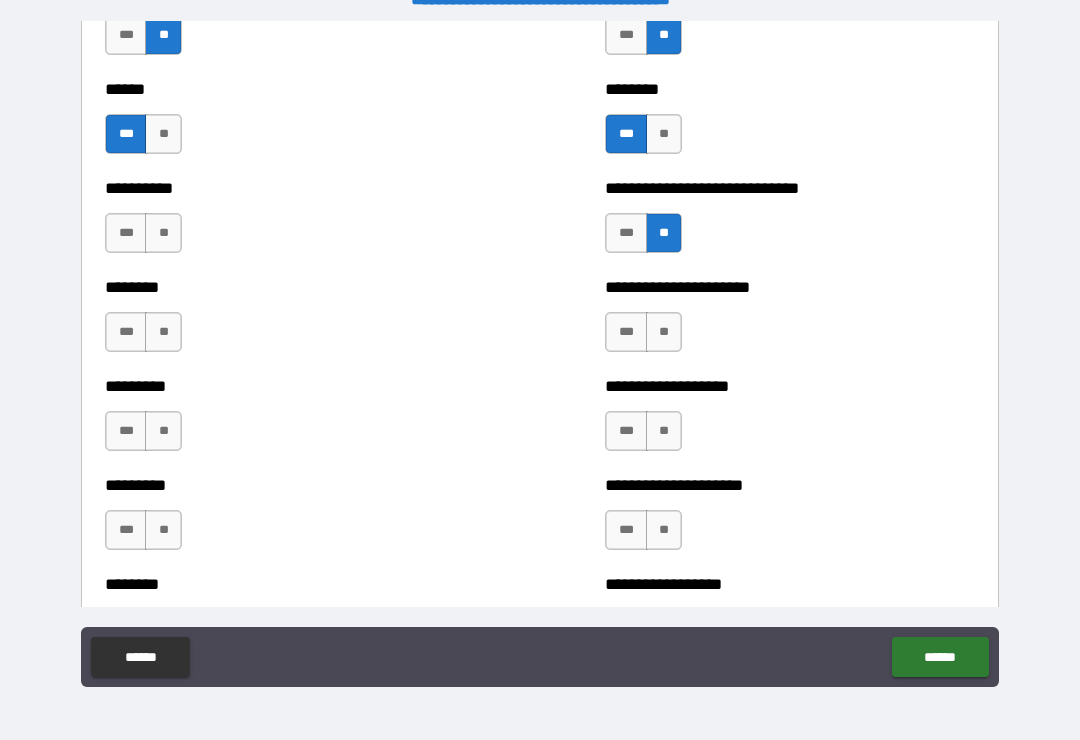 click on "**" at bounding box center [163, 233] 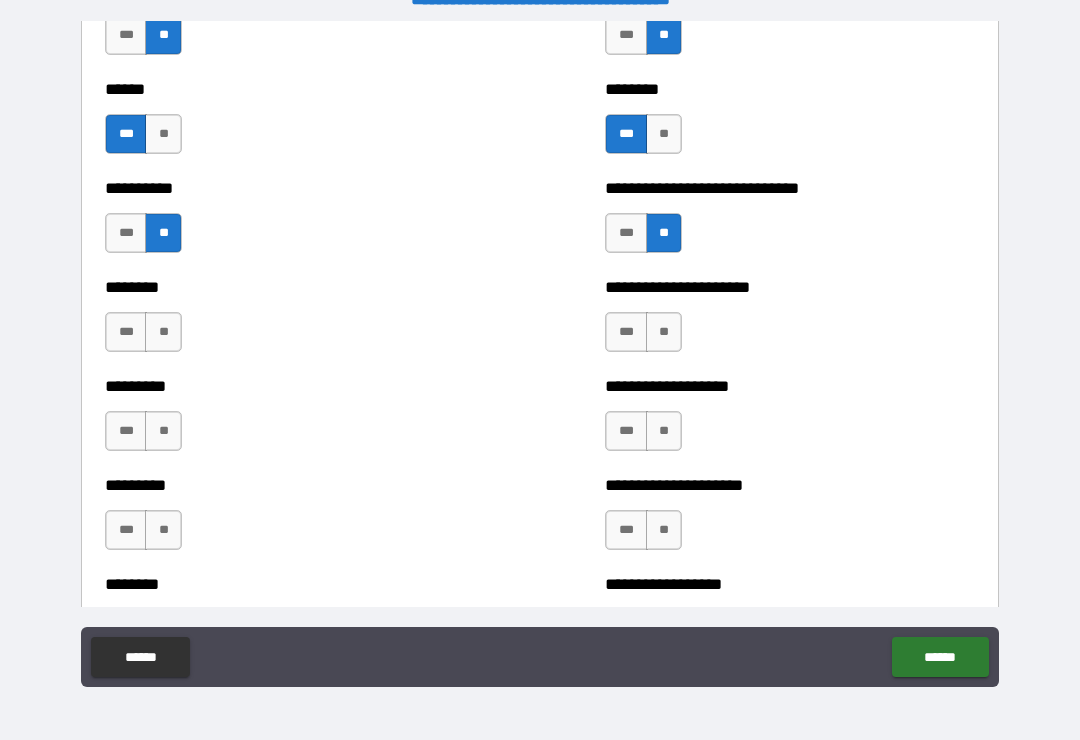 click on "**" at bounding box center [163, 332] 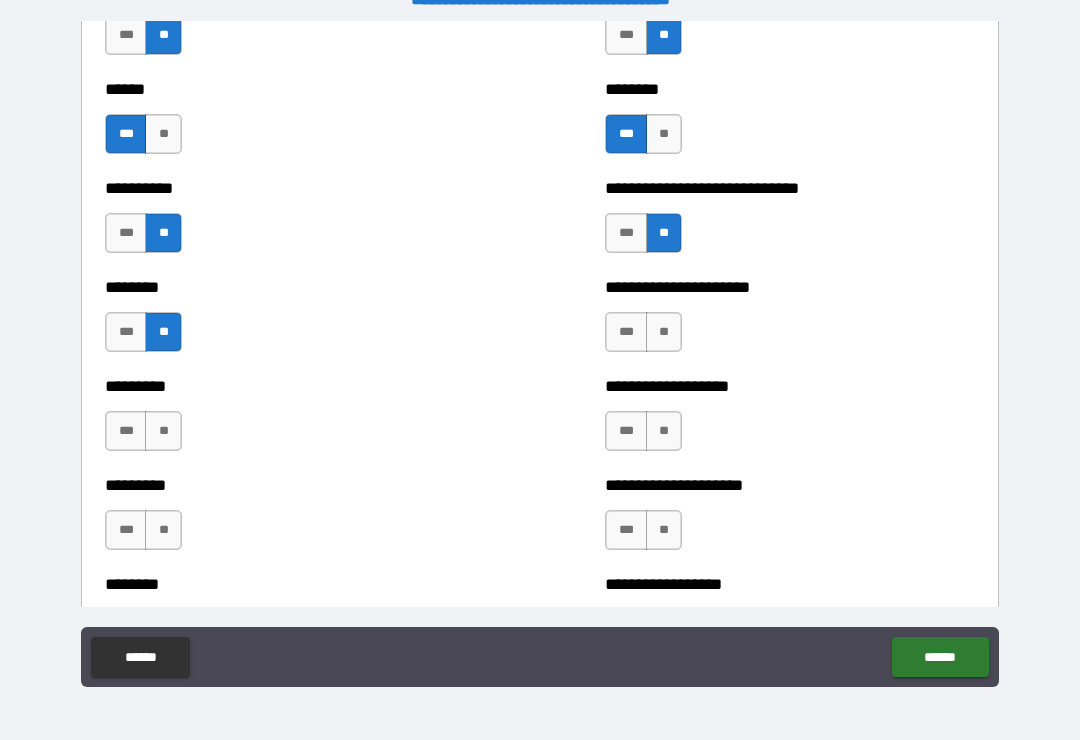 click on "**" at bounding box center (163, 431) 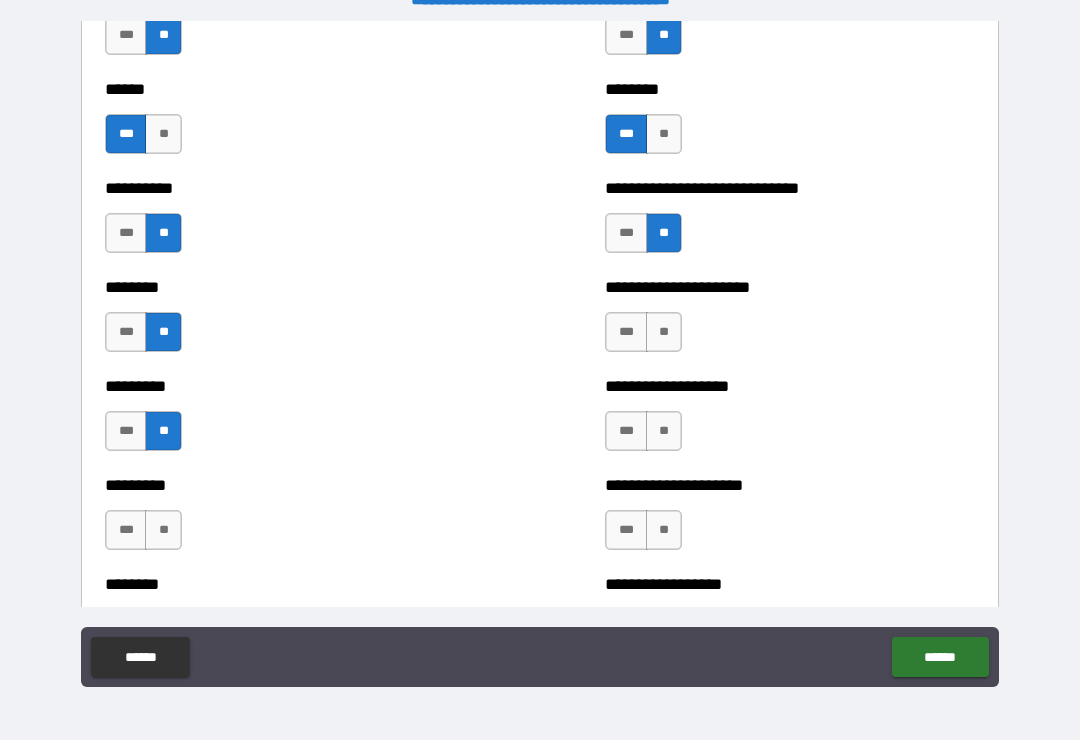 click on "**" at bounding box center (664, 332) 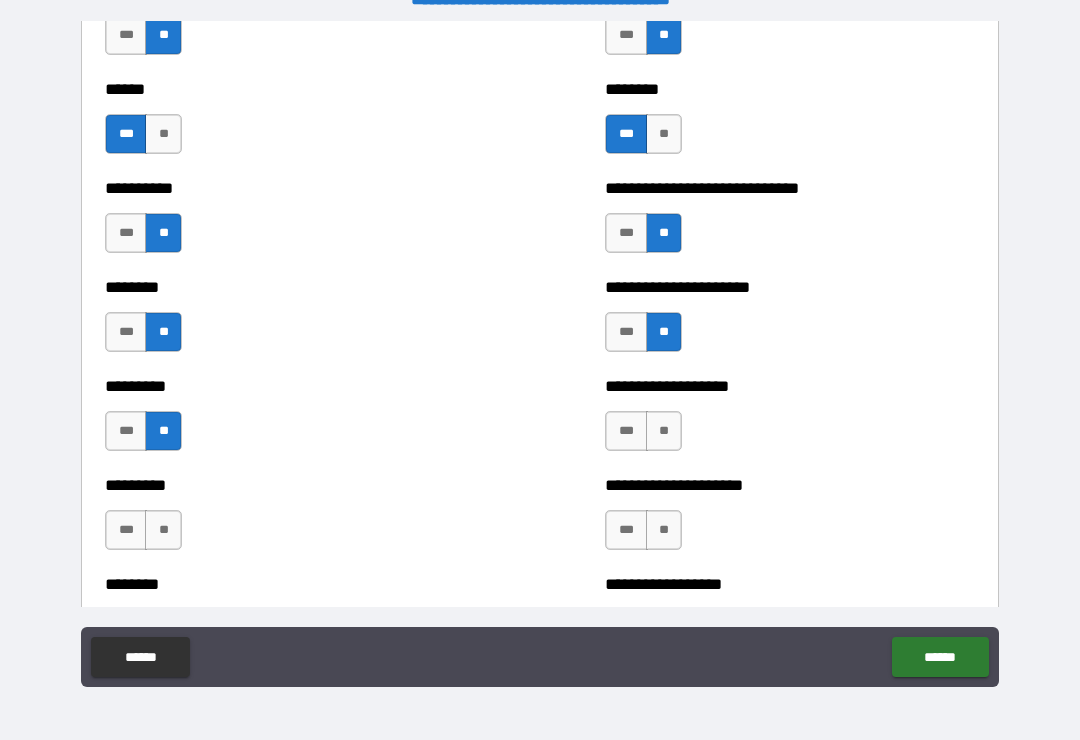 click on "**" at bounding box center [664, 431] 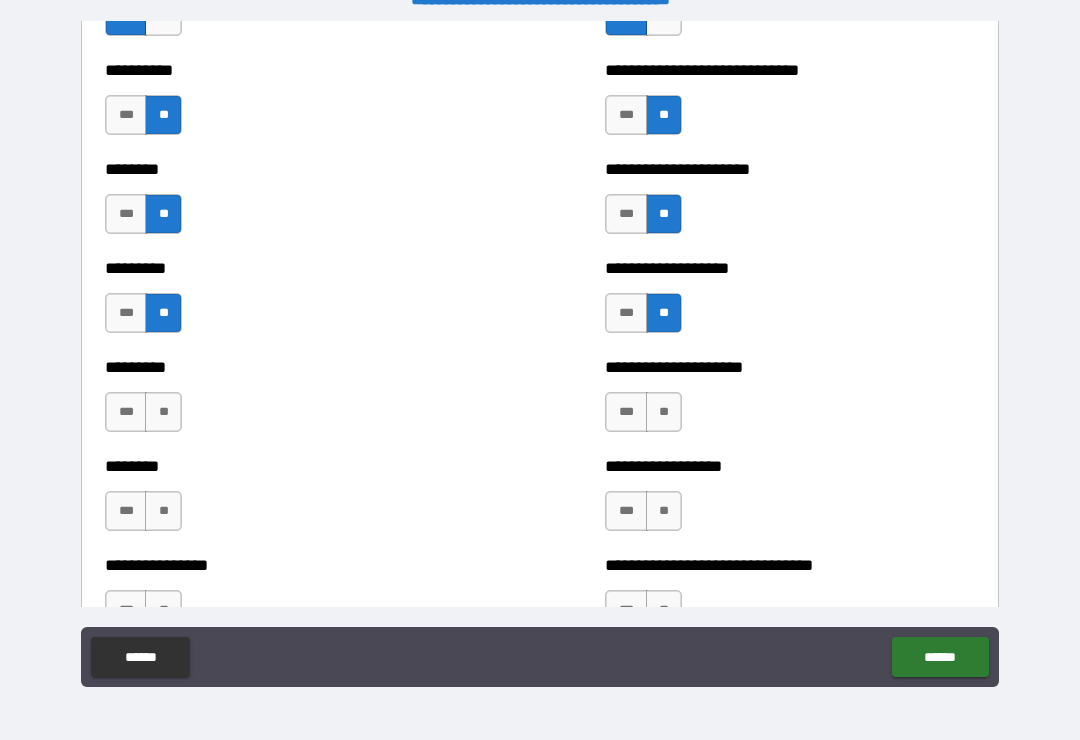 scroll, scrollTop: 7116, scrollLeft: 0, axis: vertical 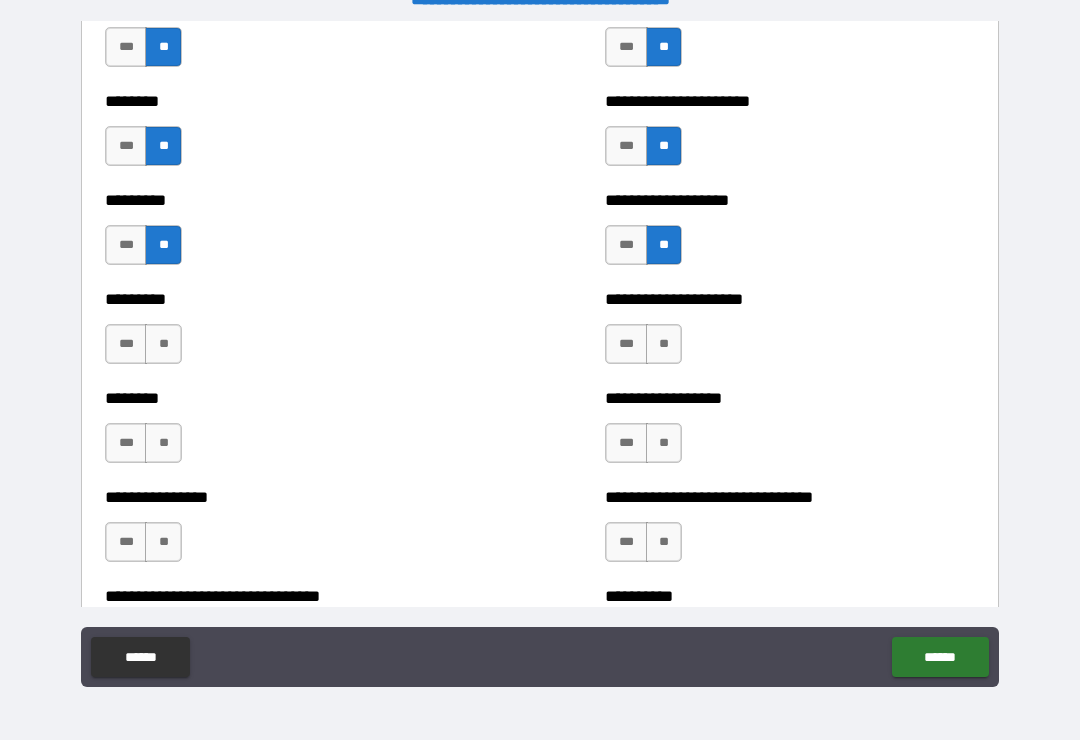 click on "**" at bounding box center (664, 344) 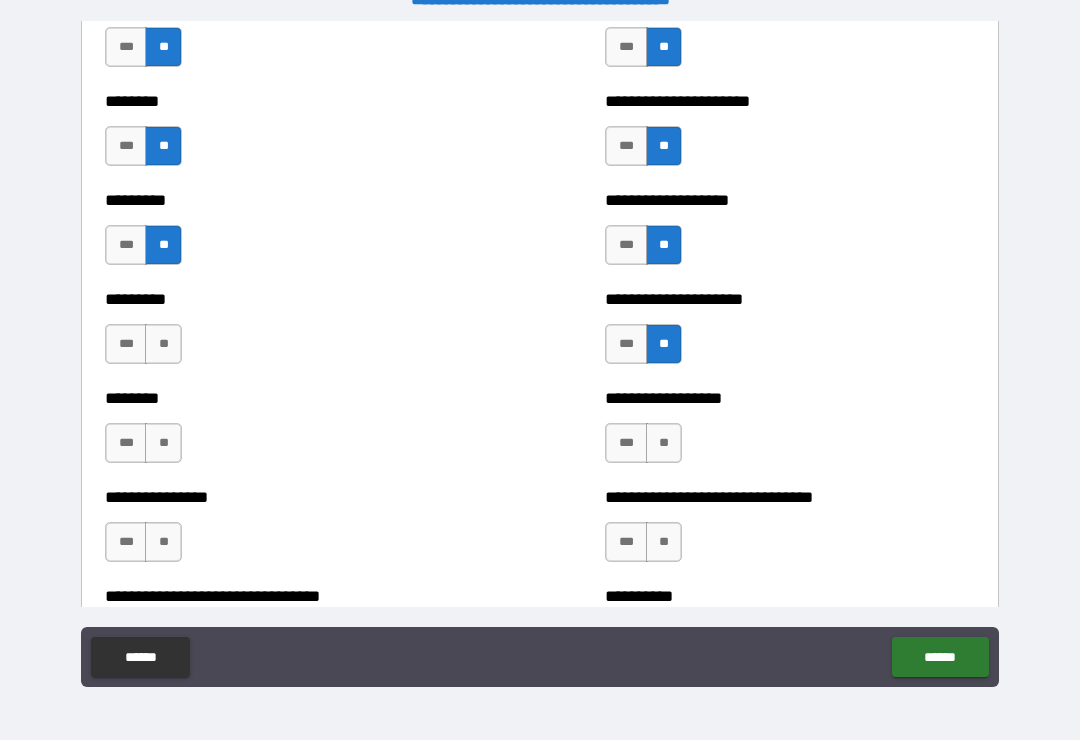 click on "**" at bounding box center [163, 344] 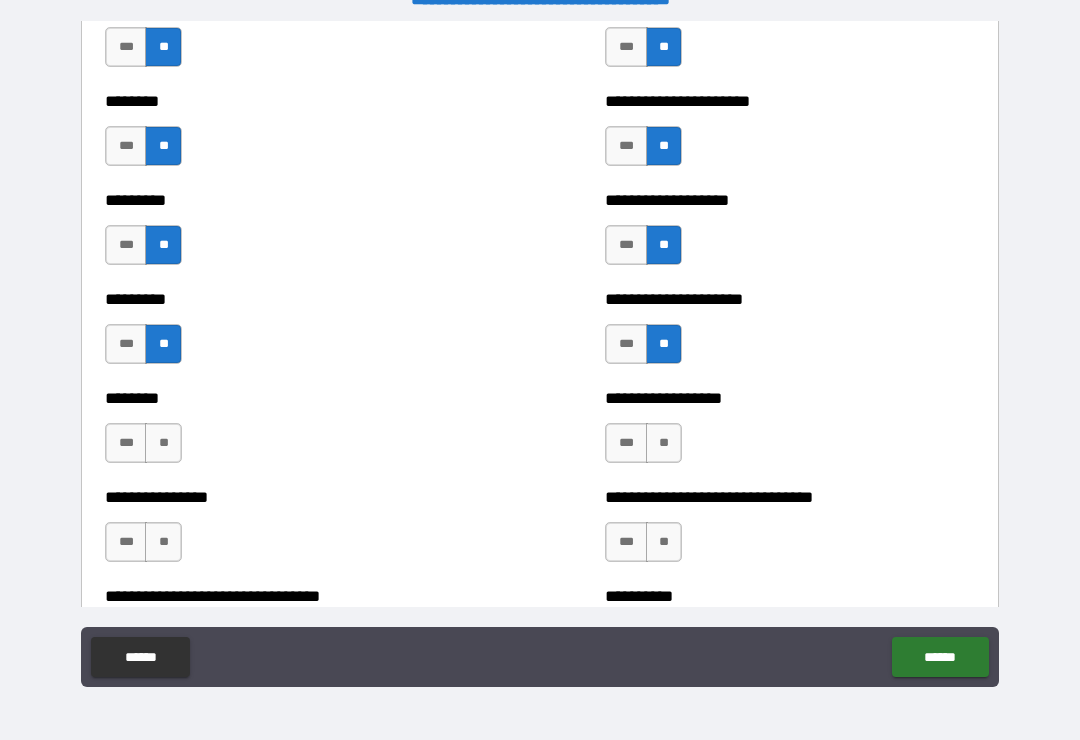 click on "**" at bounding box center [163, 443] 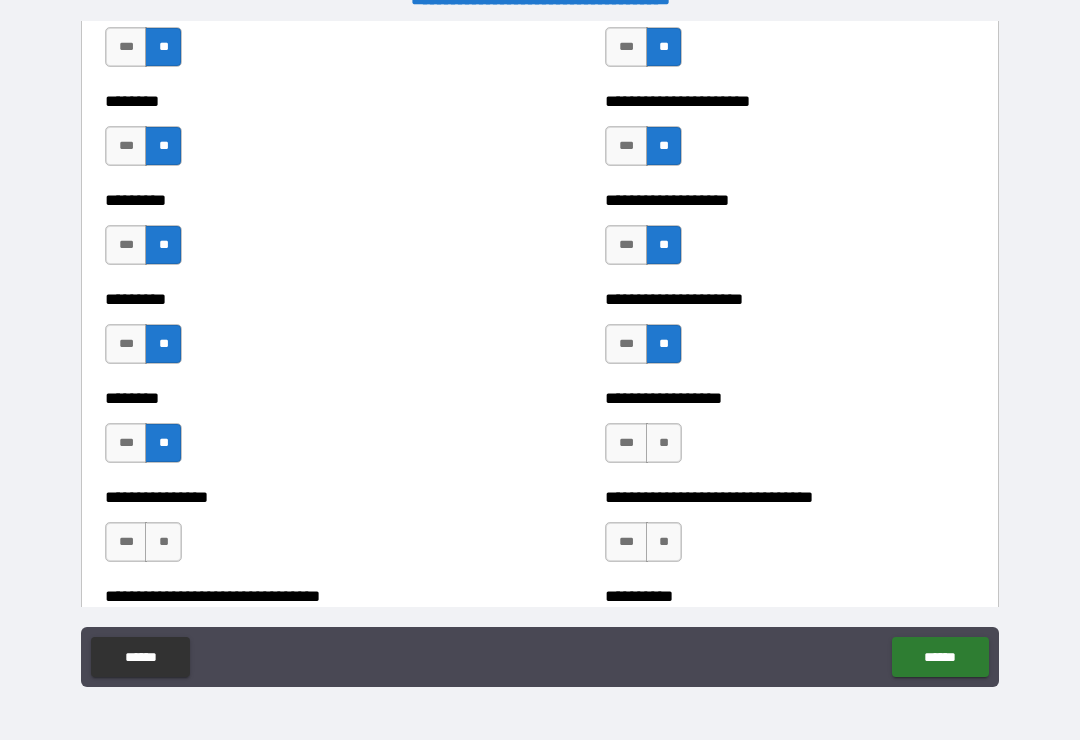 click on "**" at bounding box center [163, 542] 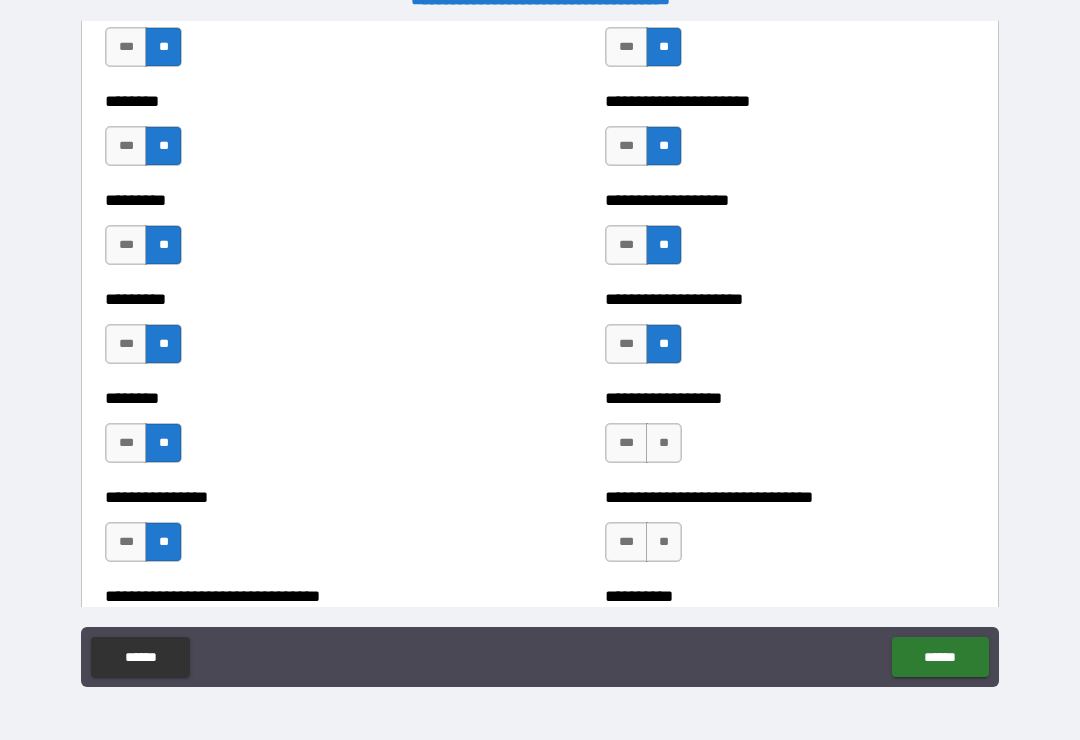 click on "**" at bounding box center [664, 443] 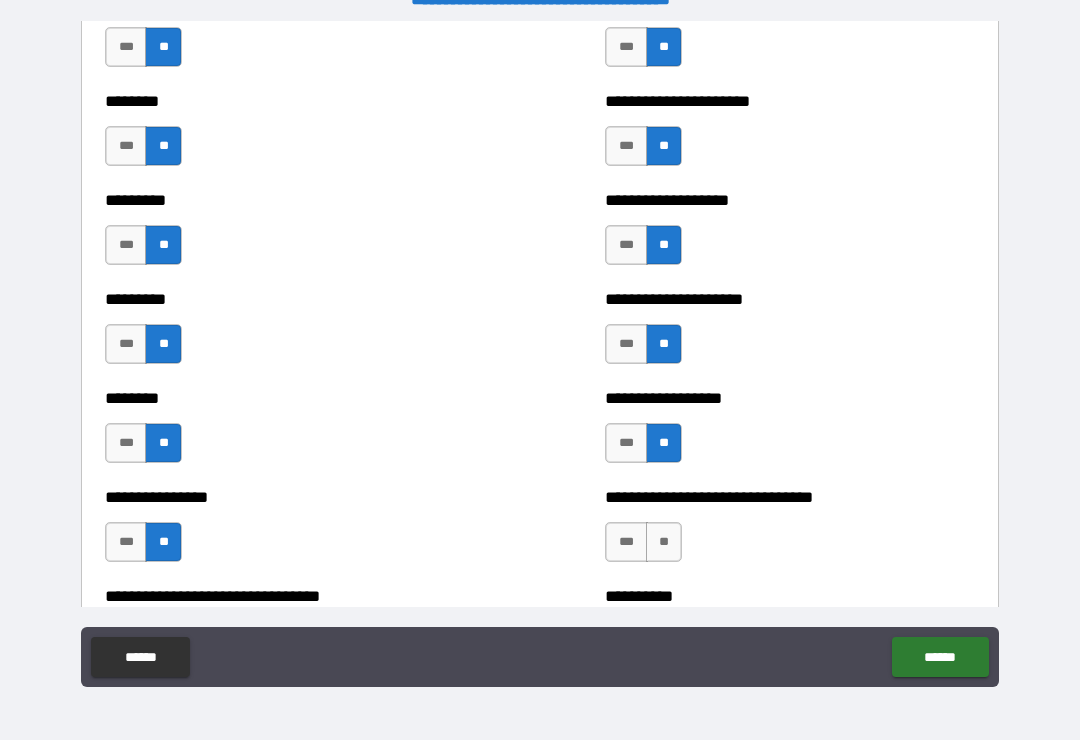 click on "**" at bounding box center [664, 542] 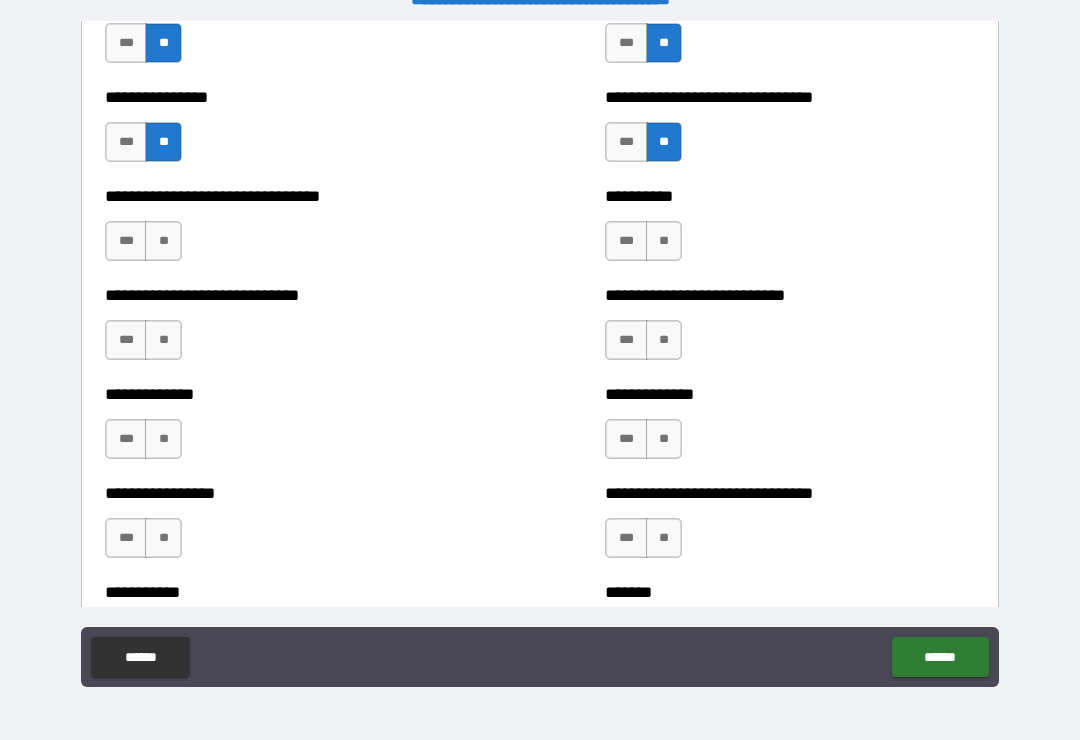 scroll, scrollTop: 7533, scrollLeft: 0, axis: vertical 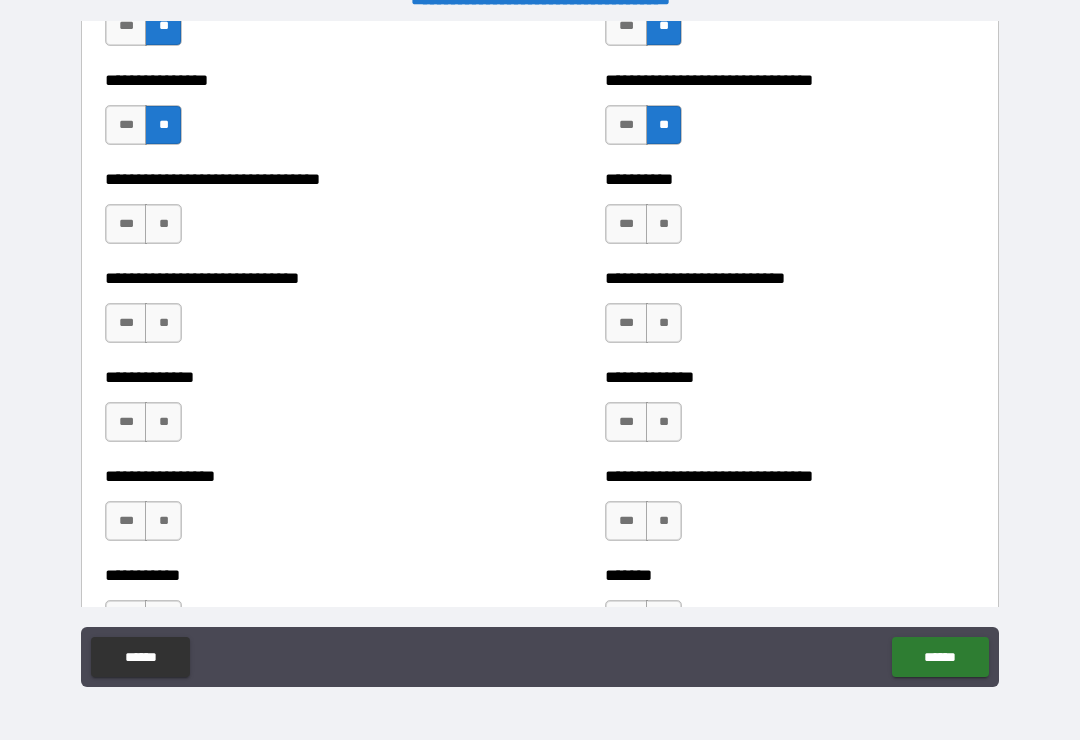 click on "**" at bounding box center (664, 224) 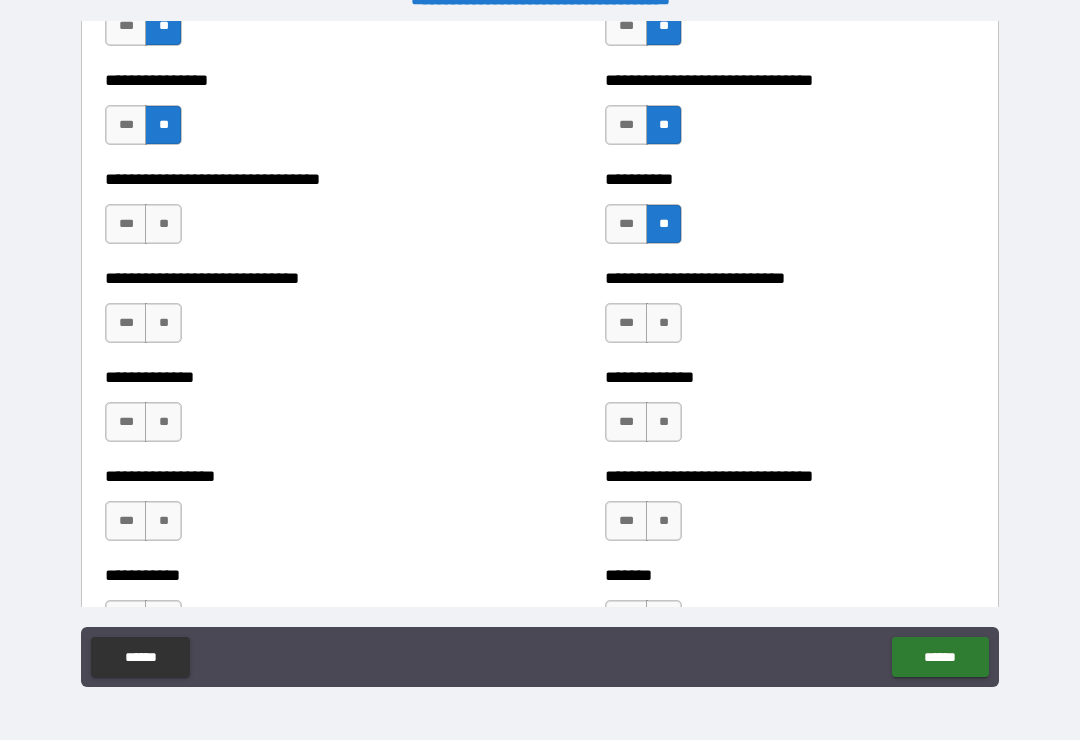 click on "**" at bounding box center [664, 323] 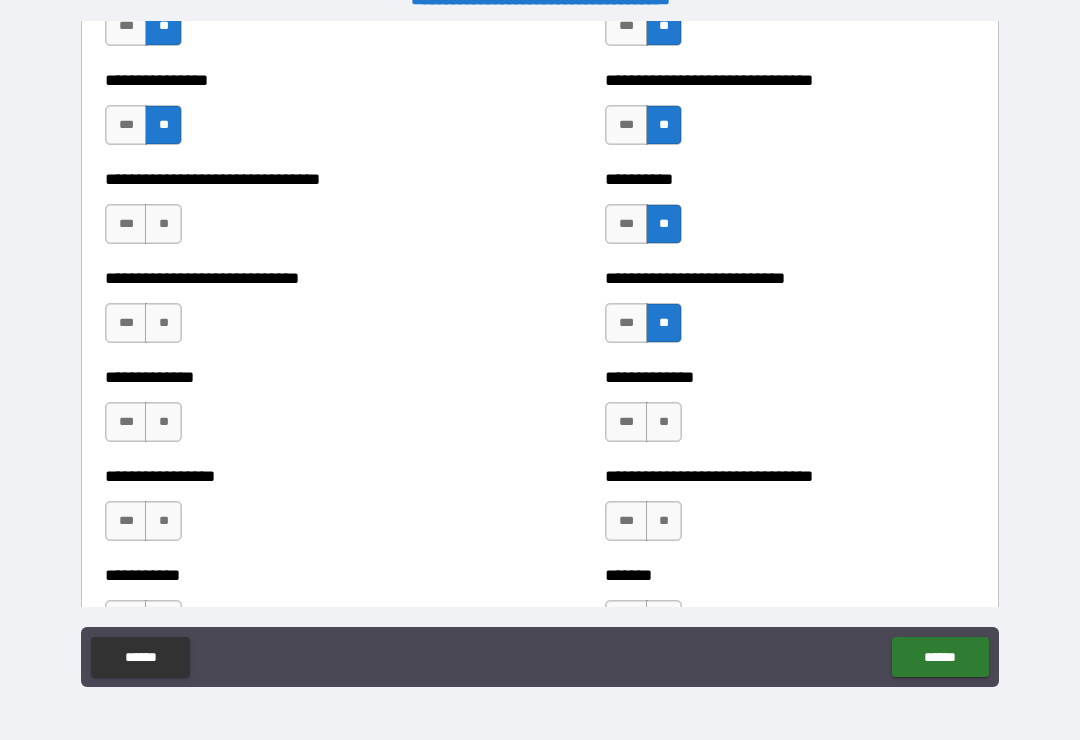 click on "**" at bounding box center [664, 422] 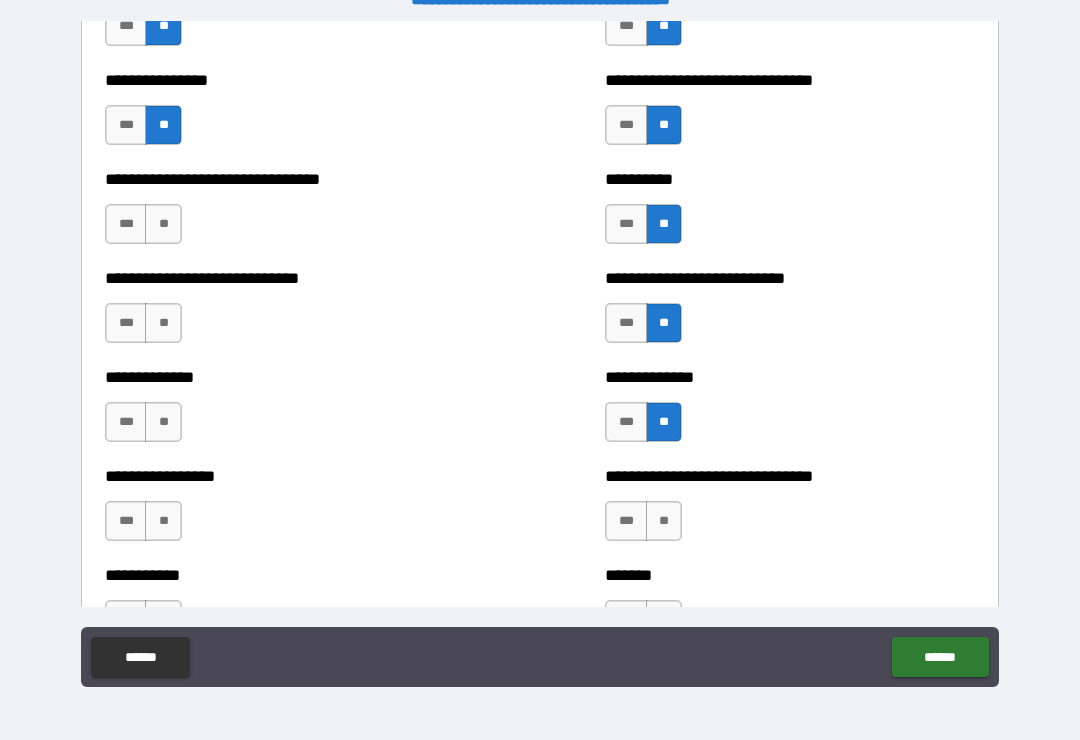 click on "**" at bounding box center [664, 521] 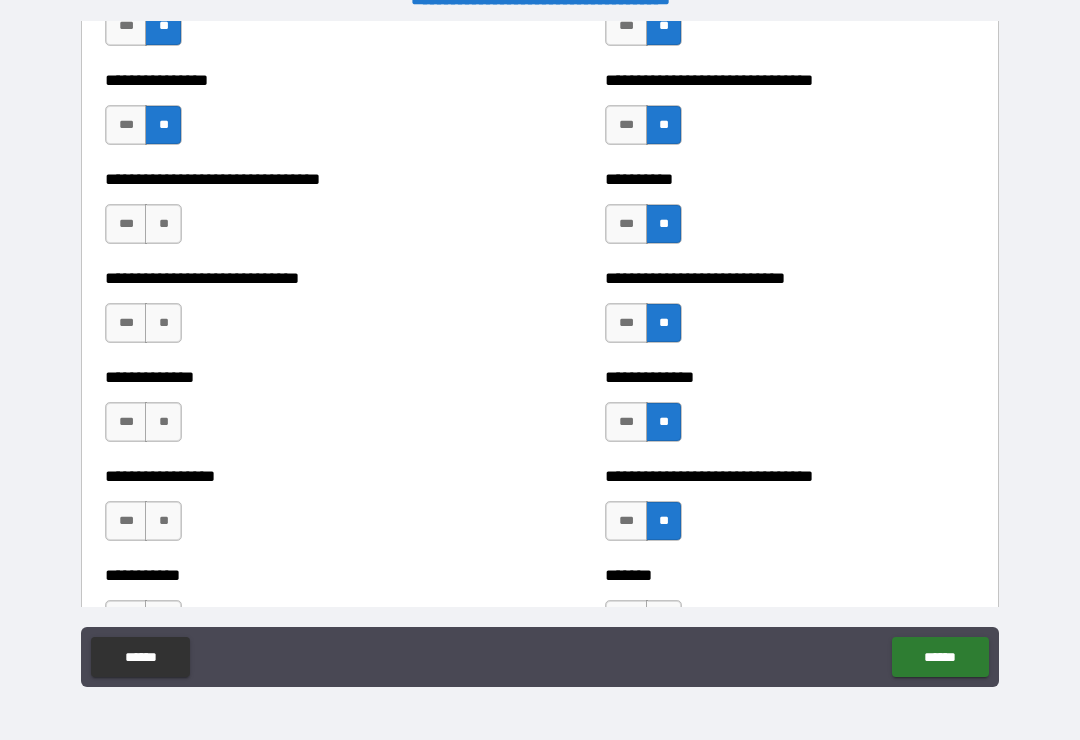 click on "**" at bounding box center [163, 224] 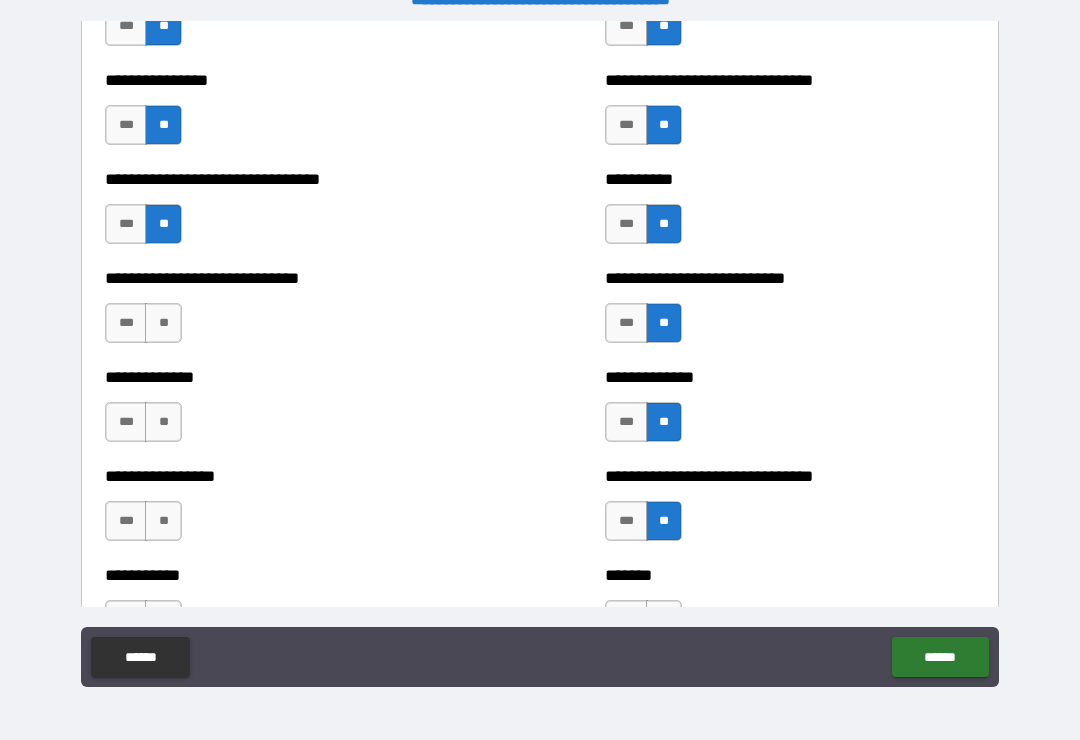 click on "**" at bounding box center (163, 323) 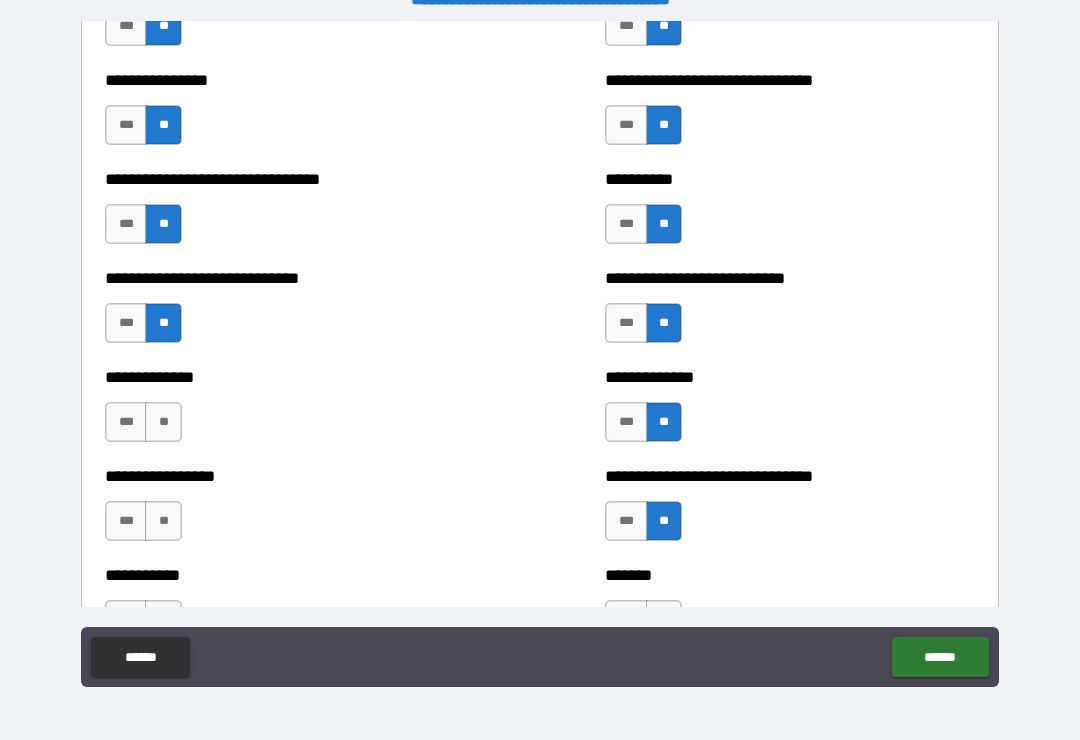click on "**" at bounding box center (163, 422) 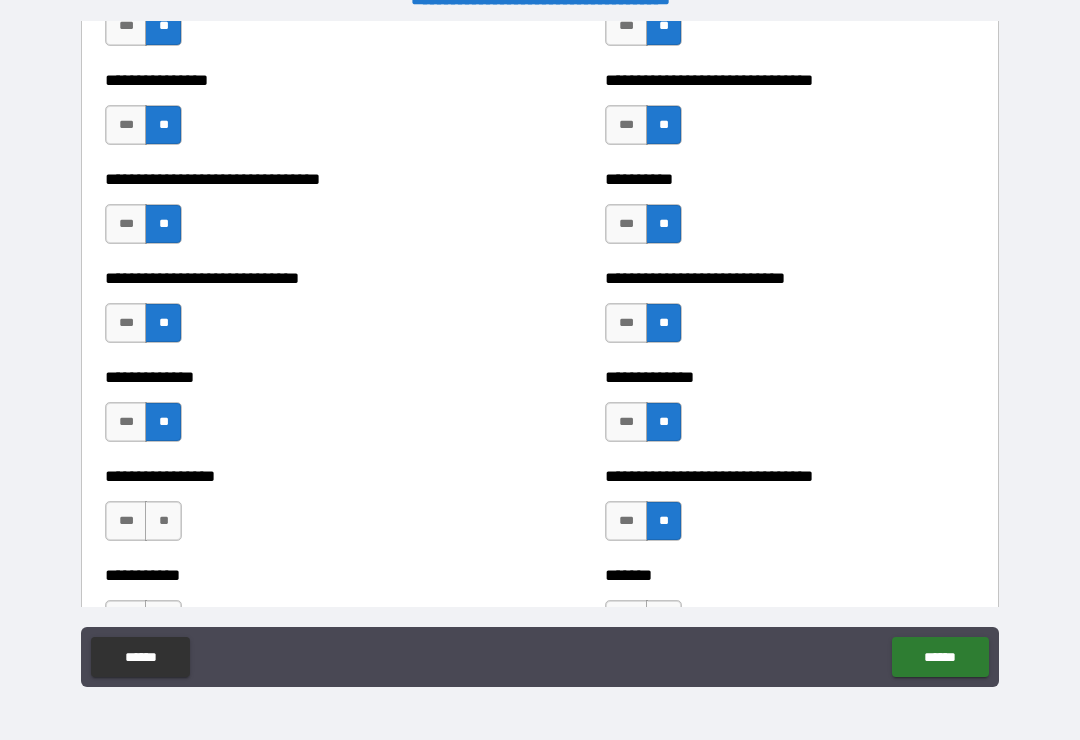click on "**" at bounding box center (163, 521) 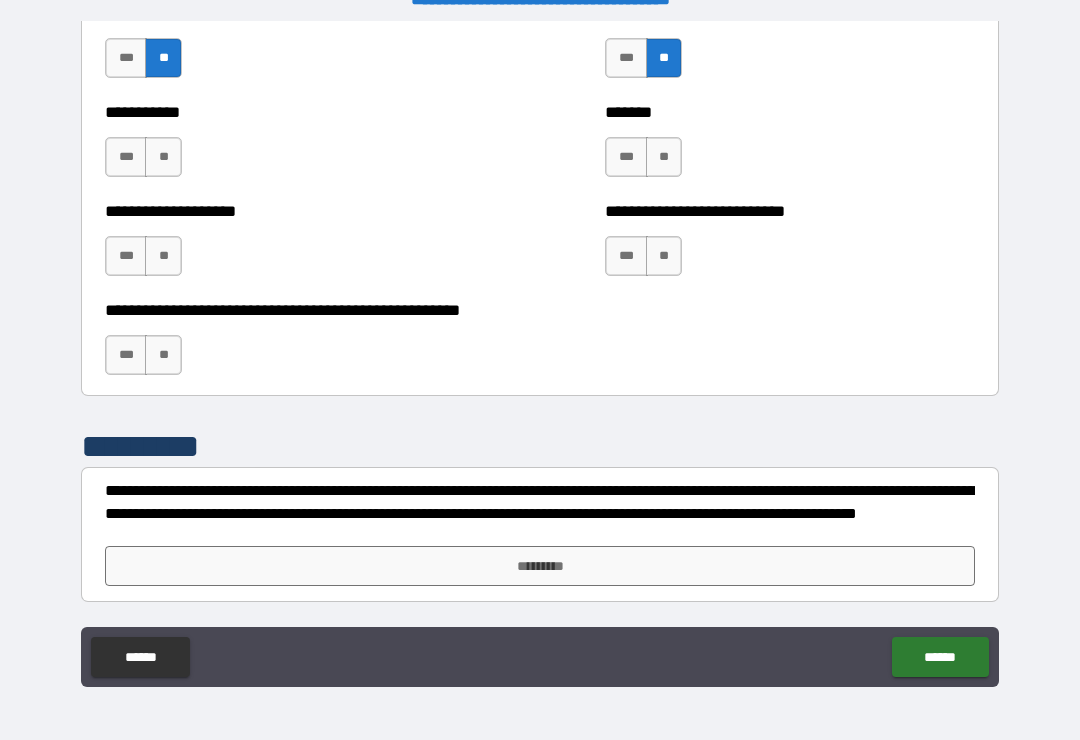 scroll, scrollTop: 7996, scrollLeft: 0, axis: vertical 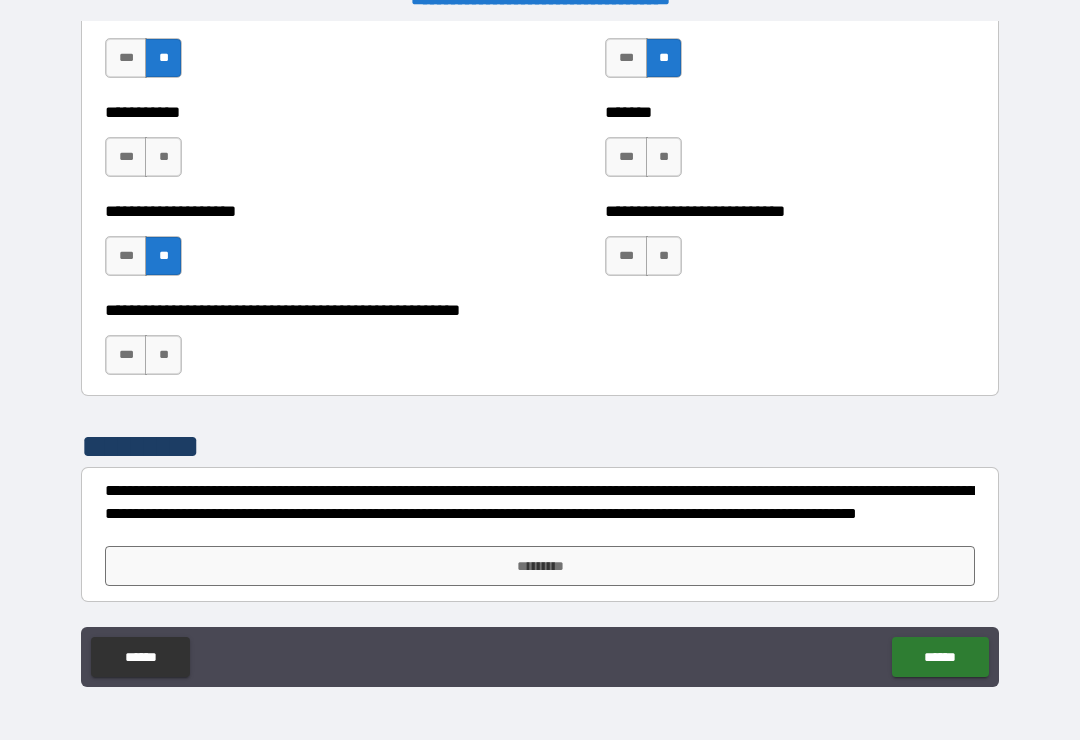 click on "**" at bounding box center [163, 355] 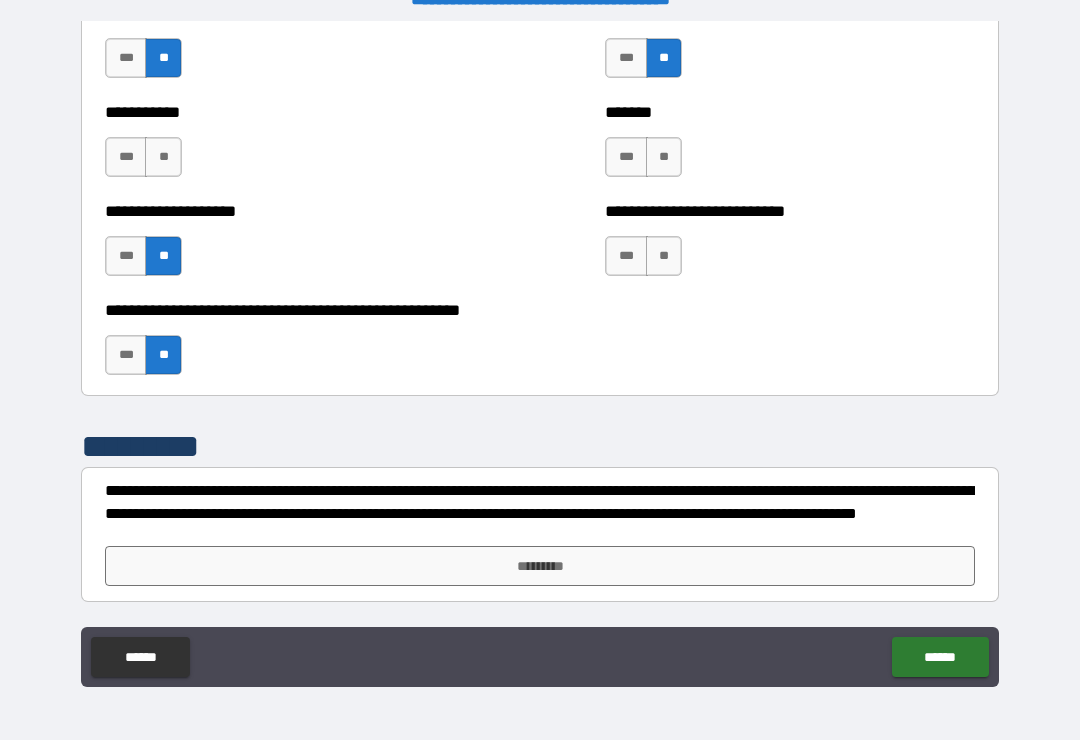 click on "**" at bounding box center [664, 256] 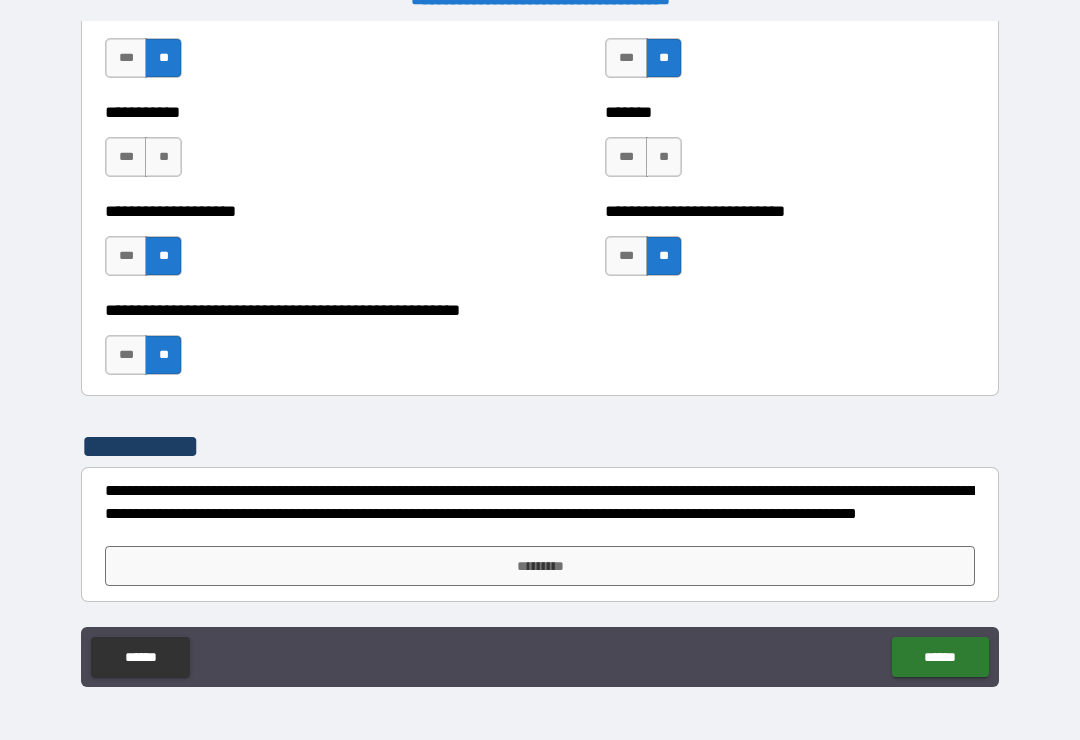 click on "**" at bounding box center [664, 157] 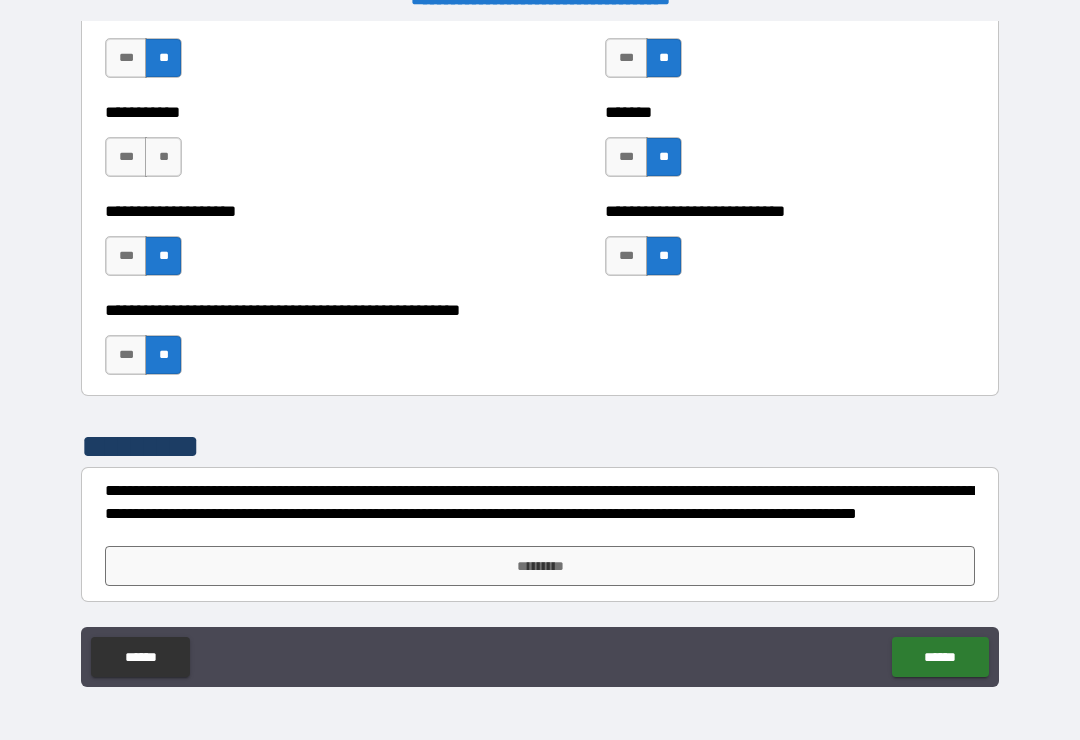 click on "*********" at bounding box center [540, 566] 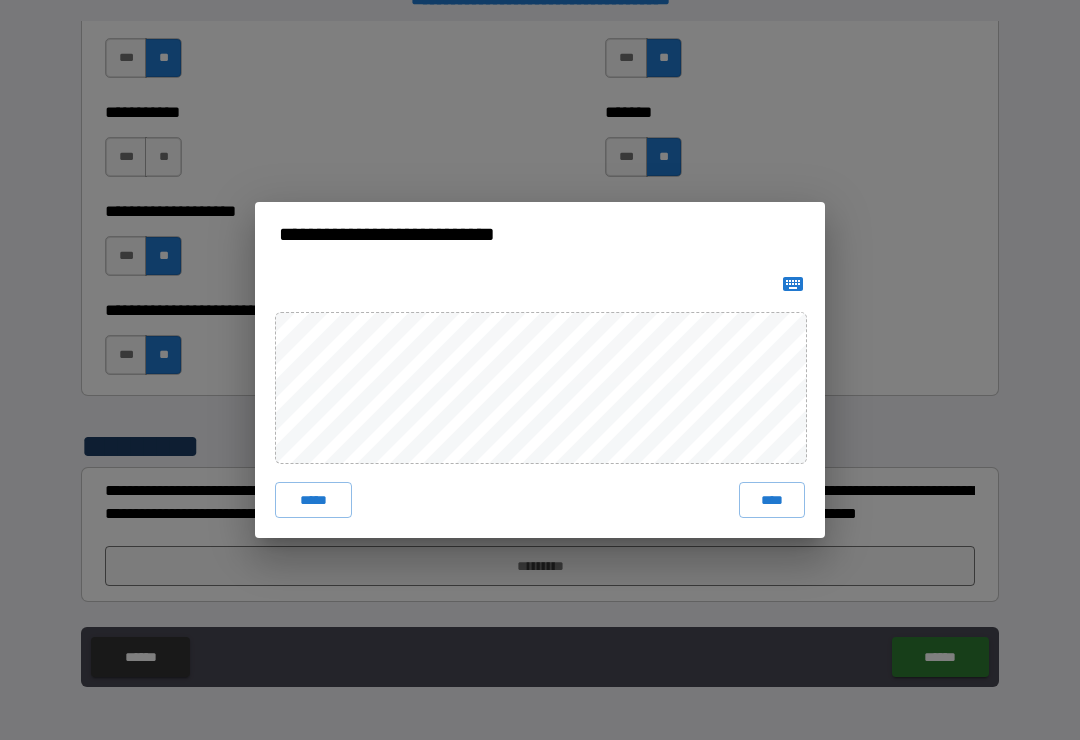 click on "****" at bounding box center [772, 500] 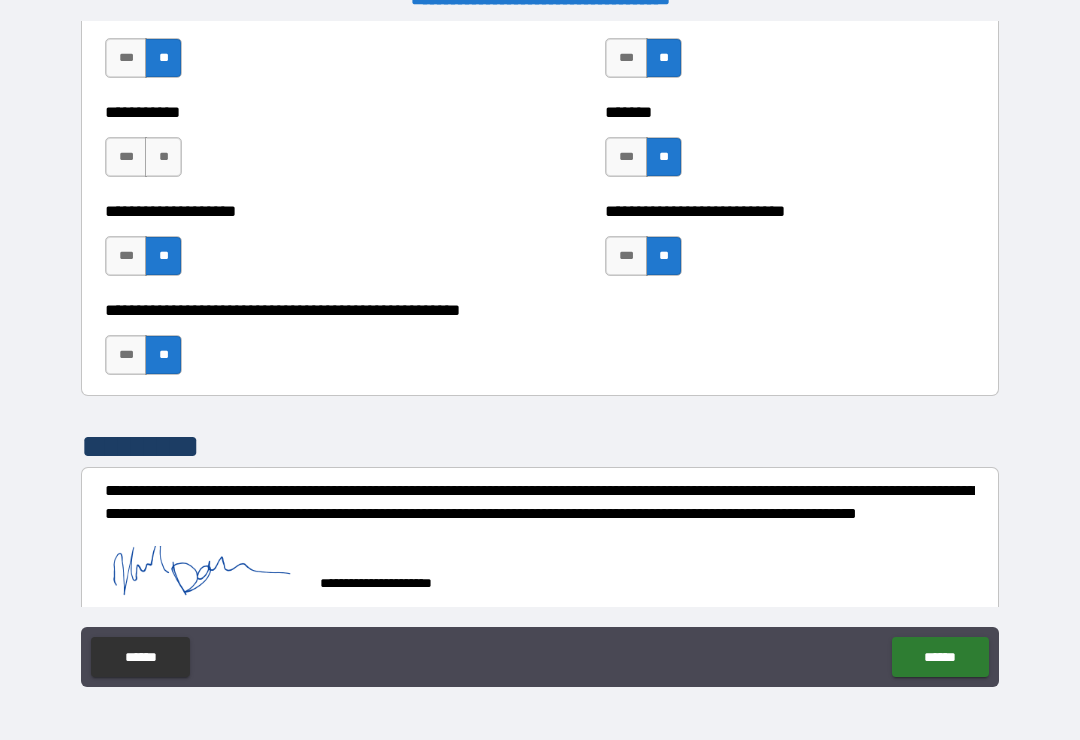 click on "******" at bounding box center [940, 657] 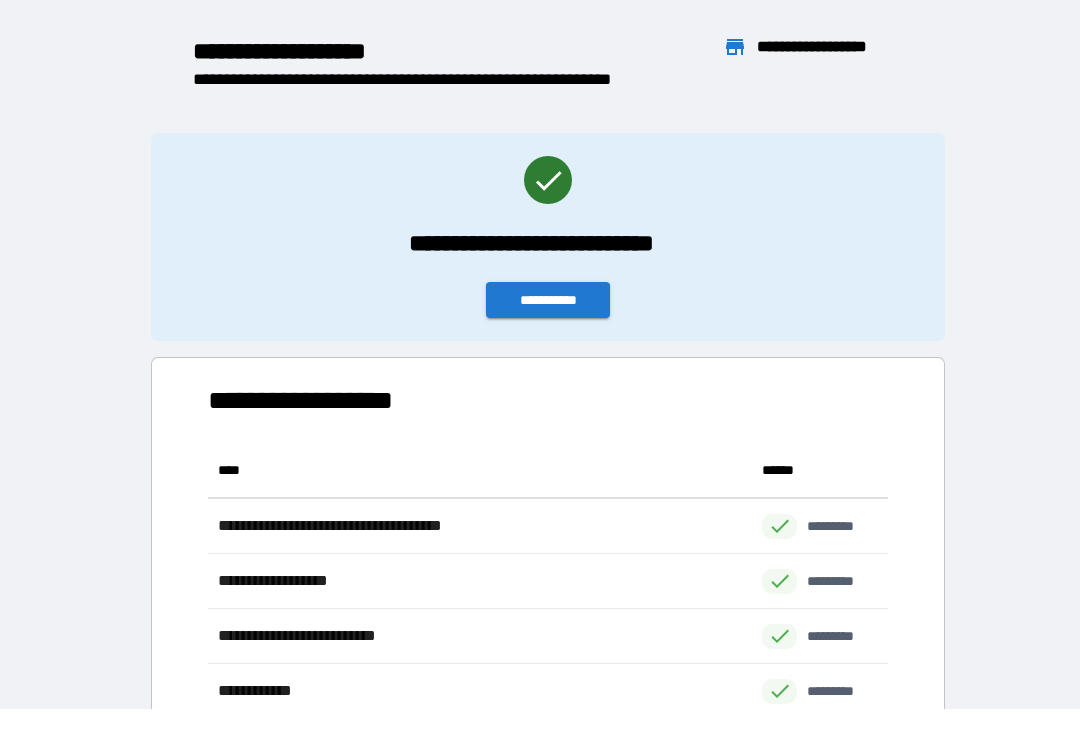 scroll, scrollTop: 1, scrollLeft: 1, axis: both 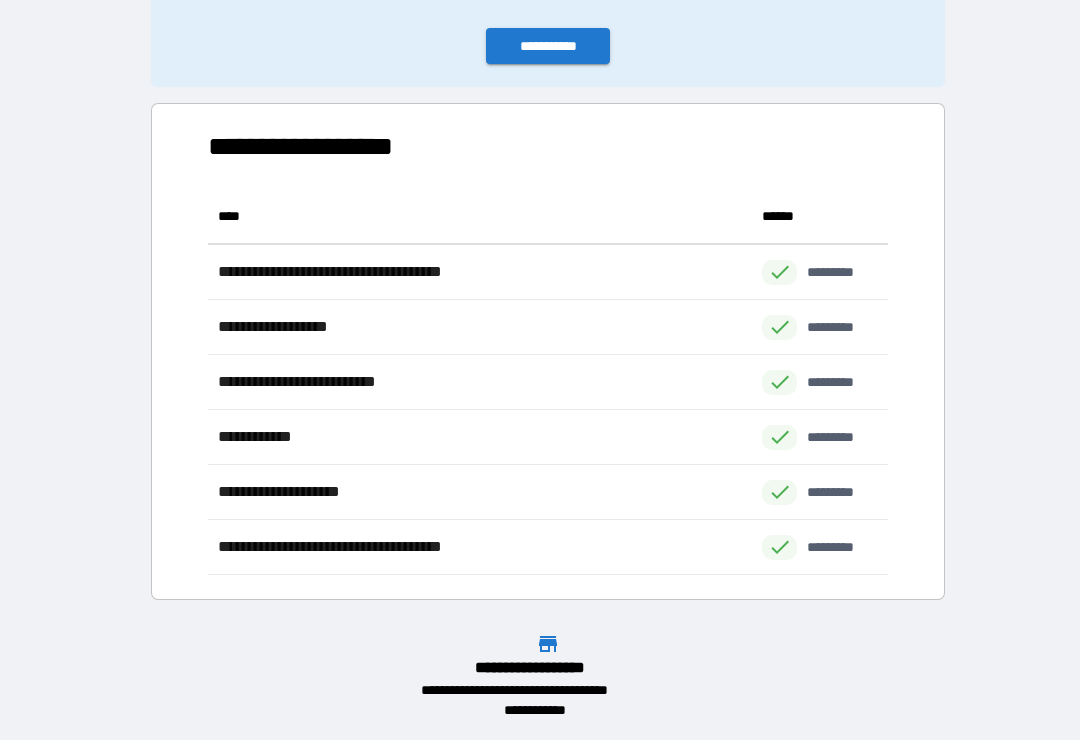 click on "**********" at bounding box center [548, 46] 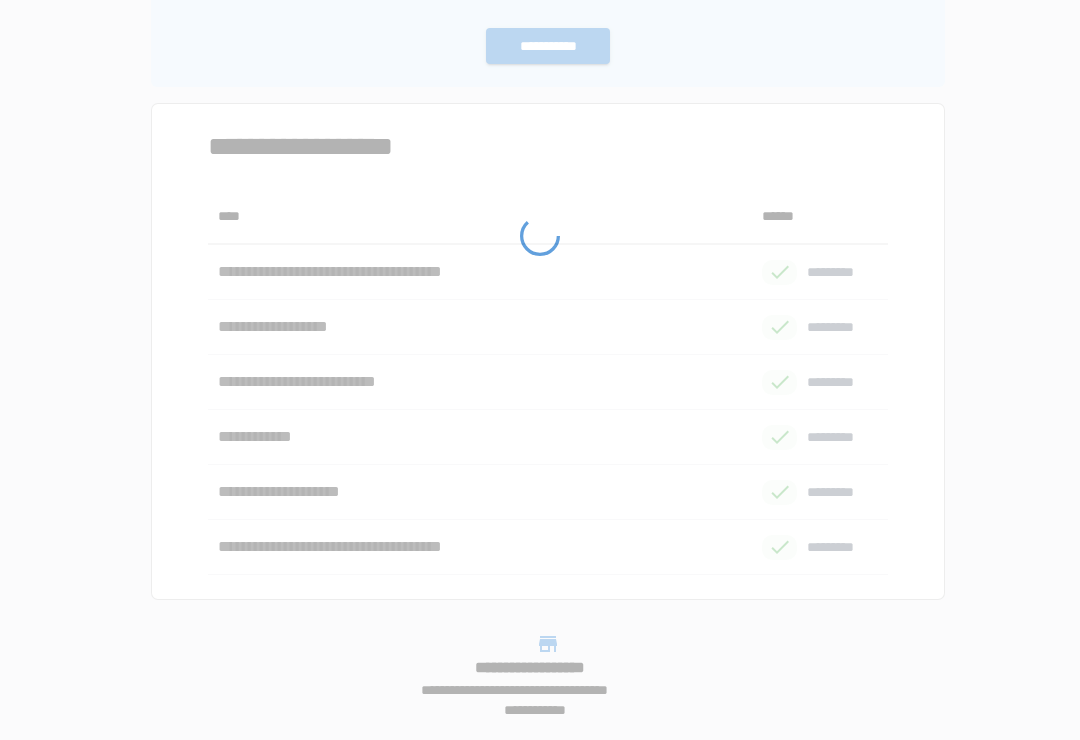 scroll, scrollTop: 0, scrollLeft: 0, axis: both 